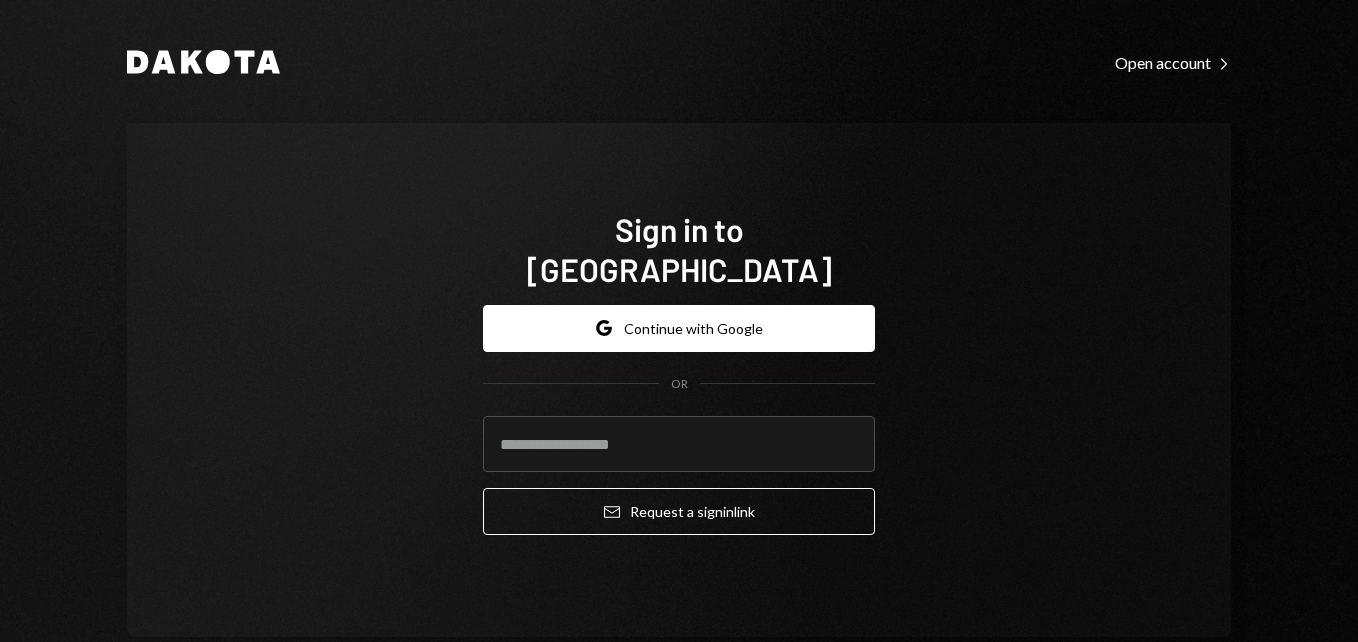 scroll, scrollTop: 0, scrollLeft: 0, axis: both 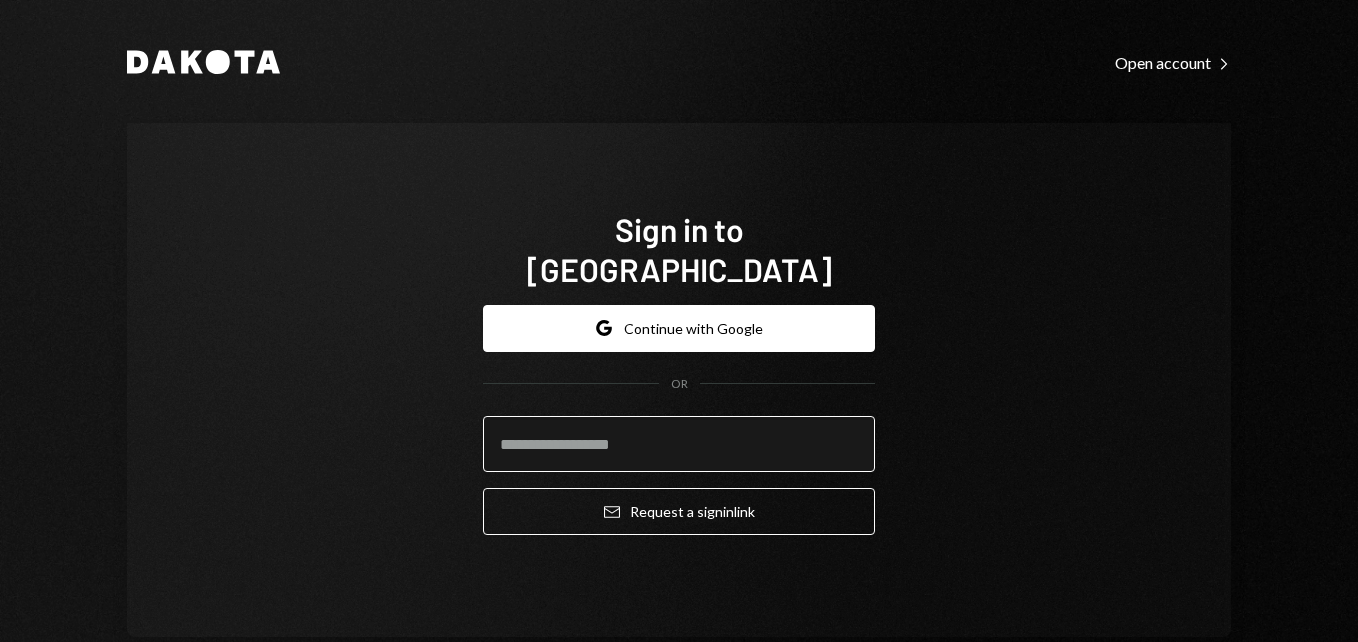 click at bounding box center (679, 444) 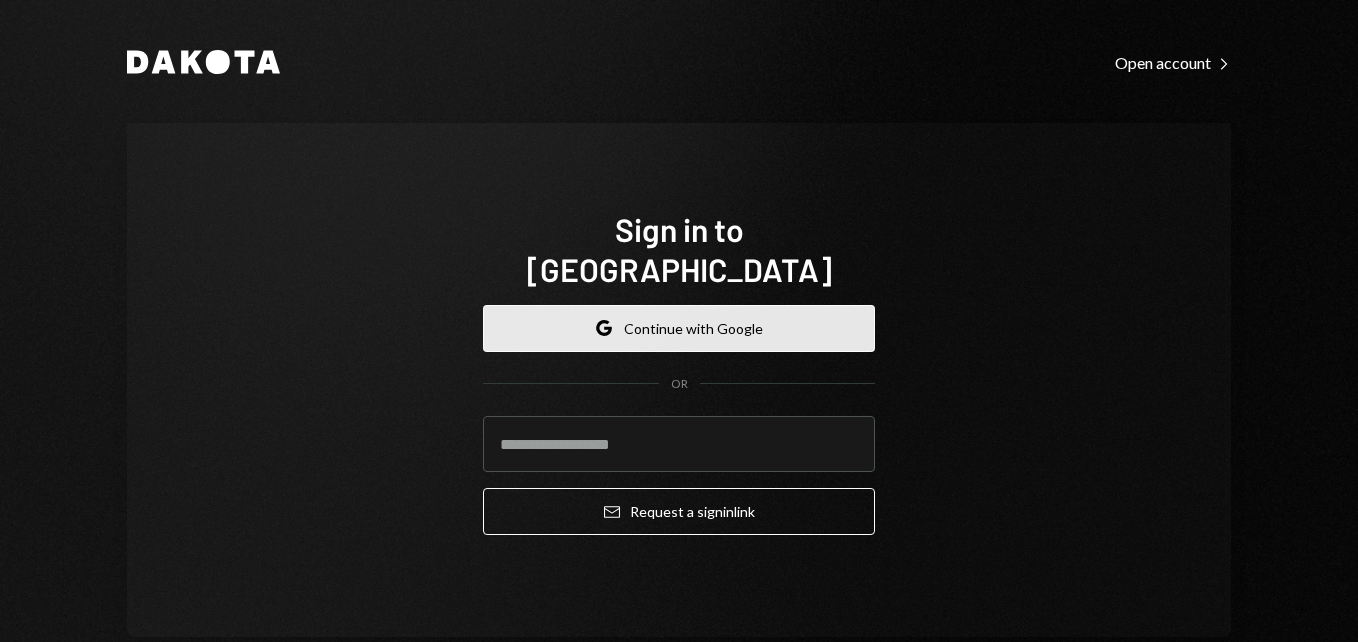 click on "Google  Continue with Google" at bounding box center (679, 328) 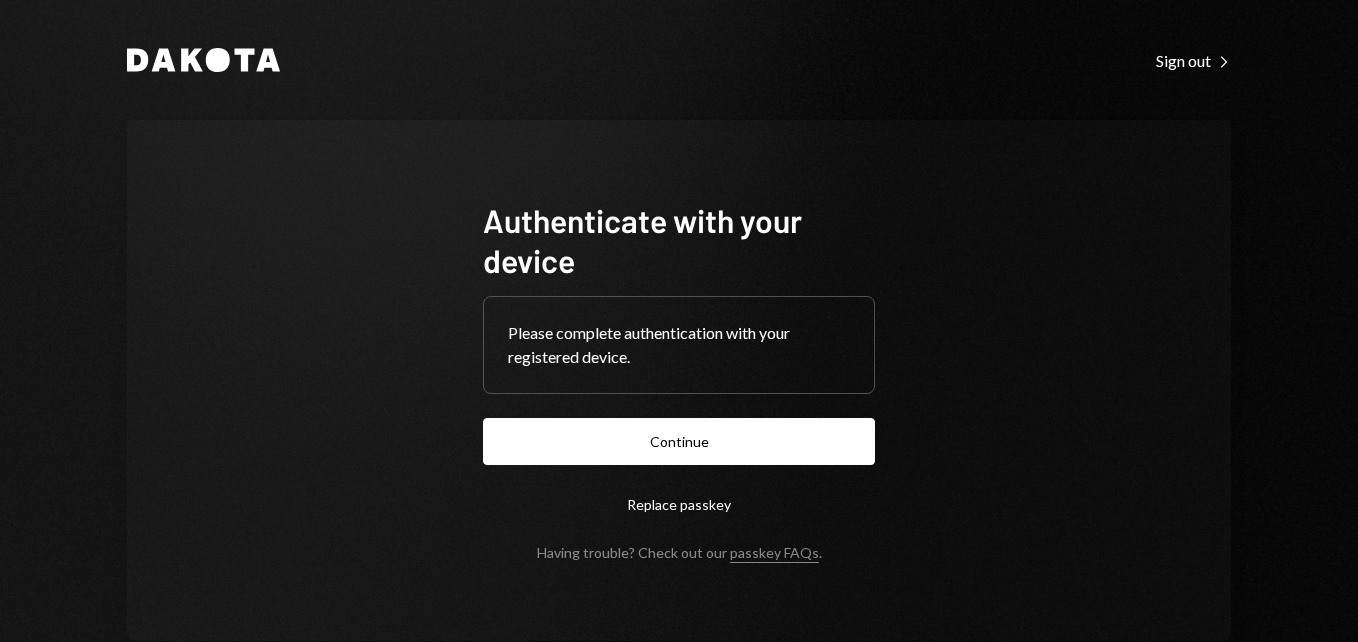 scroll, scrollTop: 0, scrollLeft: 0, axis: both 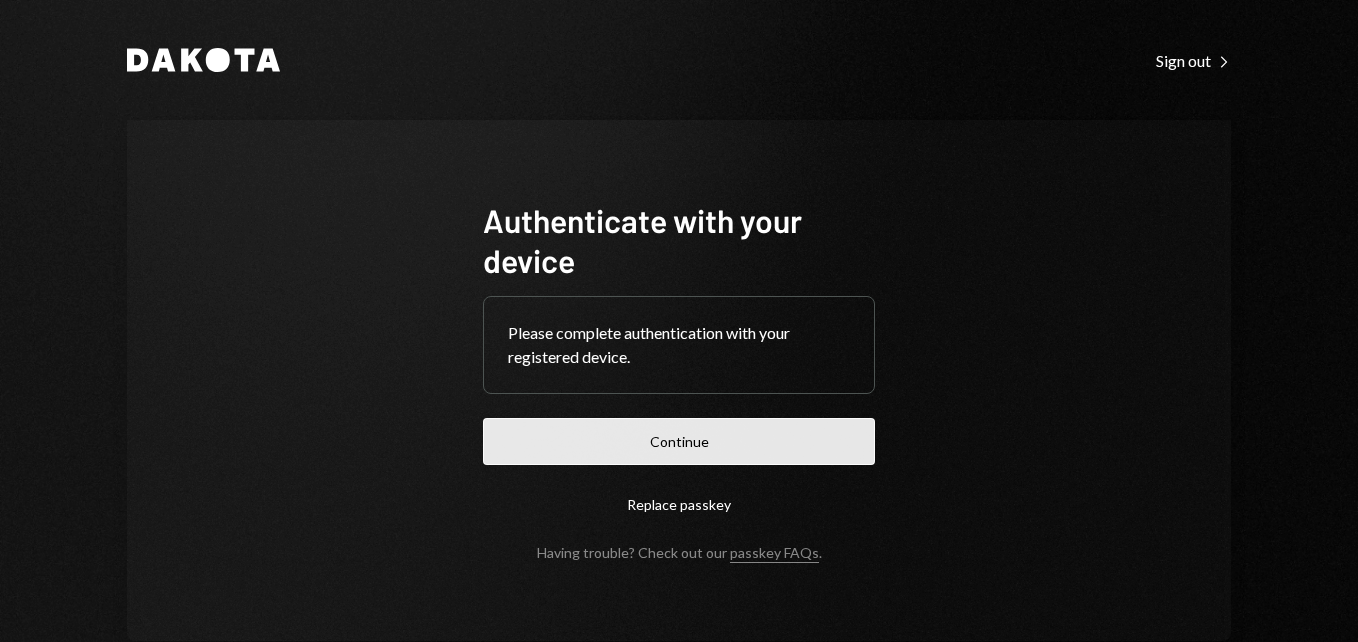 click on "Continue" at bounding box center (679, 441) 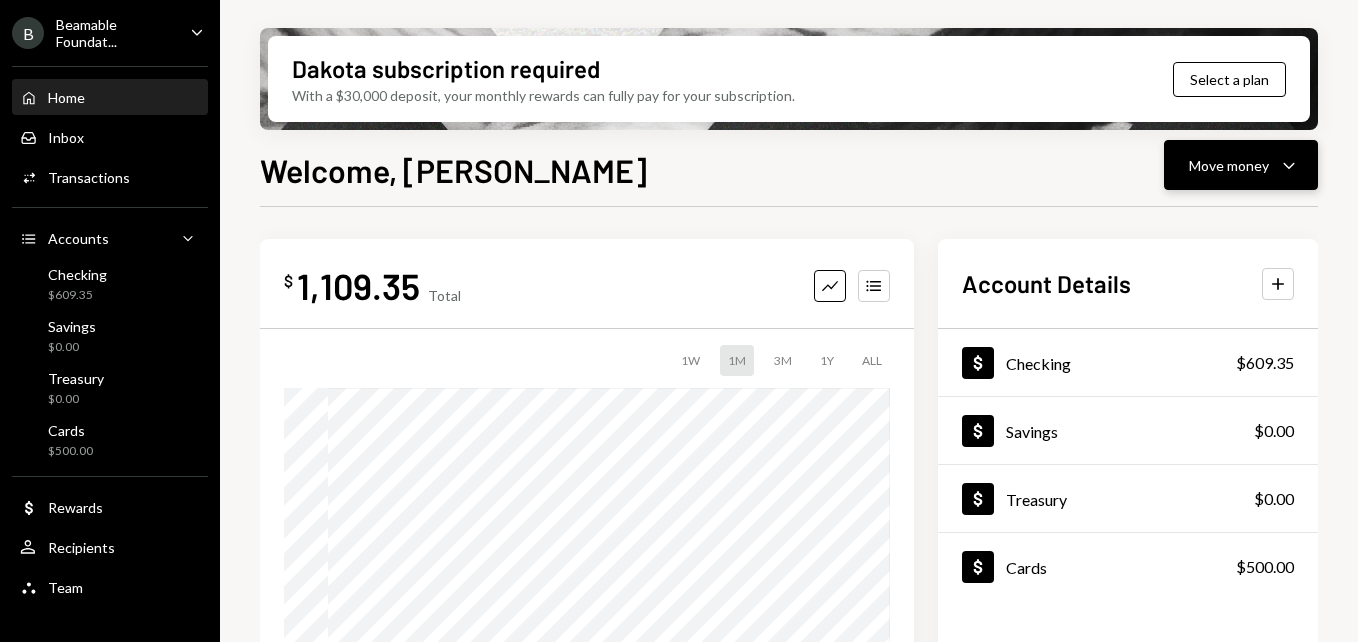 click on "Move money Caret Down" at bounding box center (1241, 165) 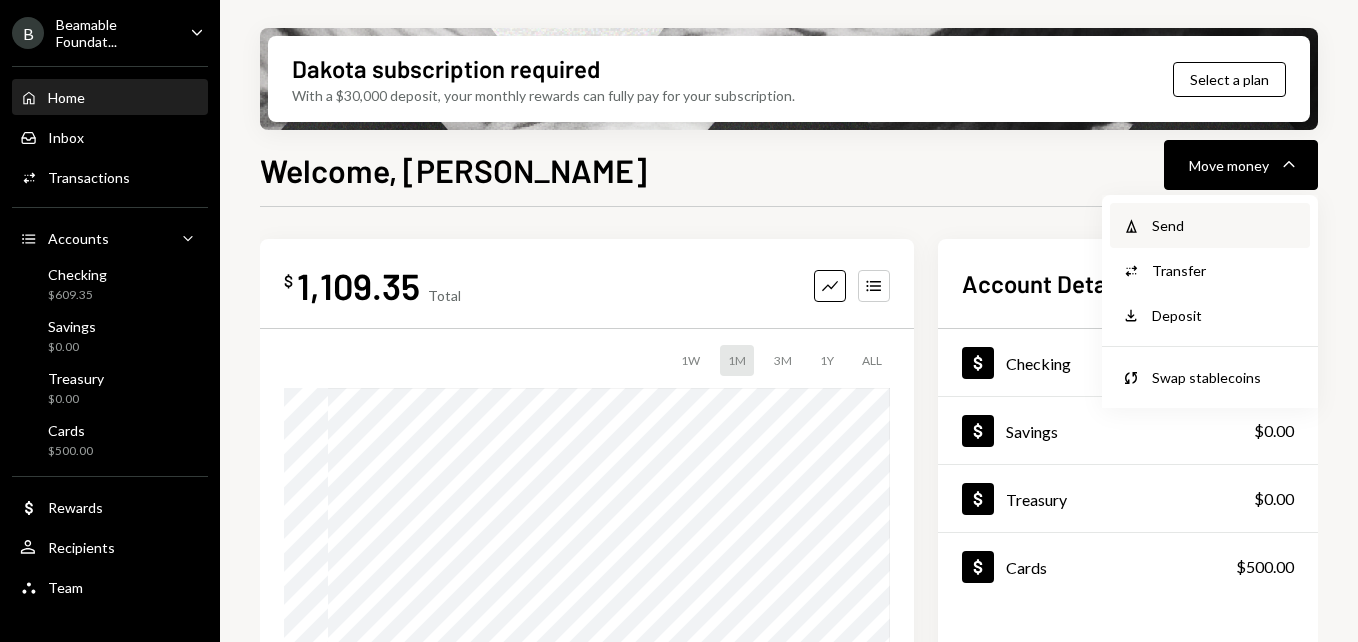 click on "Send" at bounding box center (1225, 225) 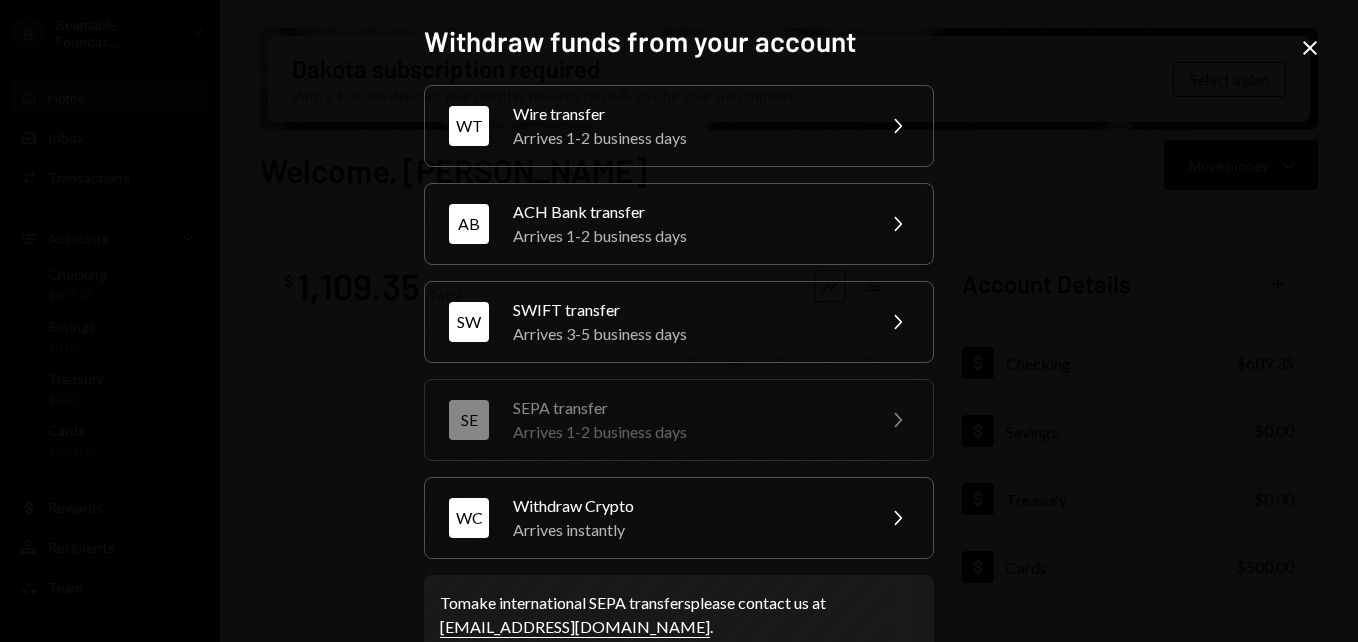 click on "Withdraw funds from your account WT Wire transfer Arrives 1-2 business days Chevron Right AB ACH Bank transfer Arrives 1-2 business days Chevron Right [PERSON_NAME] transfer Arrives 3-5 business days Chevron Right SE SEPA transfer Arrives 1-2 business days Chevron Right WC Withdraw Crypto Arrives instantly Chevron Right To  make international SEPA transfers  please contact us at   [EMAIL_ADDRESS][DOMAIN_NAME] . Close" at bounding box center [679, 321] 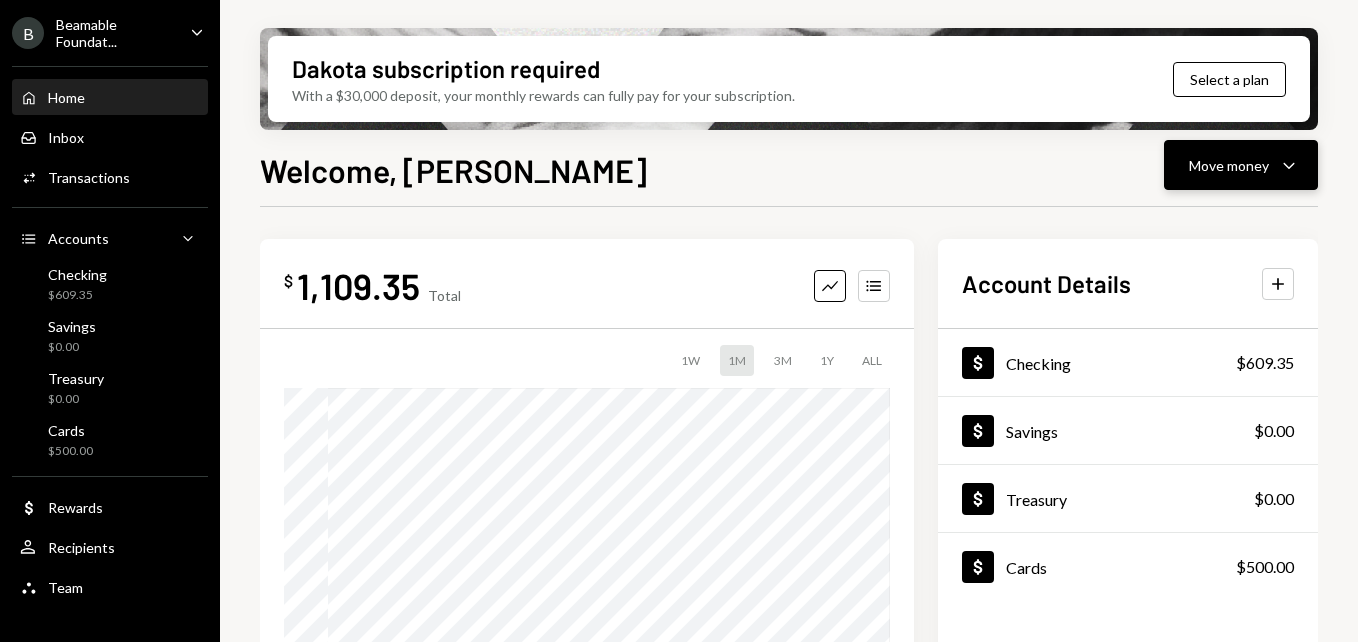 click on "Move money Caret Down" at bounding box center (1241, 165) 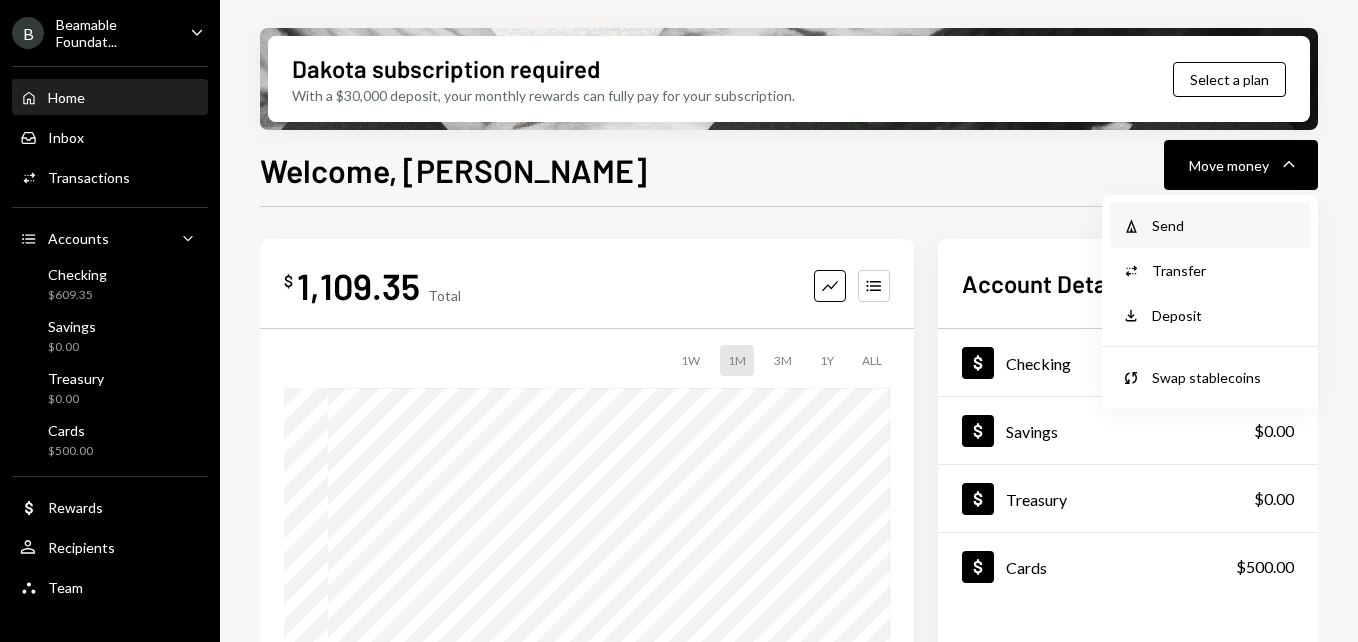 click on "Send" at bounding box center (1225, 225) 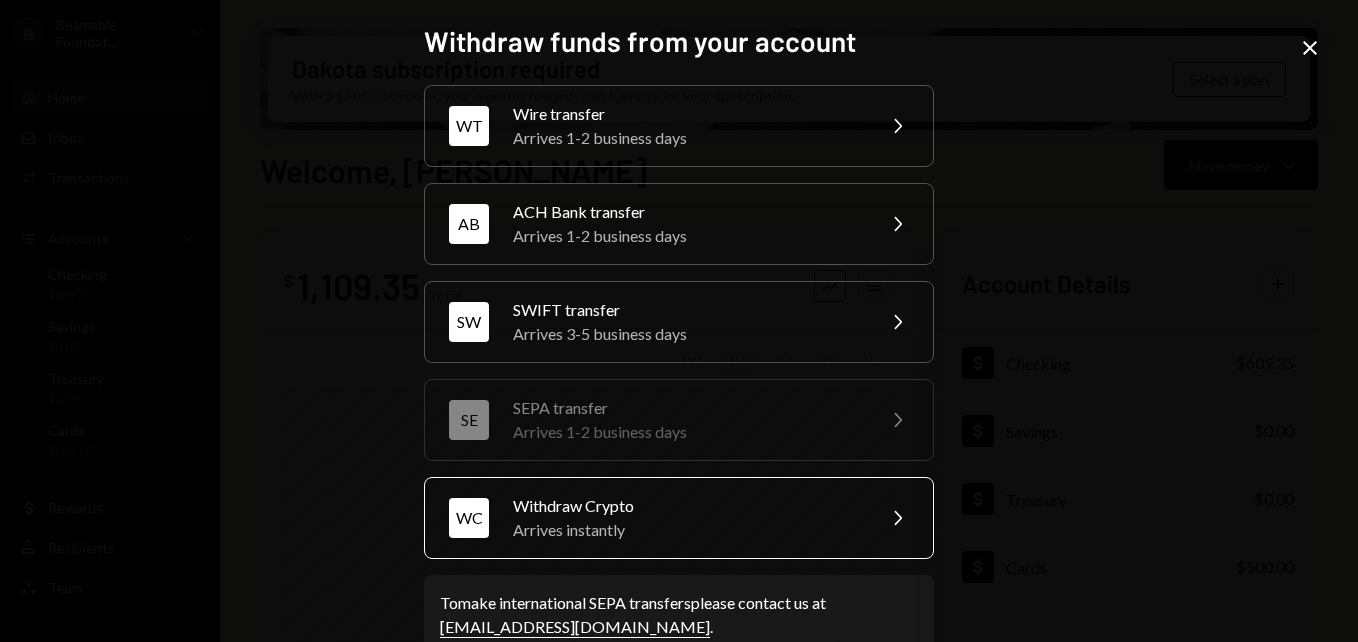 click on "Withdraw Crypto" at bounding box center (687, 506) 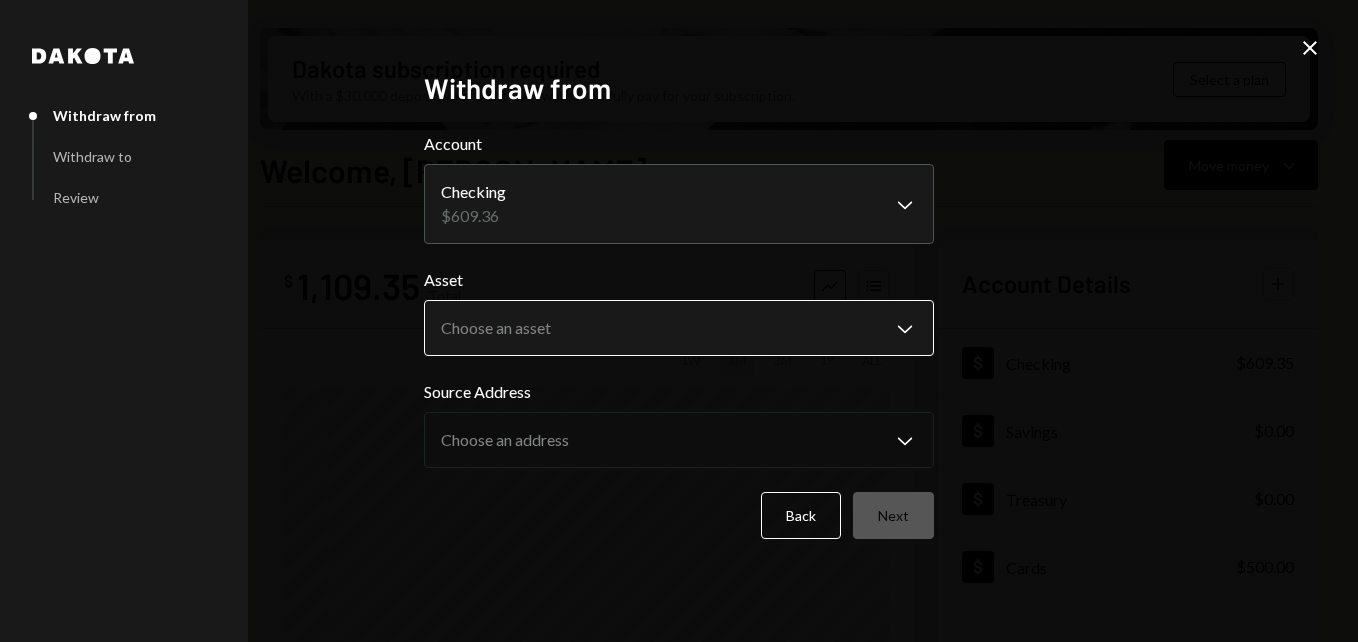 click on "B Beamable Foundat... Caret Down Home Home Inbox Inbox Activities Transactions Accounts Accounts Caret Down Checking $609.35 Savings $0.00 Treasury $0.00 Cards $500.00 Dollar Rewards User Recipients Team Team Dakota subscription required With a $30,000 deposit, your monthly rewards can fully pay for your subscription. Select a plan Welcome, [PERSON_NAME] Move money Caret Down $ 1,109.35 Total Graph Accounts 1W 1M 3M 1Y ALL Account Details Plus Dollar Checking $609.35 Dollar Savings $0.00 Dollar Treasury $0.00 Dollar Cards $500.00 Recent Transactions View all Type Initiated By Initiated At Account Status Funds added to Cards 500  DKUSD Checking [DATE] Organization Completed Transfer to Cards 500  DKUSD [PERSON_NAME] [DATE] Checking Completed Deposit 500  DKUSD 0x4c2c...A200B8 Copy [DATE] Checking Completed Stablecoin Conversion $500.00 [PERSON_NAME] [DATE] Checking Completed Withdrawal 50  USDC [PERSON_NAME] [DATE] Checking Completed /dashboard [PERSON_NAME] from Withdraw to Review" at bounding box center (679, 321) 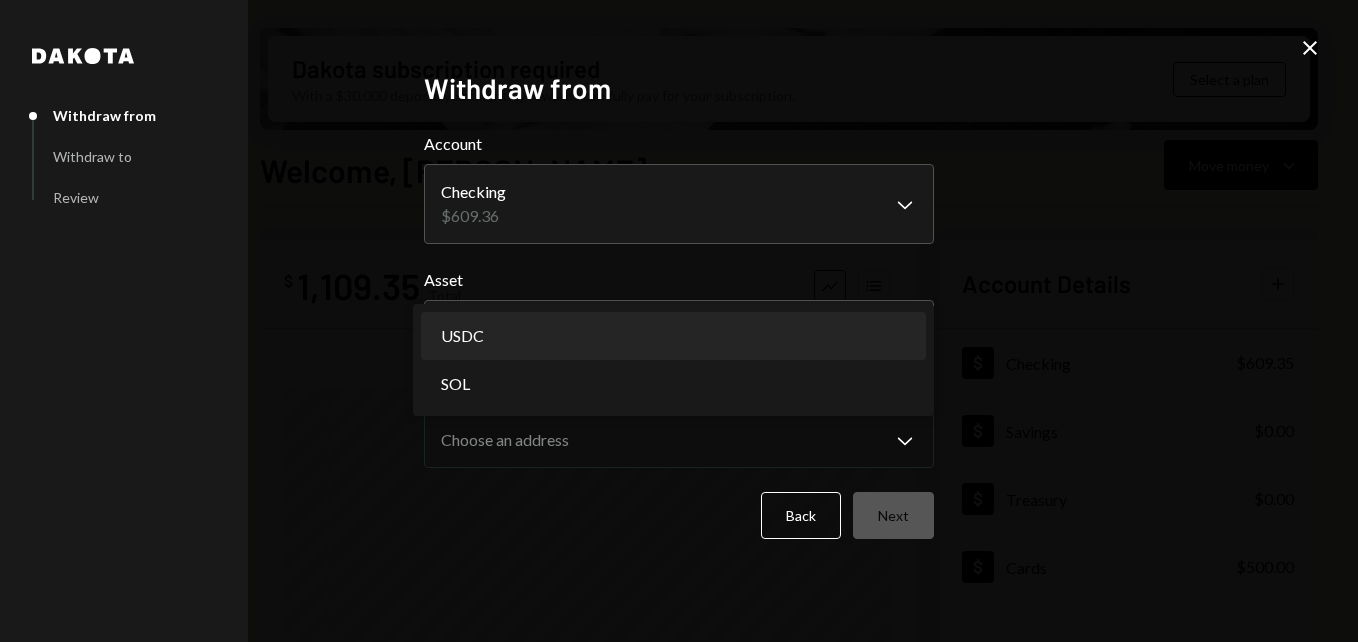 select on "****" 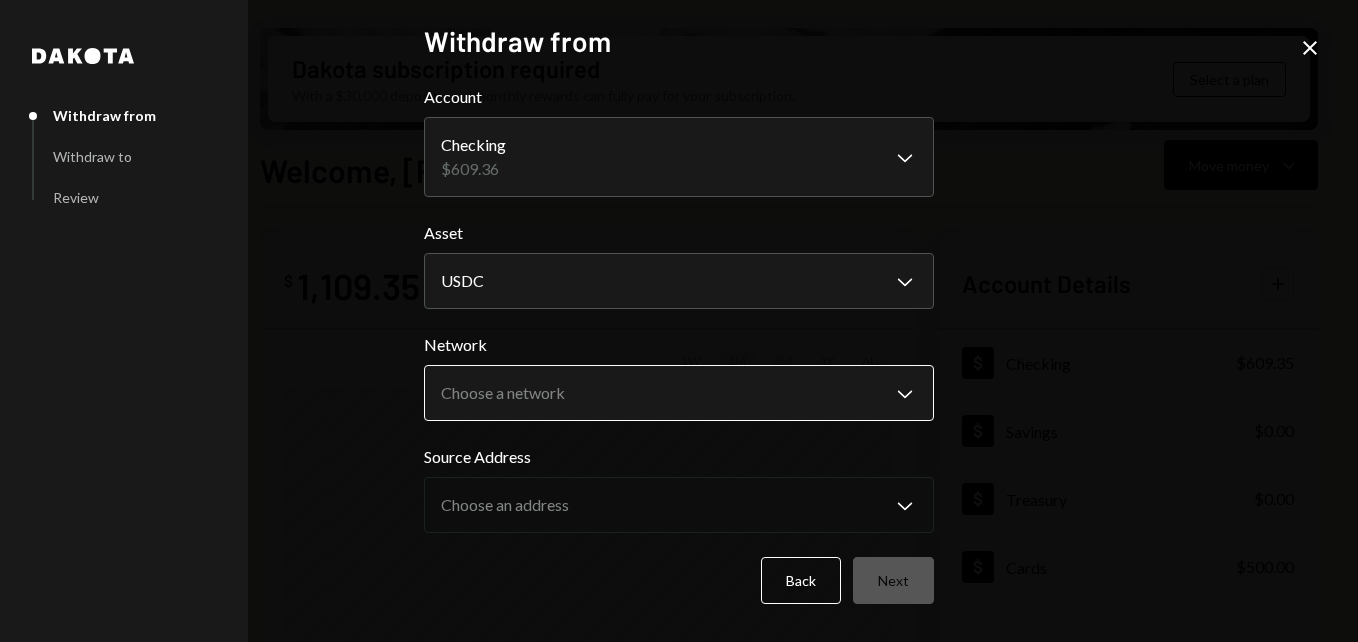 click on "B Beamable Foundat... Caret Down Home Home Inbox Inbox Activities Transactions Accounts Accounts Caret Down Checking $609.35 Savings $0.00 Treasury $0.00 Cards $500.00 Dollar Rewards User Recipients Team Team Dakota subscription required With a $30,000 deposit, your monthly rewards can fully pay for your subscription. Select a plan Welcome, [PERSON_NAME] Move money Caret Down $ 1,109.35 Total Graph Accounts 1W 1M 3M 1Y ALL Account Details Plus Dollar Checking $609.35 Dollar Savings $0.00 Dollar Treasury $0.00 Dollar Cards $500.00 Recent Transactions View all Type Initiated By Initiated At Account Status Funds added to Cards 500  DKUSD Checking [DATE] Organization Completed Transfer to Cards 500  DKUSD [PERSON_NAME] [DATE] Checking Completed Deposit 500  DKUSD 0x4c2c...A200B8 Copy [DATE] Checking Completed Stablecoin Conversion $500.00 [PERSON_NAME] [DATE] Checking Completed Withdrawal 50  USDC [PERSON_NAME] [DATE] Checking Completed /dashboard [PERSON_NAME] from Withdraw to Review" at bounding box center (679, 321) 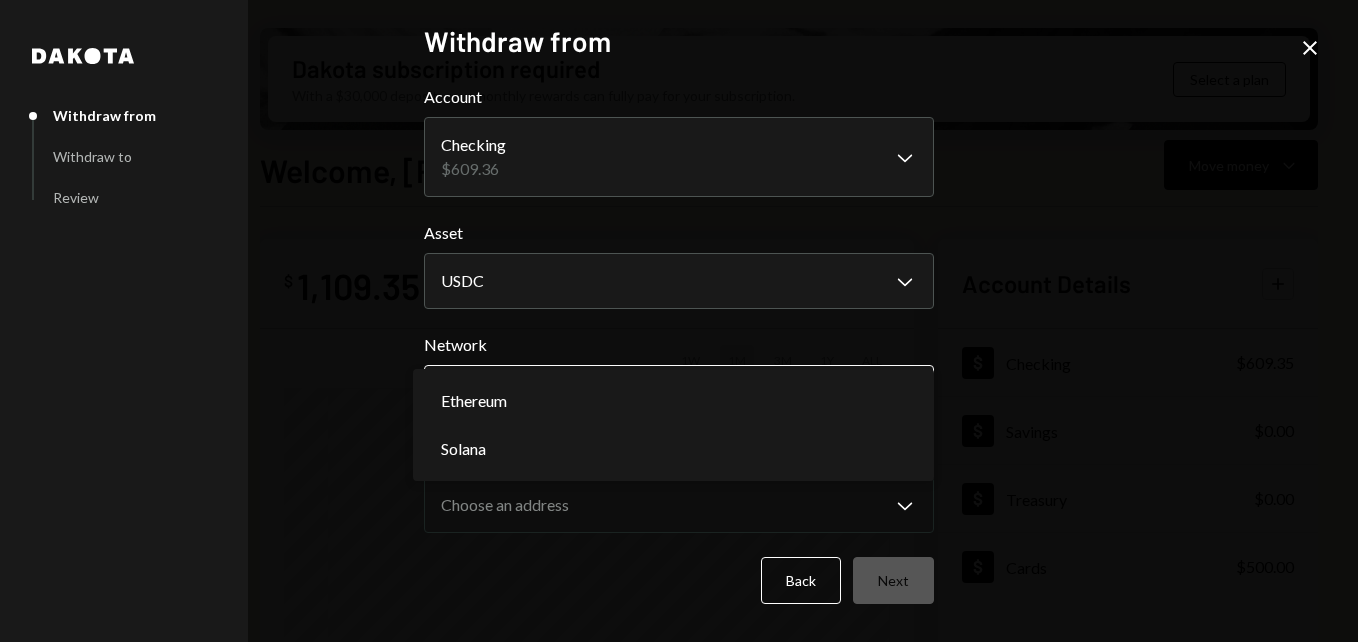 select on "**********" 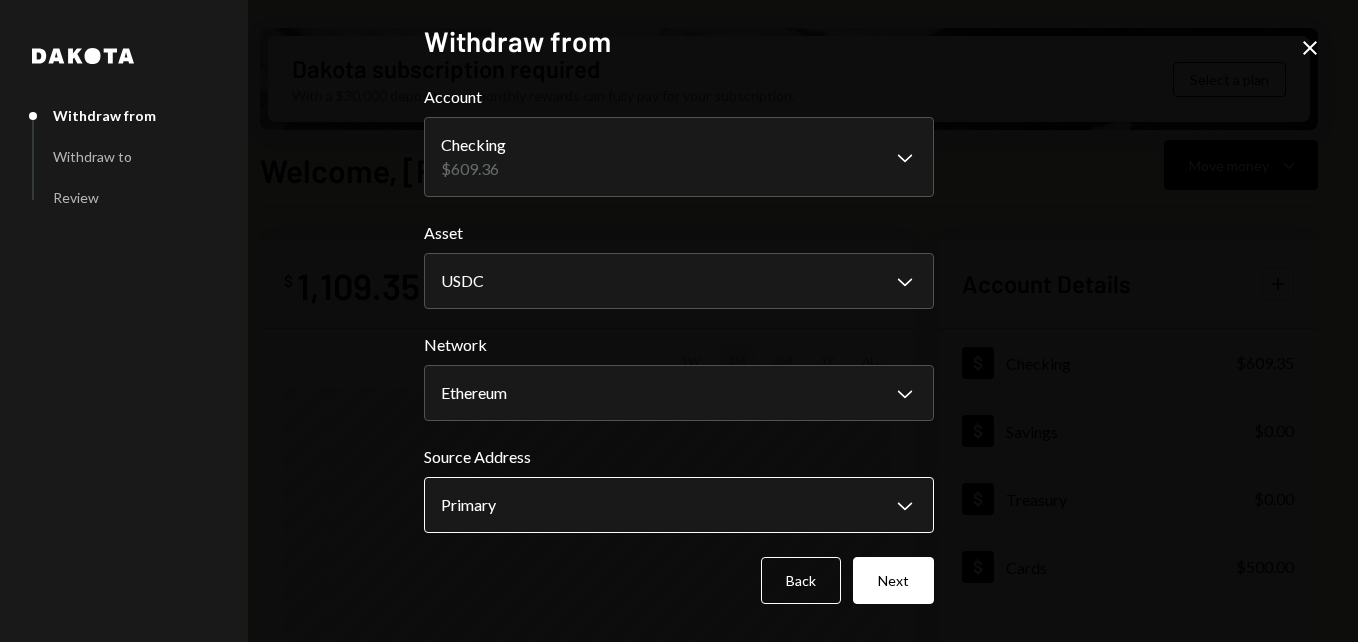 click on "B Beamable Foundat... Caret Down Home Home Inbox Inbox Activities Transactions Accounts Accounts Caret Down Checking $609.35 Savings $0.00 Treasury $0.00 Cards $500.00 Dollar Rewards User Recipients Team Team Dakota subscription required With a $30,000 deposit, your monthly rewards can fully pay for your subscription. Select a plan Welcome, [PERSON_NAME] Move money Caret Down $ 1,109.35 Total Graph Accounts 1W 1M 3M 1Y ALL Account Details Plus Dollar Checking $609.35 Dollar Savings $0.00 Dollar Treasury $0.00 Dollar Cards $500.00 Recent Transactions View all Type Initiated By Initiated At Account Status Funds added to Cards 500  DKUSD Checking [DATE] Organization Completed Transfer to Cards 500  DKUSD [PERSON_NAME] [DATE] Checking Completed Deposit 500  DKUSD 0x4c2c...A200B8 Copy [DATE] Checking Completed Stablecoin Conversion $500.00 [PERSON_NAME] [DATE] Checking Completed Withdrawal 50  USDC [PERSON_NAME] [DATE] Checking Completed /dashboard [PERSON_NAME] from Withdraw to Review" at bounding box center (679, 321) 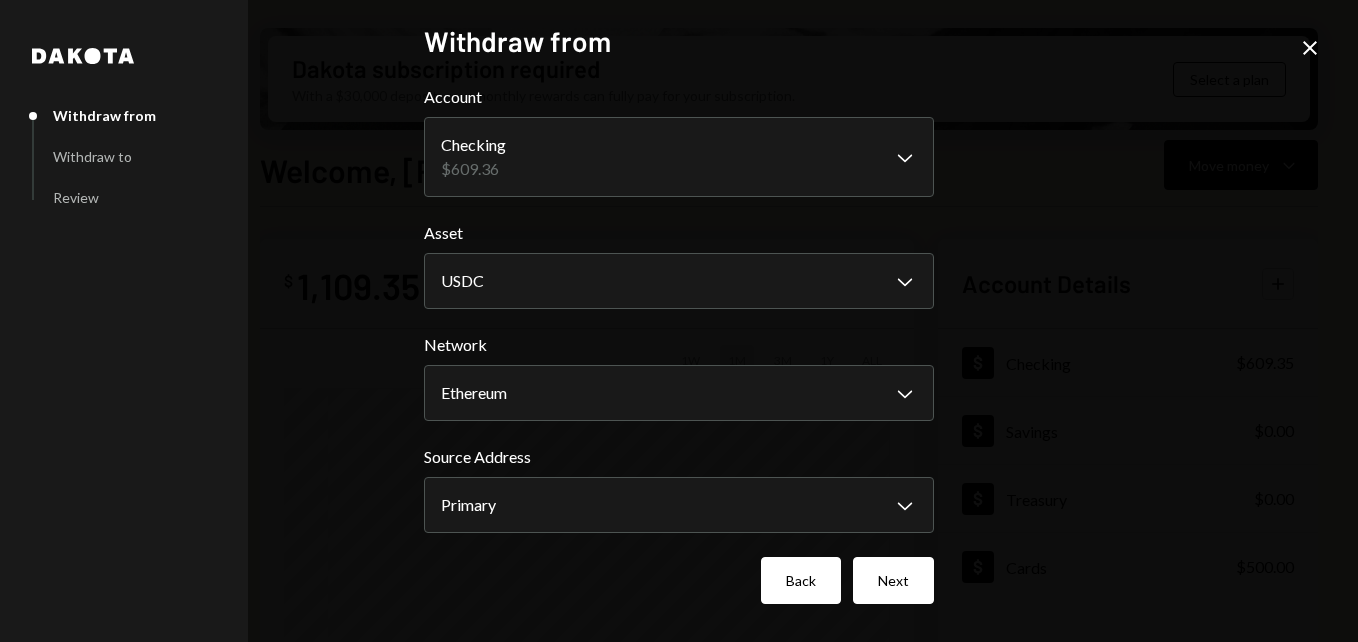 click on "Back" at bounding box center (801, 580) 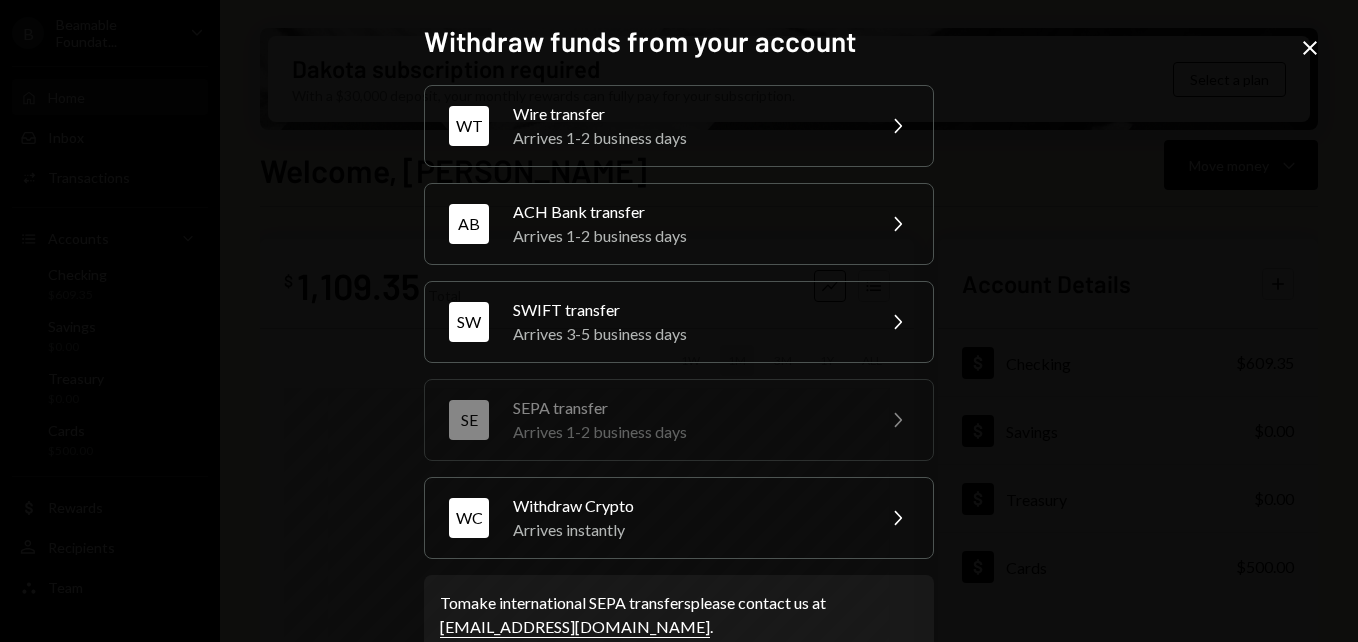 click 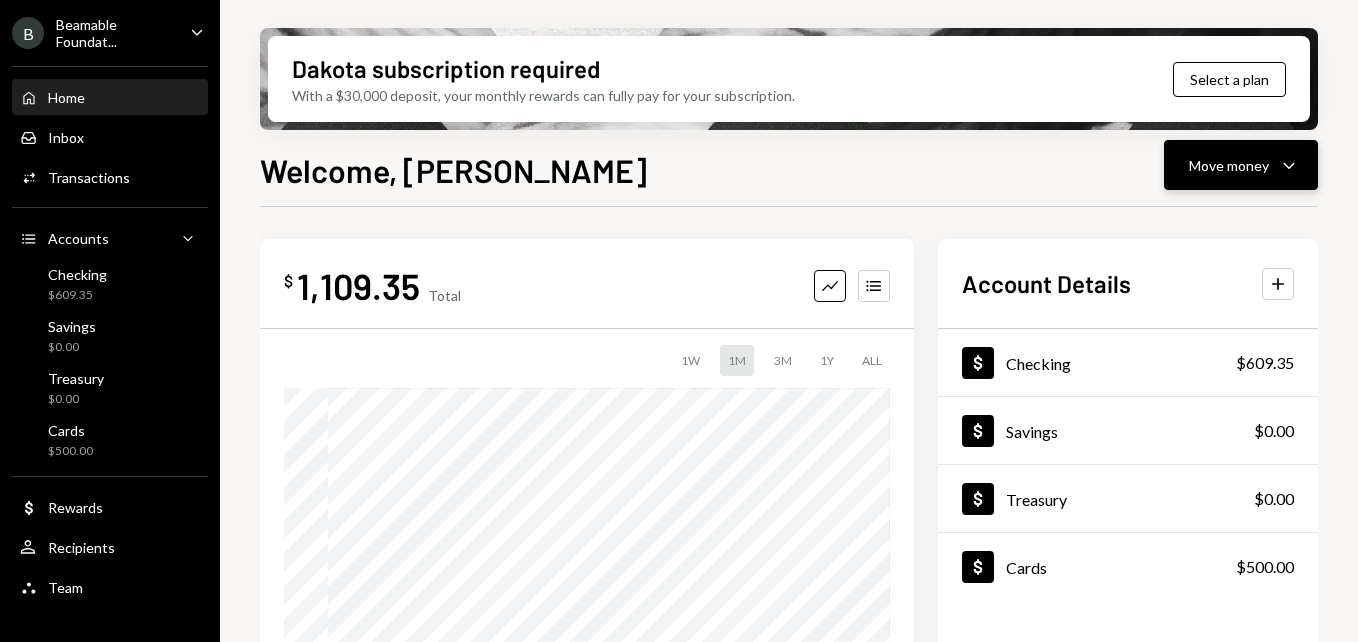 click on "Move money Caret Down" at bounding box center (1241, 165) 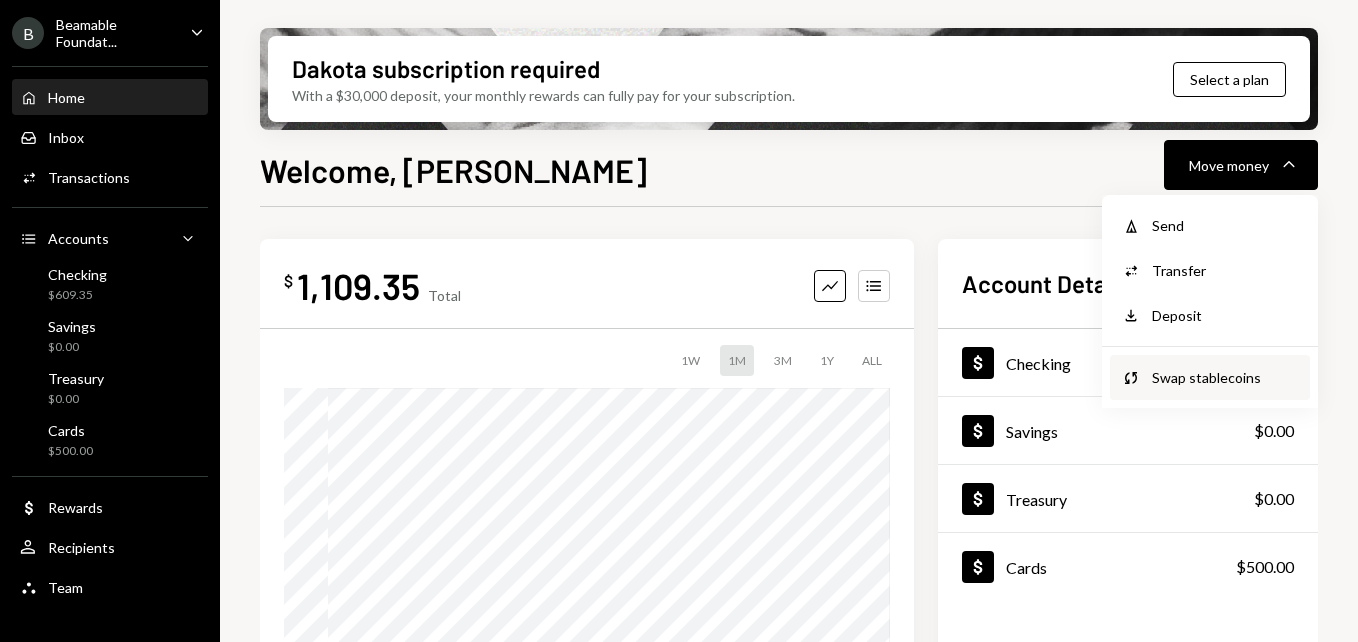 click on "Swap stablecoins" at bounding box center [1225, 377] 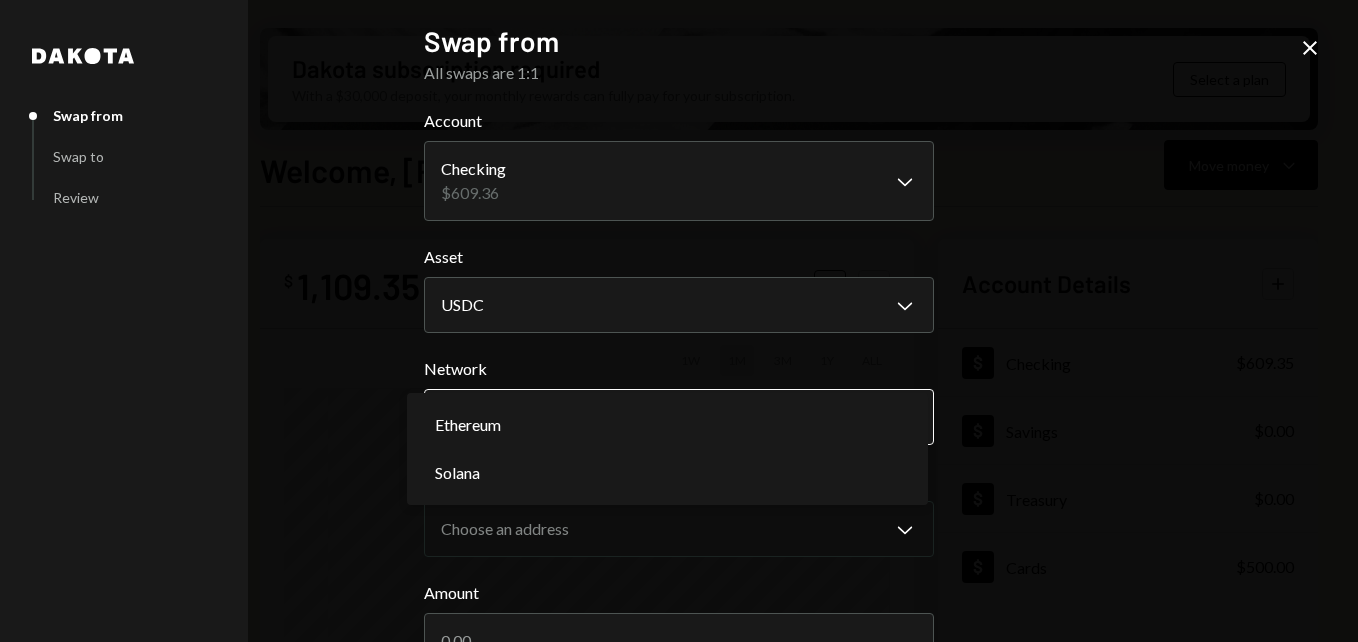 click on "B Beamable Foundat... Caret Down Home Home Inbox Inbox Activities Transactions Accounts Accounts Caret Down Checking $609.35 Savings $0.00 Treasury $0.00 Cards $500.00 Dollar Rewards User Recipients Team Team Dakota subscription required With a $30,000 deposit, your monthly rewards can fully pay for your subscription. Select a plan Welcome, [PERSON_NAME] Move money Caret Down $ 1,109.35 Total Graph Accounts 1W 1M 3M 1Y ALL Account Details Plus Dollar Checking $609.35 Dollar Savings $0.00 Dollar Treasury $0.00 Dollar Cards $500.00 Recent Transactions View all Type Initiated By Initiated At Account Status Funds added to Cards 500  DKUSD Checking [DATE] Organization Completed Transfer to Cards 500  DKUSD [PERSON_NAME] [DATE] Checking Completed Deposit 500  DKUSD 0x4c2c...A200B8 Copy [DATE] Checking Completed Stablecoin Conversion $500.00 [PERSON_NAME] [DATE] Checking Completed Withdrawal 50  USDC [PERSON_NAME] [DATE] Checking Completed /dashboard [PERSON_NAME] from Swap to Review Account" at bounding box center (679, 321) 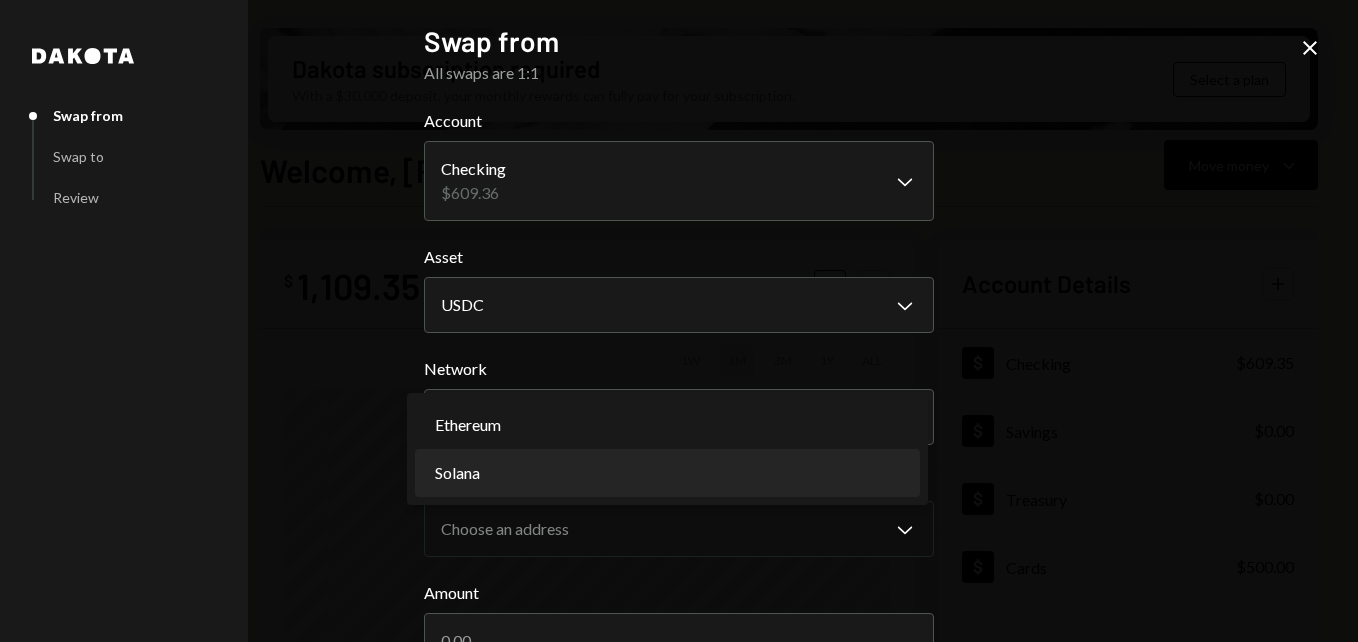 select on "**********" 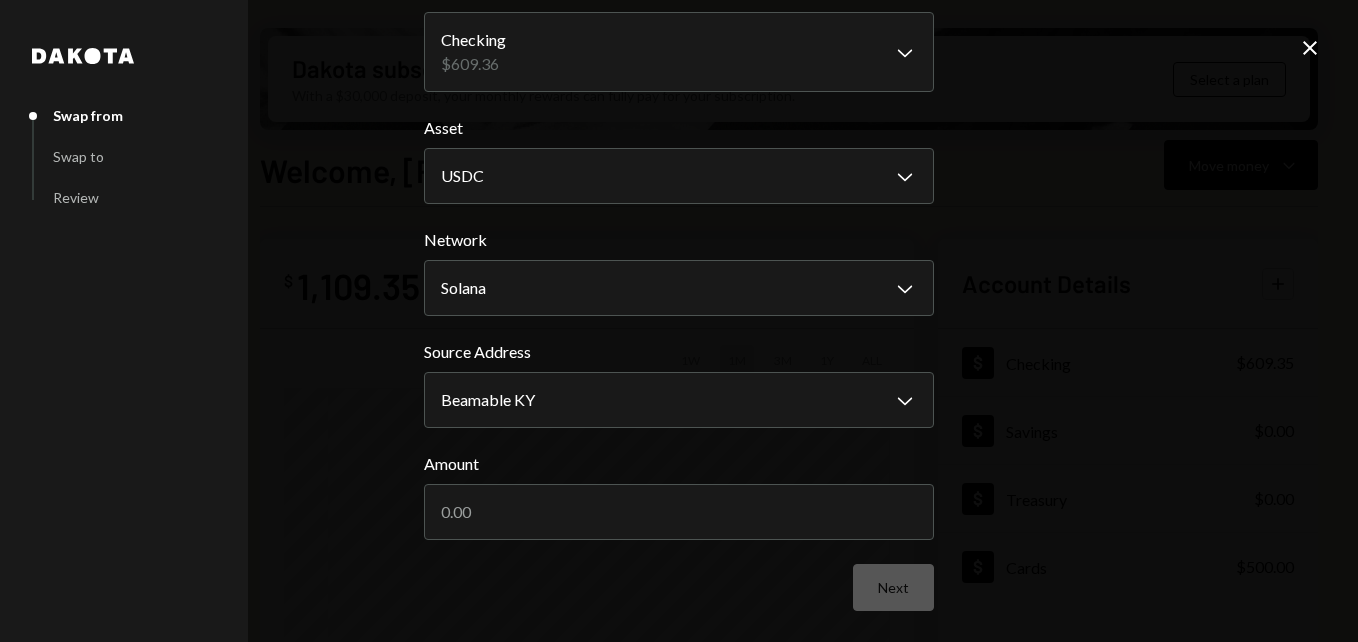 scroll, scrollTop: 130, scrollLeft: 0, axis: vertical 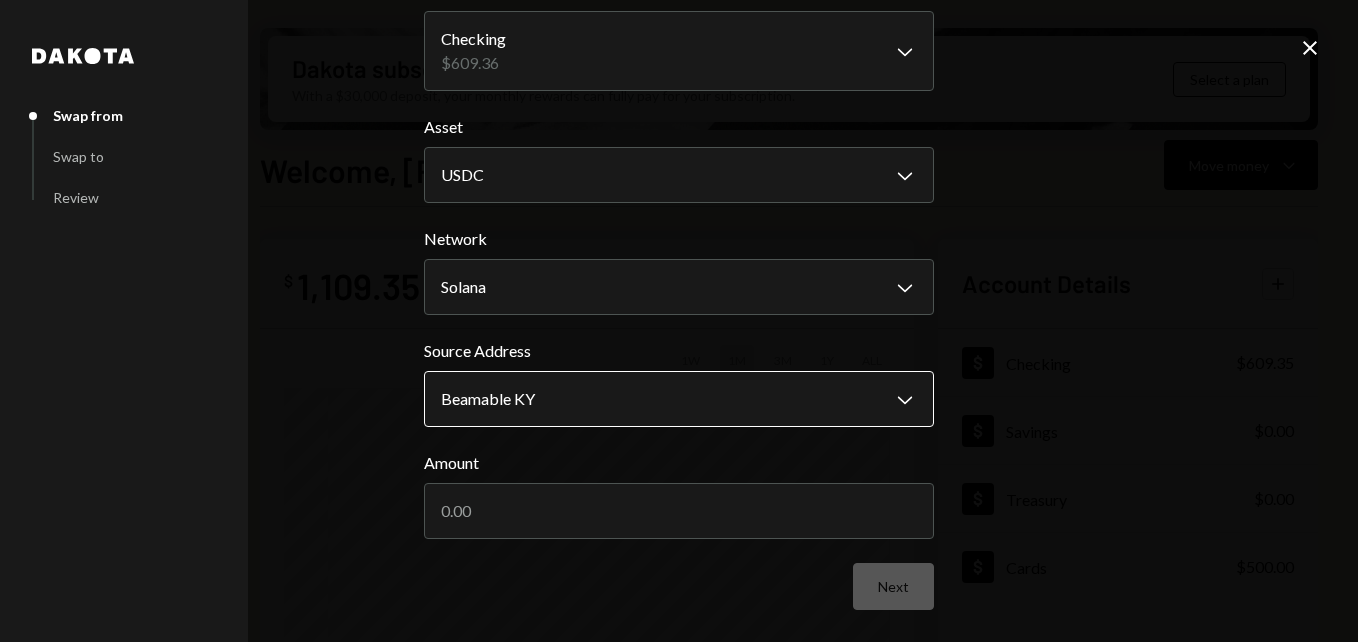 click on "B Beamable Foundat... Caret Down Home Home Inbox Inbox Activities Transactions Accounts Accounts Caret Down Checking $609.35 Savings $0.00 Treasury $0.00 Cards $500.00 Dollar Rewards User Recipients Team Team Dakota subscription required With a $30,000 deposit, your monthly rewards can fully pay for your subscription. Select a plan Welcome, [PERSON_NAME] Move money Caret Down $ 1,109.35 Total Graph Accounts 1W 1M 3M 1Y ALL Account Details Plus Dollar Checking $609.35 Dollar Savings $0.00 Dollar Treasury $0.00 Dollar Cards $500.00 Recent Transactions View all Type Initiated By Initiated At Account Status Funds added to Cards 500  DKUSD Checking [DATE] Organization Completed Transfer to Cards 500  DKUSD [PERSON_NAME] [DATE] Checking Completed Deposit 500  DKUSD 0x4c2c...A200B8 Copy [DATE] Checking Completed Stablecoin Conversion $500.00 [PERSON_NAME] [DATE] Checking Completed Withdrawal 50  USDC [PERSON_NAME] [DATE] Checking Completed /dashboard [PERSON_NAME] from Swap to Review Account" at bounding box center [679, 321] 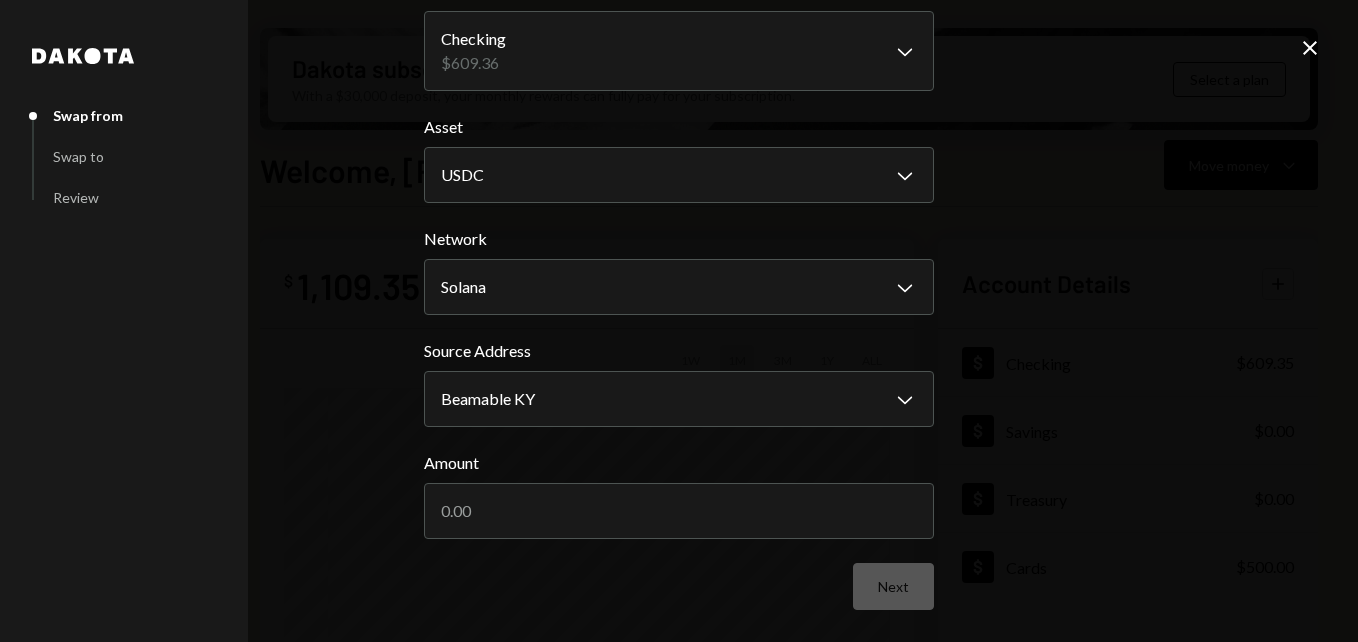 click on "**********" at bounding box center (679, 294) 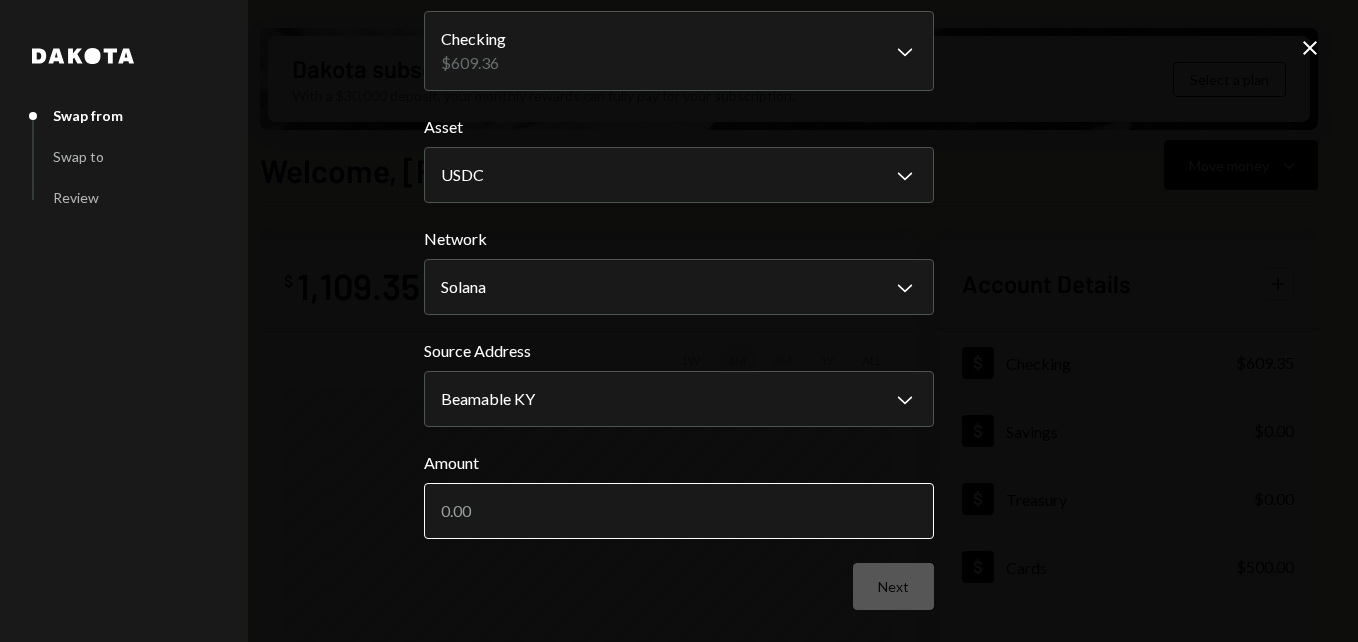 click on "Amount" at bounding box center [679, 511] 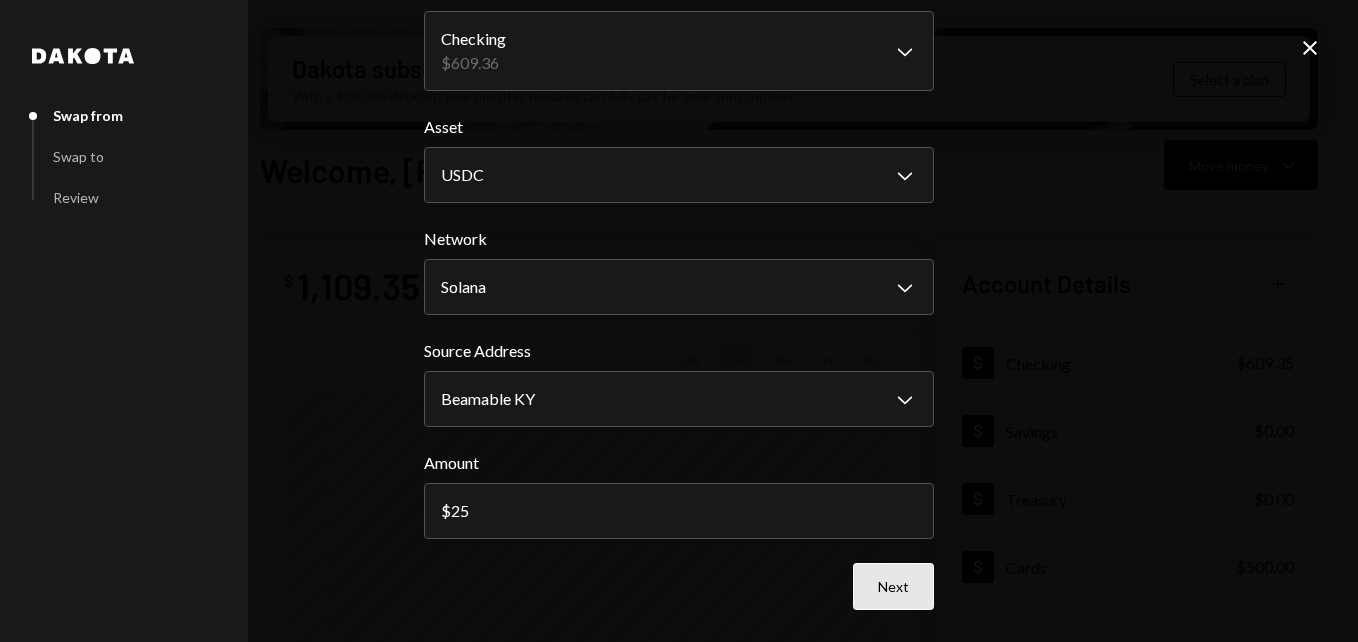 type on "25" 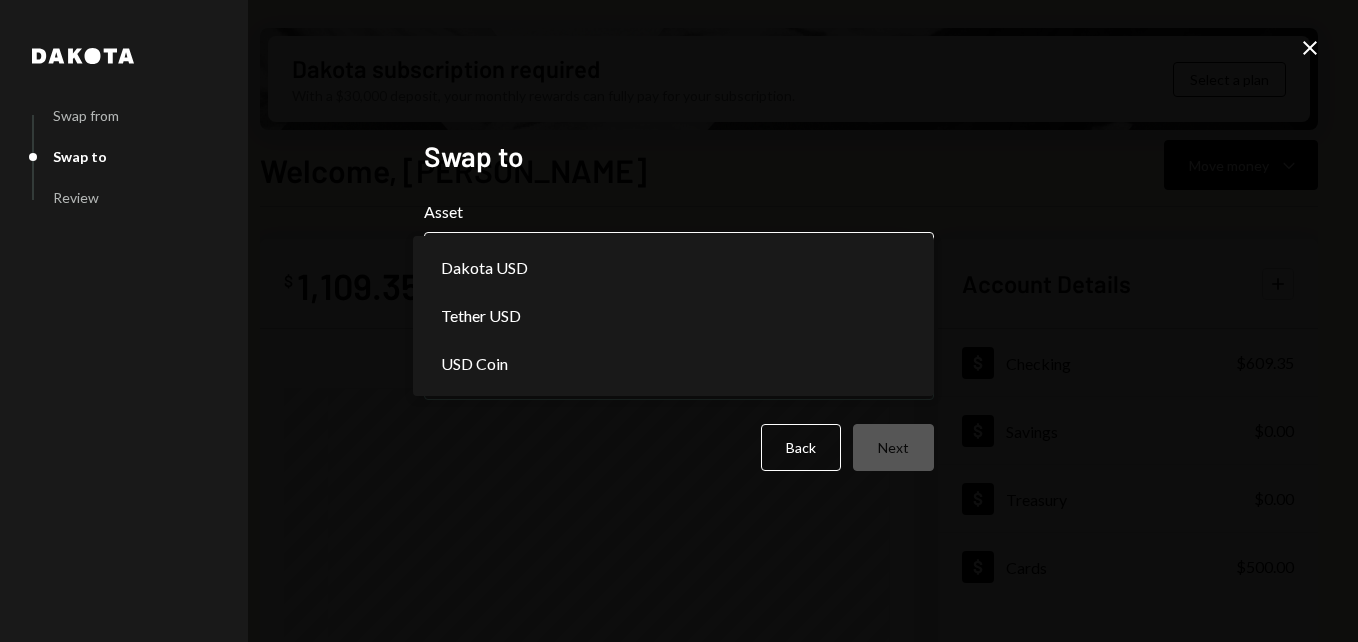 click on "B Beamable Foundat... Caret Down Home Home Inbox Inbox Activities Transactions Accounts Accounts Caret Down Checking $609.35 Savings $0.00 Treasury $0.00 Cards $500.00 Dollar Rewards User Recipients Team Team Dakota subscription required With a $30,000 deposit, your monthly rewards can fully pay for your subscription. Select a plan Welcome, [PERSON_NAME] Move money Caret Down $ 1,109.35 Total Graph Accounts 1W 1M 3M 1Y ALL Account Details Plus Dollar Checking $609.35 Dollar Savings $0.00 Dollar Treasury $0.00 Dollar Cards $500.00 Recent Transactions View all Type Initiated By Initiated At Account Status Funds added to Cards 500  DKUSD Checking [DATE] Organization Completed Transfer to Cards 500  DKUSD [PERSON_NAME] [DATE] Checking Completed Deposit 500  DKUSD 0x4c2c...A200B8 Copy [DATE] Checking Completed Stablecoin Conversion $500.00 [PERSON_NAME] [DATE] Checking Completed Withdrawal 50  USDC [PERSON_NAME] [DATE] Checking Completed /dashboard [PERSON_NAME] from Swap to Review Swap to" at bounding box center (679, 321) 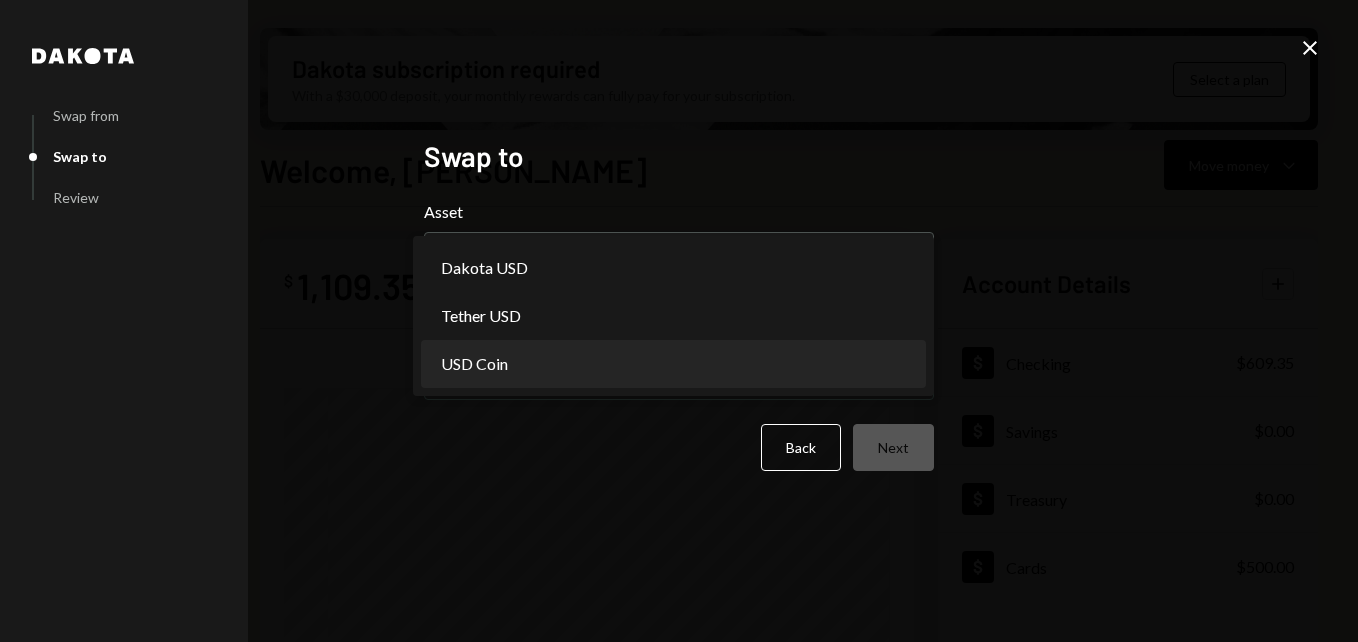 select on "****" 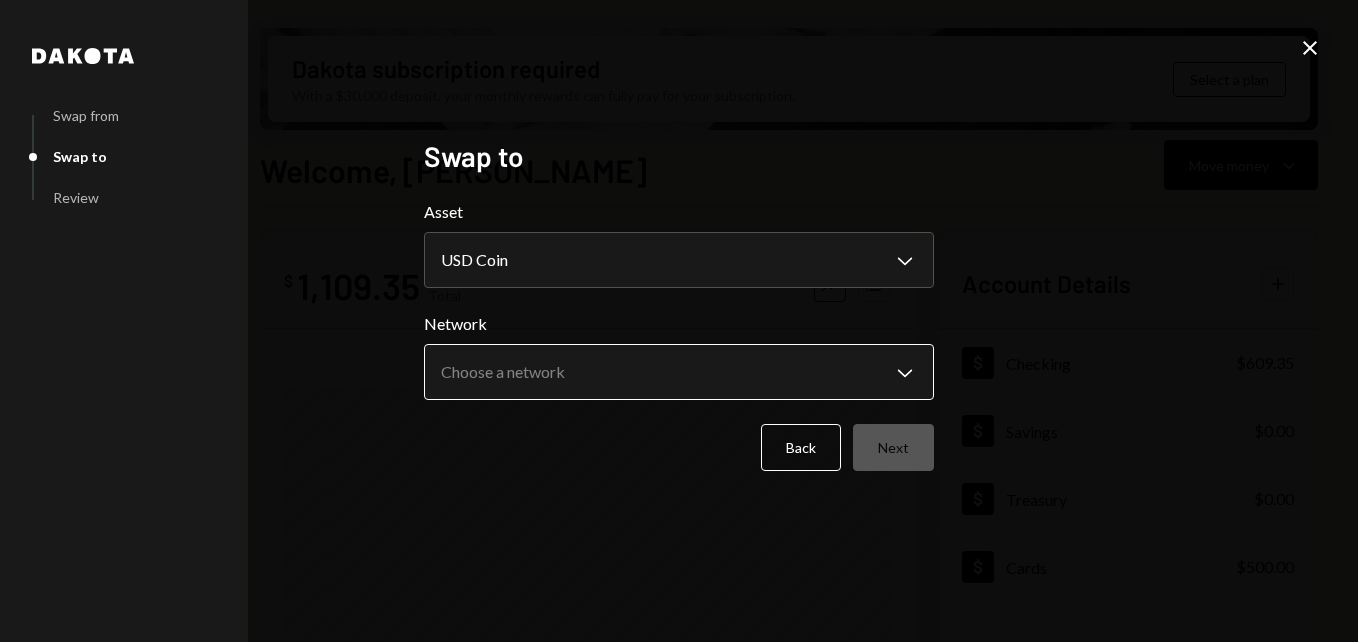 click on "B Beamable Foundat... Caret Down Home Home Inbox Inbox Activities Transactions Accounts Accounts Caret Down Checking $609.35 Savings $0.00 Treasury $0.00 Cards $500.00 Dollar Rewards User Recipients Team Team Dakota subscription required With a $30,000 deposit, your monthly rewards can fully pay for your subscription. Select a plan Welcome, [PERSON_NAME] Move money Caret Down $ 1,109.35 Total Graph Accounts 1W 1M 3M 1Y ALL Account Details Plus Dollar Checking $609.35 Dollar Savings $0.00 Dollar Treasury $0.00 Dollar Cards $500.00 Recent Transactions View all Type Initiated By Initiated At Account Status Funds added to Cards 500  DKUSD Checking [DATE] Organization Completed Transfer to Cards 500  DKUSD [PERSON_NAME] [DATE] Checking Completed Deposit 500  DKUSD 0x4c2c...A200B8 Copy [DATE] Checking Completed Stablecoin Conversion $500.00 [PERSON_NAME] [DATE] Checking Completed Withdrawal 50  USDC [PERSON_NAME] [DATE] Checking Completed /dashboard [PERSON_NAME] from Swap to Review Swap to" at bounding box center [679, 321] 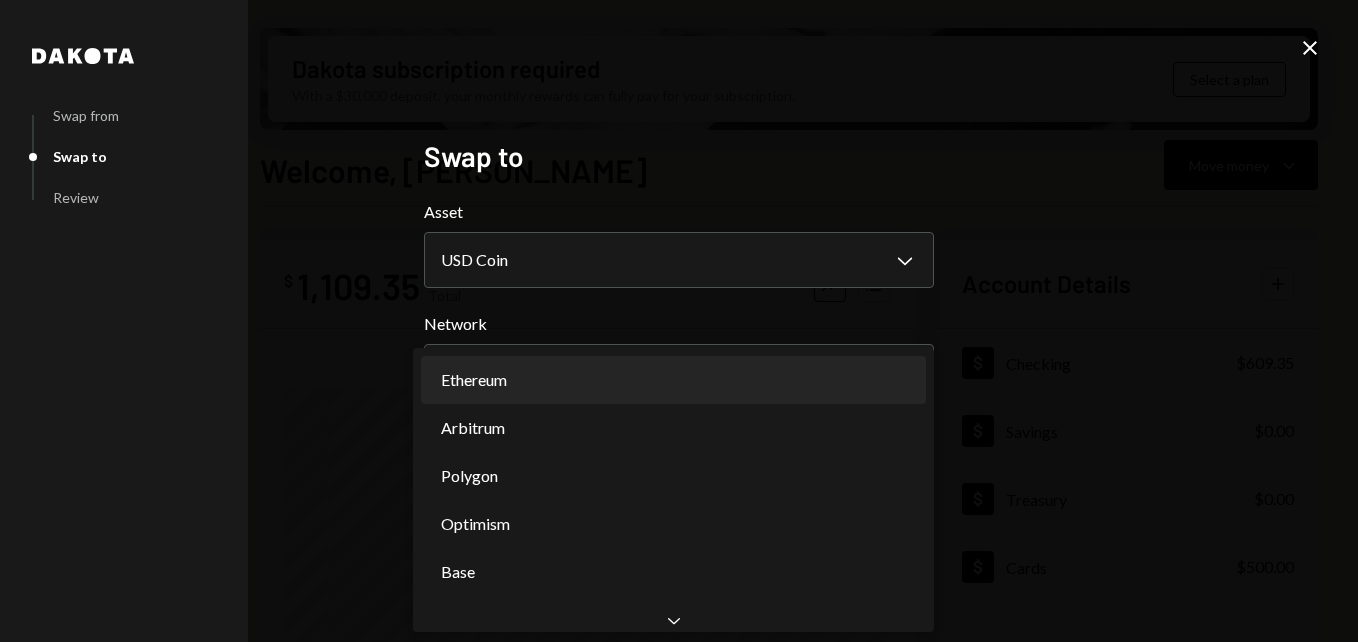 select on "**********" 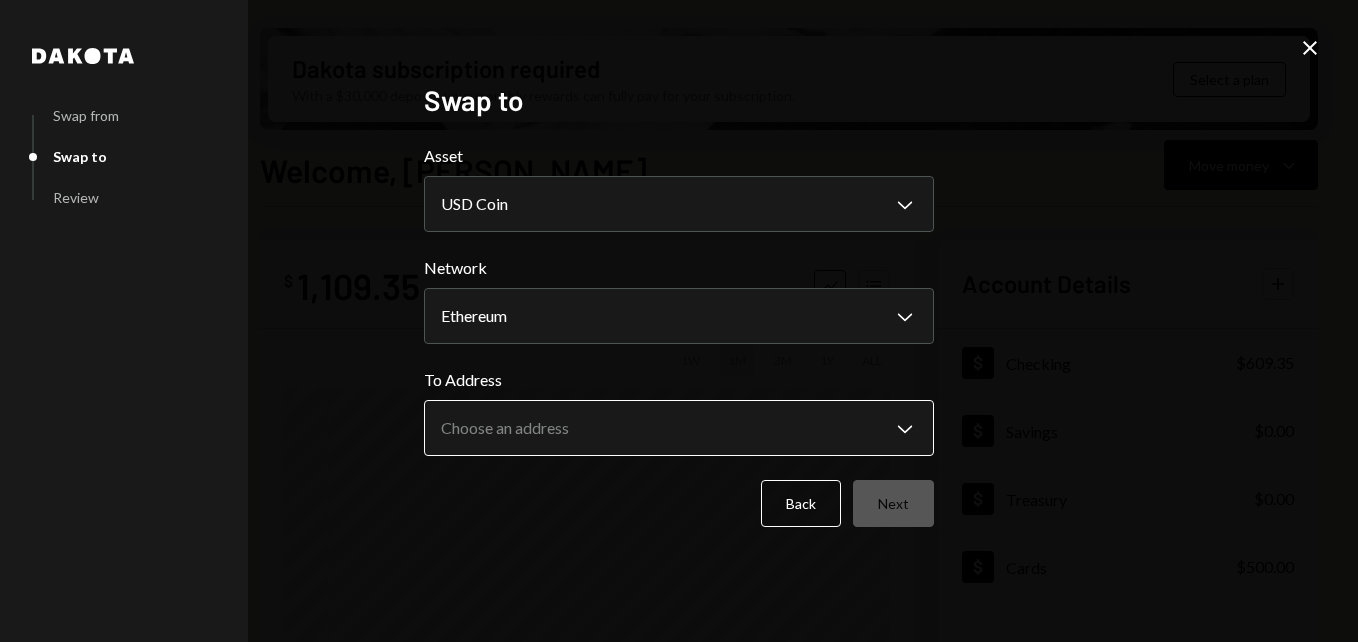 click on "B Beamable Foundat... Caret Down Home Home Inbox Inbox Activities Transactions Accounts Accounts Caret Down Checking $609.35 Savings $0.00 Treasury $0.00 Cards $500.00 Dollar Rewards User Recipients Team Team Dakota subscription required With a $30,000 deposit, your monthly rewards can fully pay for your subscription. Select a plan Welcome, [PERSON_NAME] Move money Caret Down $ 1,109.35 Total Graph Accounts 1W 1M 3M 1Y ALL Account Details Plus Dollar Checking $609.35 Dollar Savings $0.00 Dollar Treasury $0.00 Dollar Cards $500.00 Recent Transactions View all Type Initiated By Initiated At Account Status Funds added to Cards 500  DKUSD Checking [DATE] Organization Completed Transfer to Cards 500  DKUSD [PERSON_NAME] [DATE] Checking Completed Deposit 500  DKUSD 0x4c2c...A200B8 Copy [DATE] Checking Completed Stablecoin Conversion $500.00 [PERSON_NAME] [DATE] Checking Completed Withdrawal 50  USDC [PERSON_NAME] [DATE] Checking Completed /dashboard [PERSON_NAME] from Swap to Review Swap to" at bounding box center (679, 321) 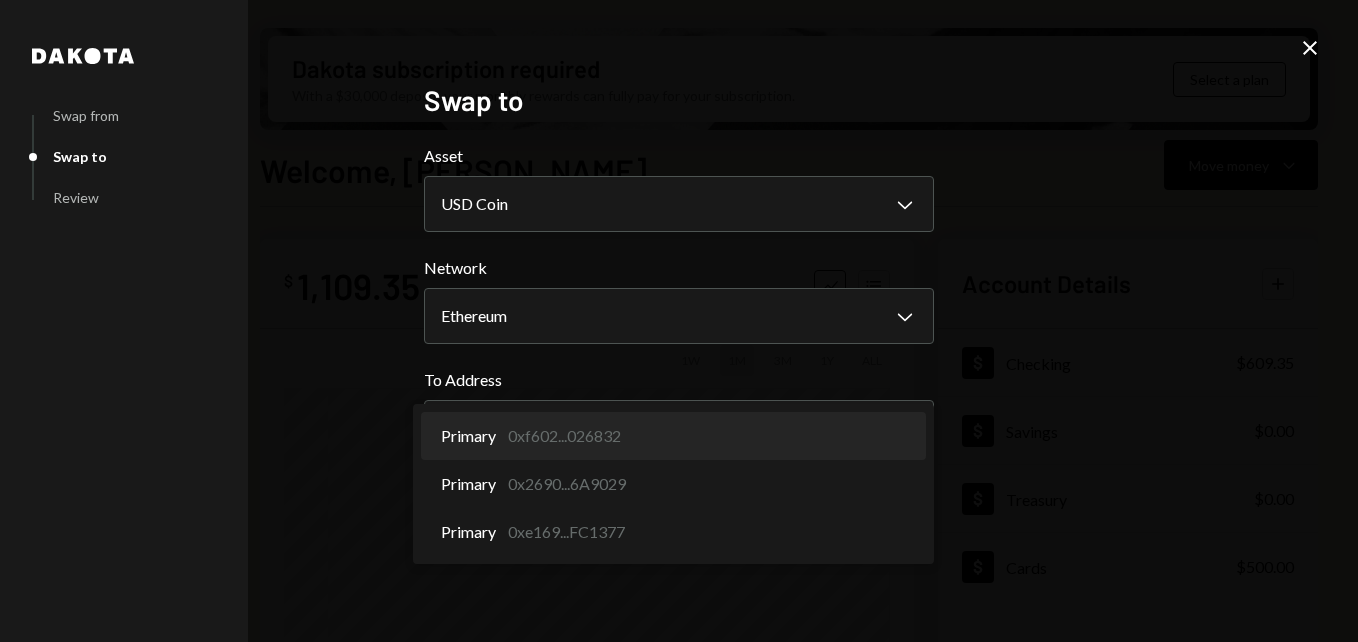 select on "**********" 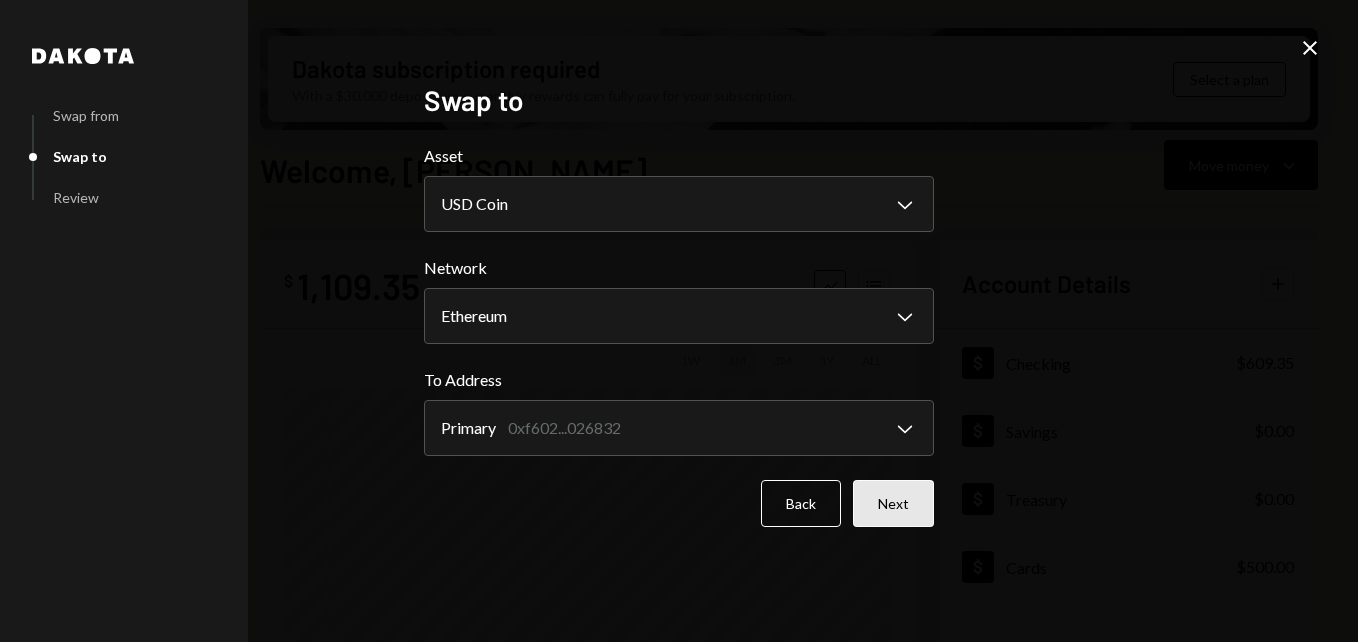 click on "Next" at bounding box center [893, 503] 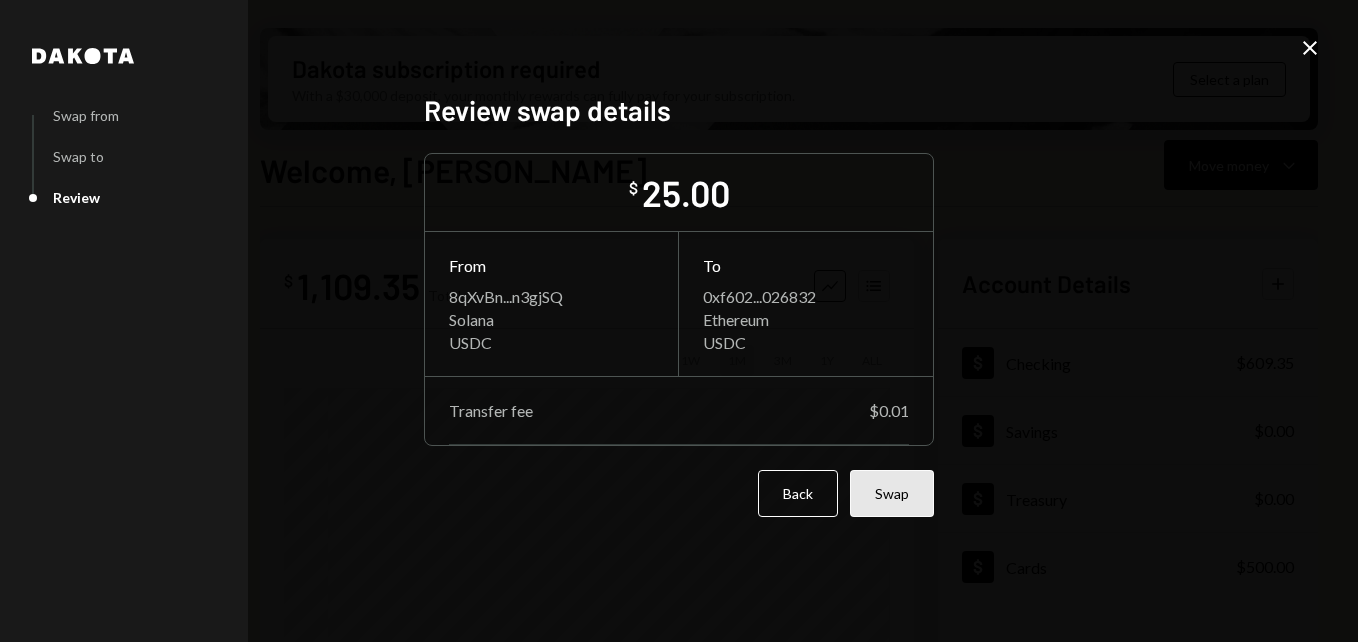 click on "Swap" at bounding box center (892, 493) 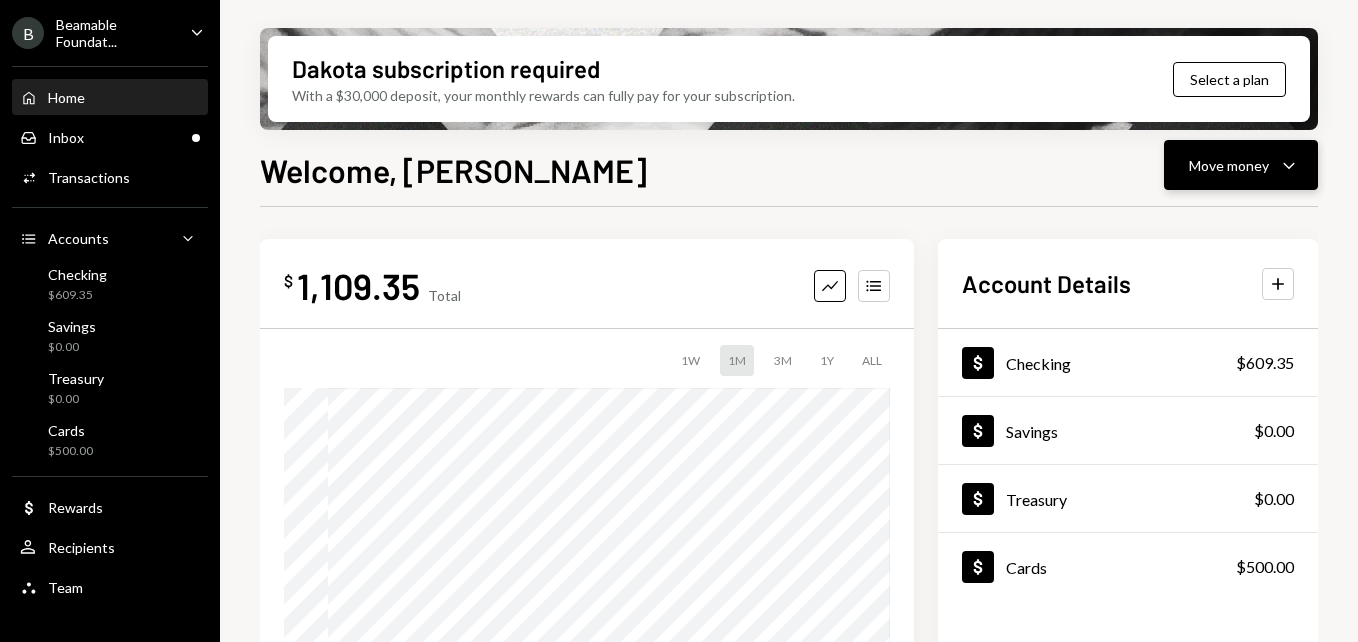 click on "Move money Caret Down" at bounding box center [1241, 165] 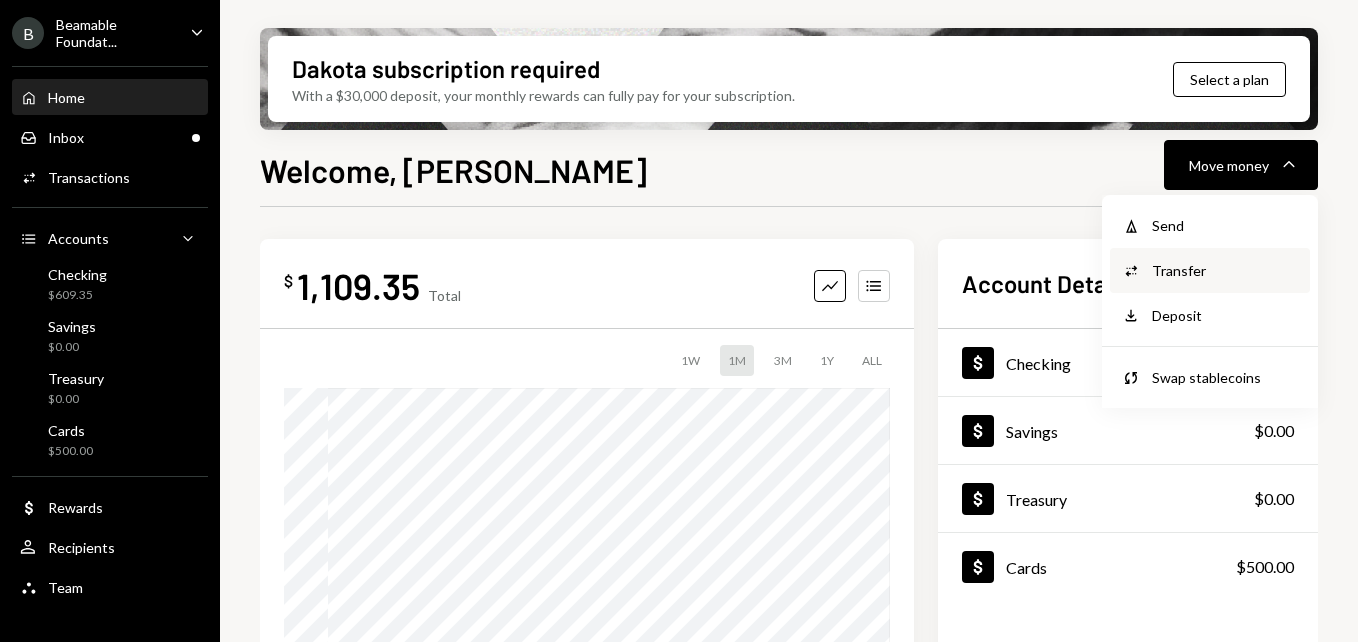 click on "Convert Transfer" at bounding box center [1210, 270] 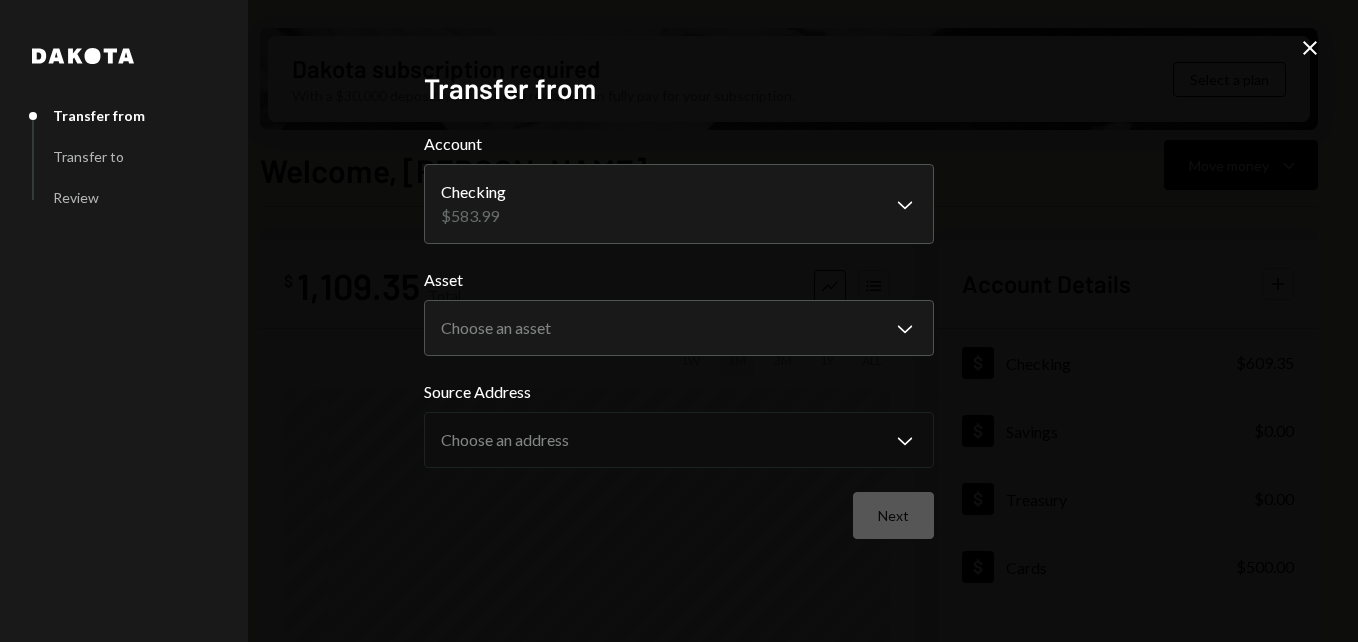 click on "Close" 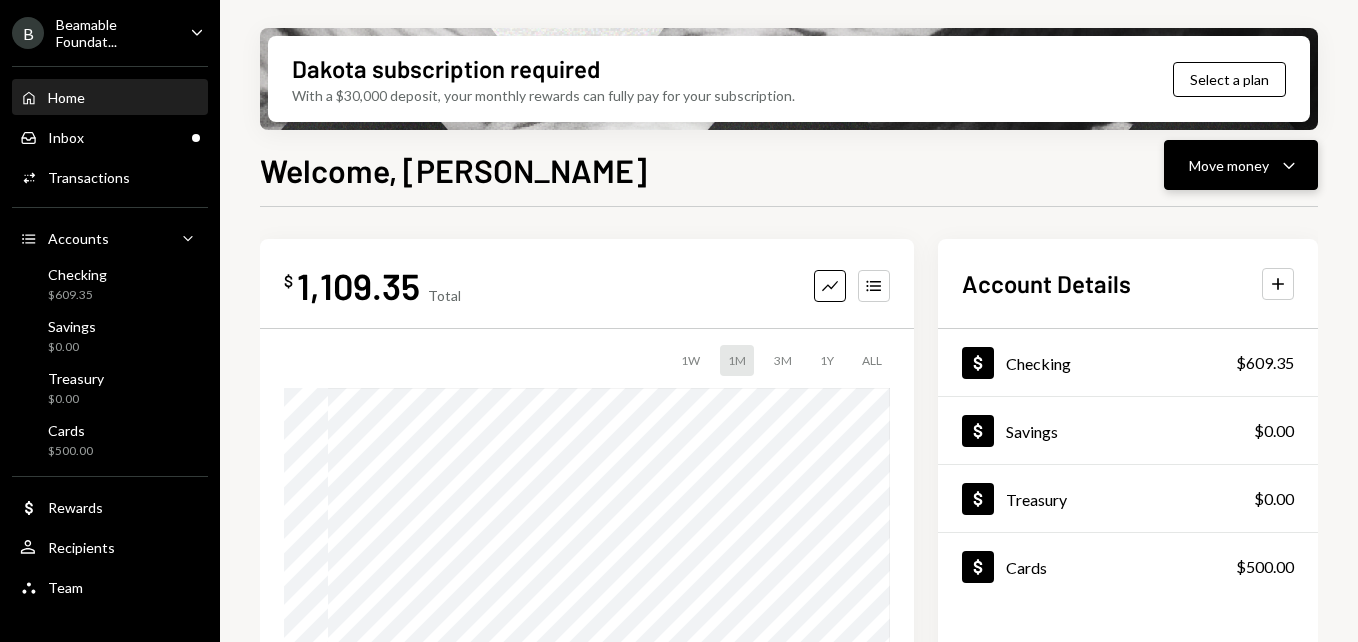 click on "Move money" at bounding box center [1229, 165] 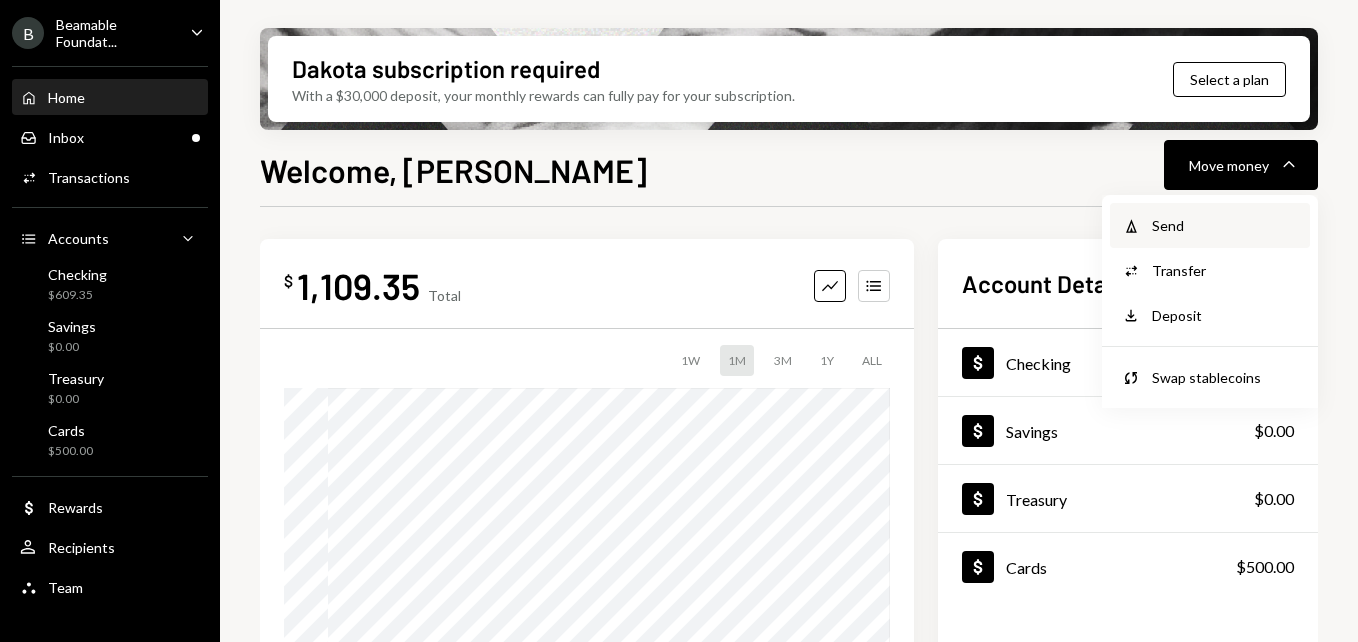 click on "Send" at bounding box center [1225, 225] 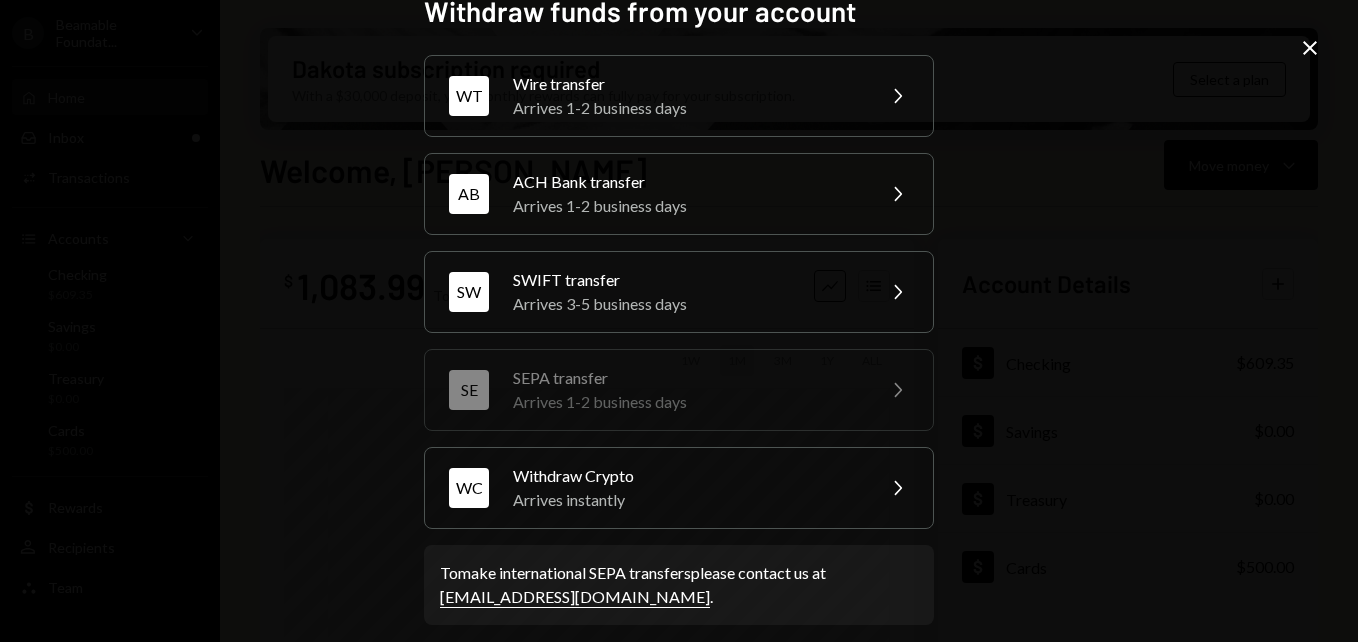 scroll, scrollTop: 45, scrollLeft: 0, axis: vertical 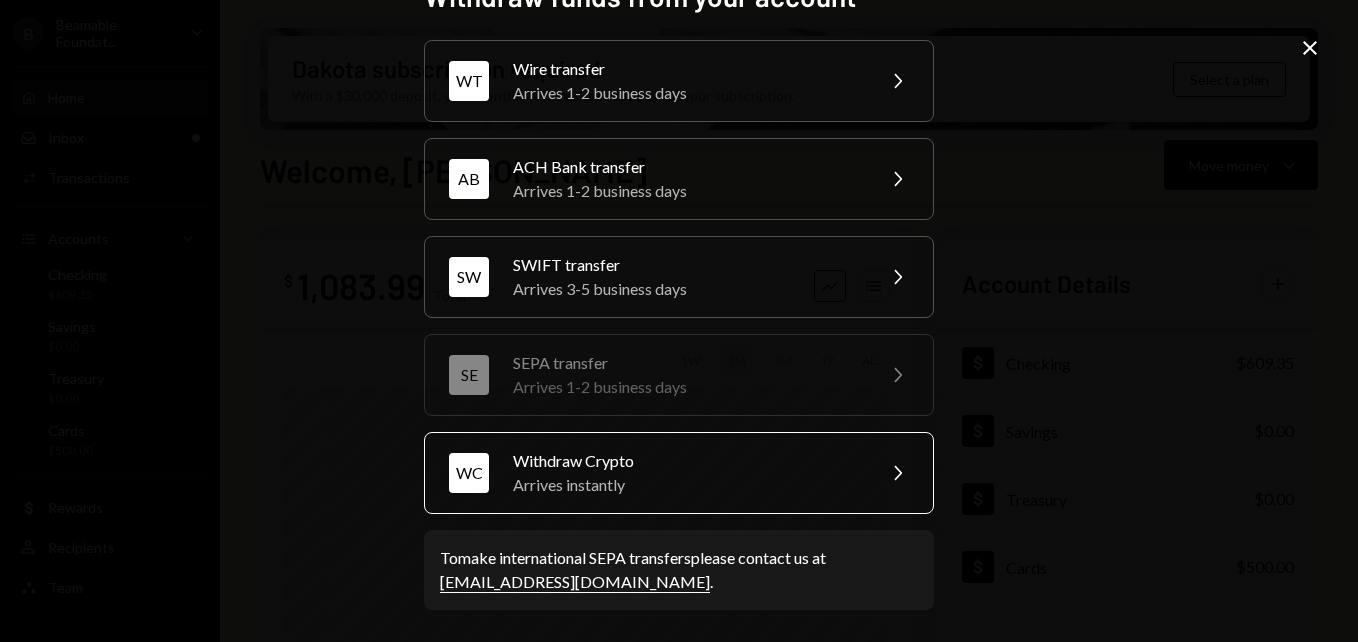 click on "Withdraw Crypto" at bounding box center (687, 461) 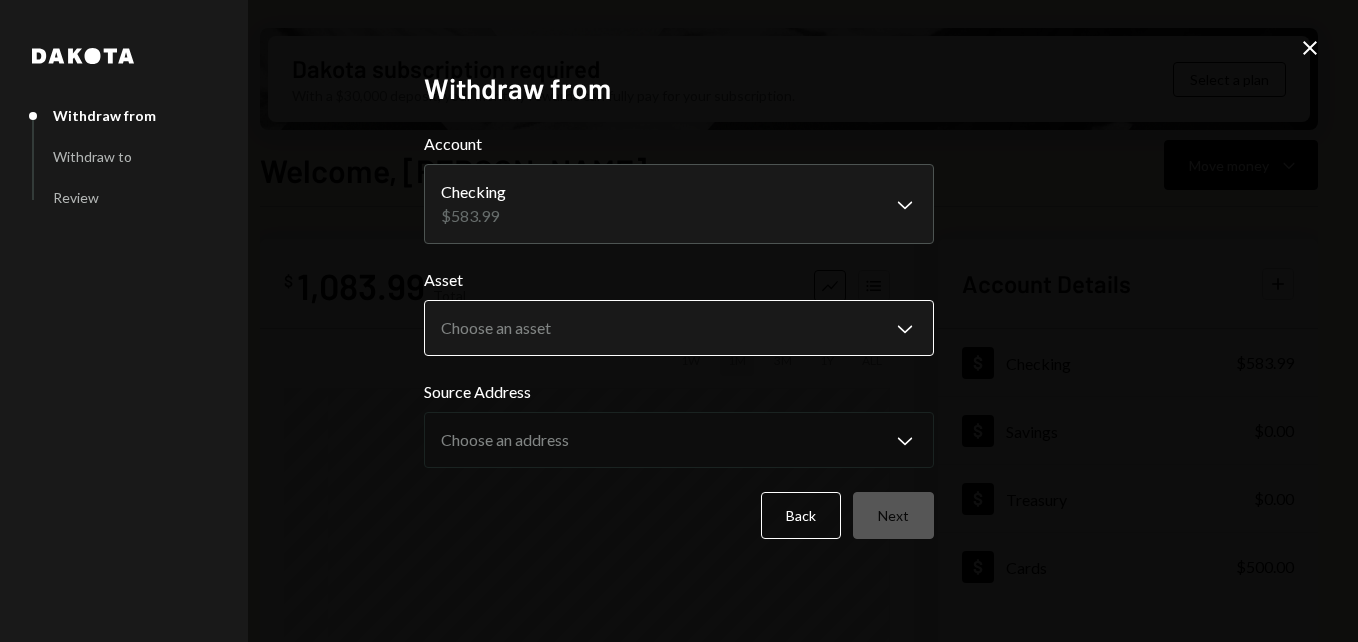 click on "B Beamable Foundat... Caret Down Home Home Inbox Inbox Activities Transactions Accounts Accounts Caret Down Checking $583.99 Savings $0.00 Treasury $0.00 Cards $500.00 Dollar Rewards User Recipients Team Team Dakota subscription required With a $30,000 deposit, your monthly rewards can fully pay for your subscription. Select a plan Welcome, [PERSON_NAME] Move money Caret Down $ 1,083.99 Total Graph Accounts 1W 1M 3M 1Y ALL Account Details Plus Dollar Checking $583.99 Dollar Savings $0.00 Dollar Treasury $0.00 Dollar Cards $500.00 Recent Transactions View all Type Initiated By Initiated At Account Status Stablecoin Conversion $25.00 [PERSON_NAME] 8:57 AM Checking Pending Funds added to Cards 500  DKUSD Checking [DATE] Organization Completed Transfer to Cards 500  DKUSD [PERSON_NAME] [DATE] Checking Completed Deposit 500  DKUSD 0x4c2c...A200B8 Copy [DATE] Checking Completed Stablecoin Conversion $500.00 [PERSON_NAME] [DATE] Checking Completed /dashboard Dakota Withdraw from Withdraw to" at bounding box center [679, 321] 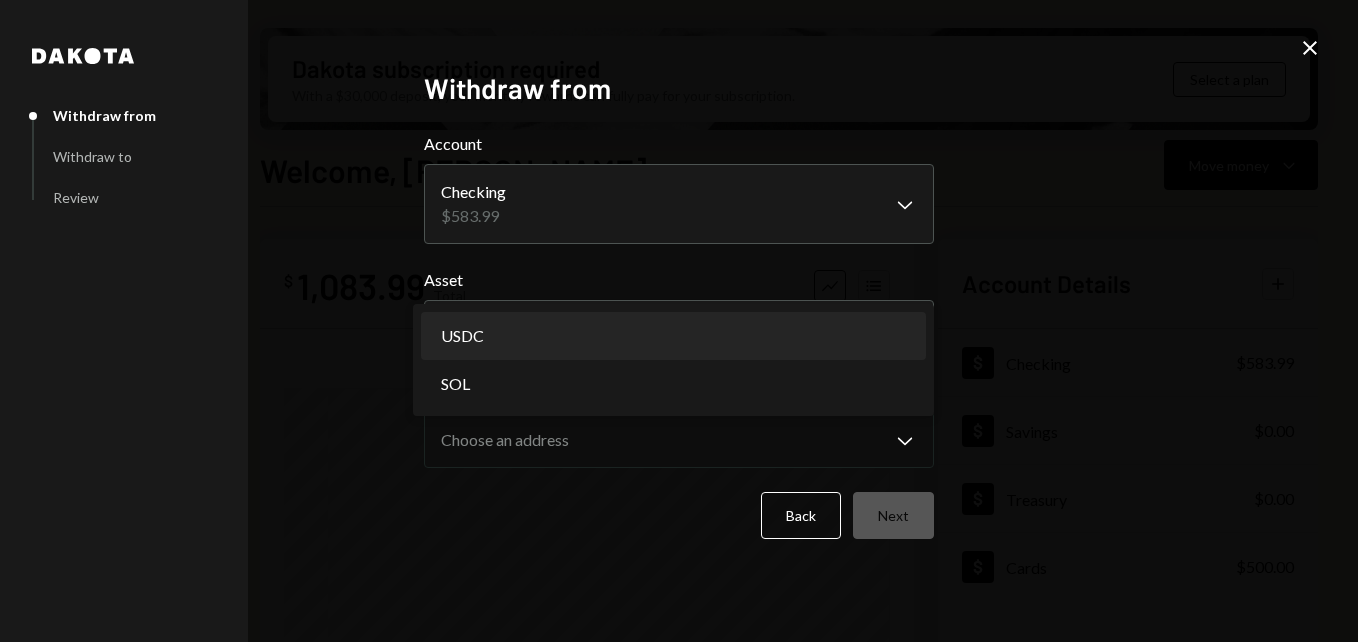 select on "****" 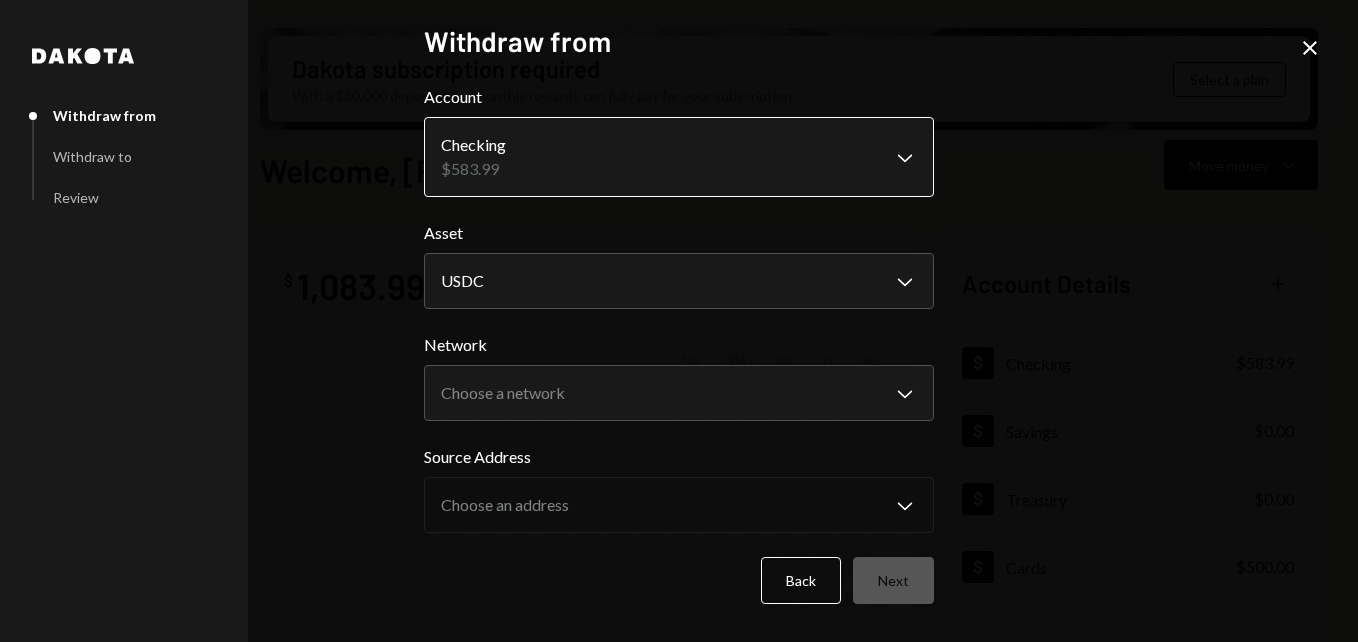 click on "B Beamable Foundat... Caret Down Home Home Inbox Inbox Activities Transactions Accounts Accounts Caret Down Checking $583.99 Savings $0.00 Treasury $0.00 Cards $500.00 Dollar Rewards User Recipients Team Team Dakota subscription required With a $30,000 deposit, your monthly rewards can fully pay for your subscription. Select a plan Welcome, [PERSON_NAME] Move money Caret Down $ 1,083.99 Total Graph Accounts 1W 1M 3M 1Y ALL Account Details Plus Dollar Checking $583.99 Dollar Savings $0.00 Dollar Treasury $0.00 Dollar Cards $500.00 Recent Transactions View all Type Initiated By Initiated At Account Status Stablecoin Conversion $25.00 [PERSON_NAME] 8:57 AM Checking Pending Funds added to Cards 500  DKUSD Checking [DATE] Organization Completed Transfer to Cards 500  DKUSD [PERSON_NAME] [DATE] Checking Completed Deposit 500  DKUSD 0x4c2c...A200B8 Copy [DATE] Checking Completed Stablecoin Conversion $500.00 [PERSON_NAME] [DATE] Checking Completed /dashboard Dakota Withdraw from Withdraw to" at bounding box center [679, 321] 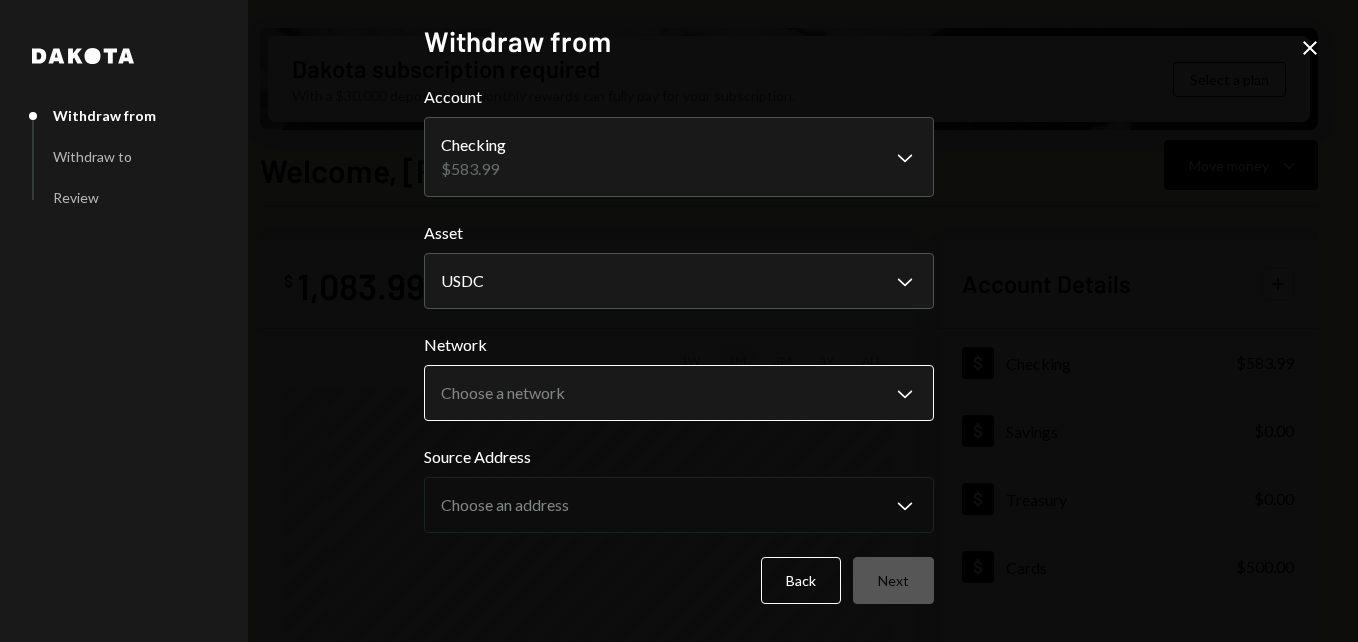 click on "B Beamable Foundat... Caret Down Home Home Inbox Inbox Activities Transactions Accounts Accounts Caret Down Checking $583.99 Savings $0.00 Treasury $0.00 Cards $500.00 Dollar Rewards User Recipients Team Team Dakota subscription required With a $30,000 deposit, your monthly rewards can fully pay for your subscription. Select a plan Welcome, [PERSON_NAME] Move money Caret Down $ 1,083.99 Total Graph Accounts 1W 1M 3M 1Y ALL Account Details Plus Dollar Checking $583.99 Dollar Savings $0.00 Dollar Treasury $0.00 Dollar Cards $500.00 Recent Transactions View all Type Initiated By Initiated At Account Status Stablecoin Conversion $25.00 [PERSON_NAME] 8:57 AM Checking Pending Funds added to Cards 500  DKUSD Checking [DATE] Organization Completed Transfer to Cards 500  DKUSD [PERSON_NAME] [DATE] Checking Completed Deposit 500  DKUSD 0x4c2c...A200B8 Copy [DATE] Checking Completed Stablecoin Conversion $500.00 [PERSON_NAME] [DATE] Checking Completed /dashboard Dakota Withdraw from Withdraw to" at bounding box center [679, 321] 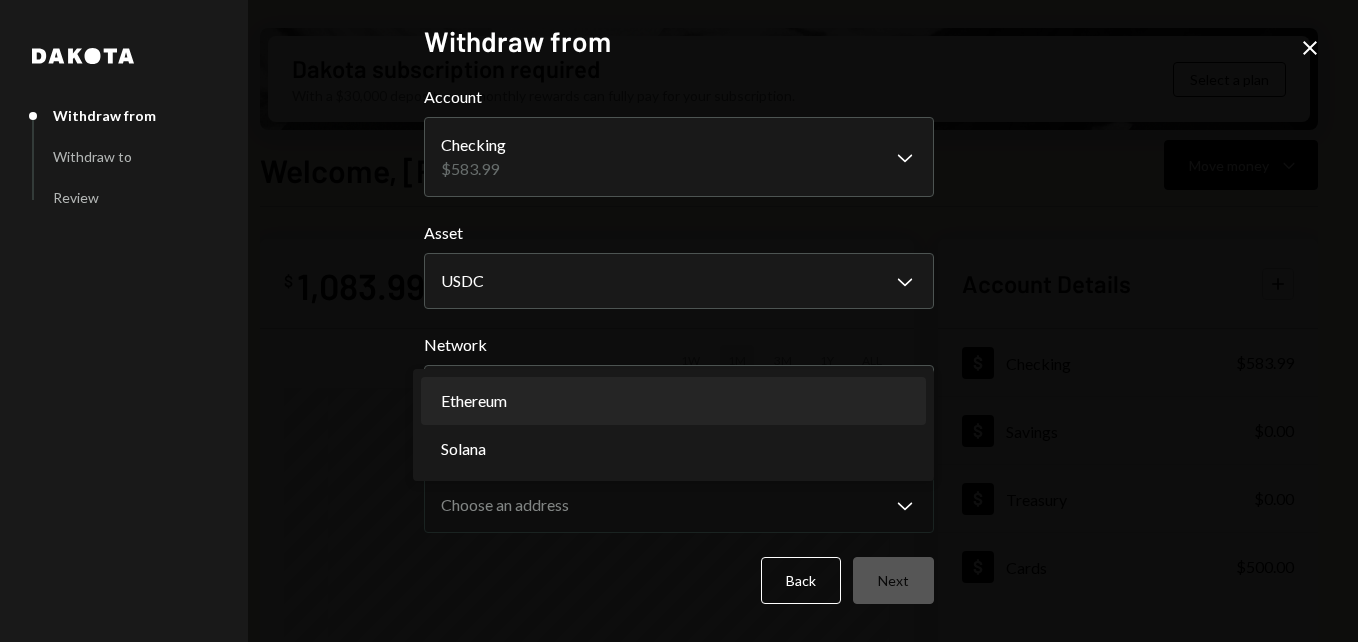 select on "**********" 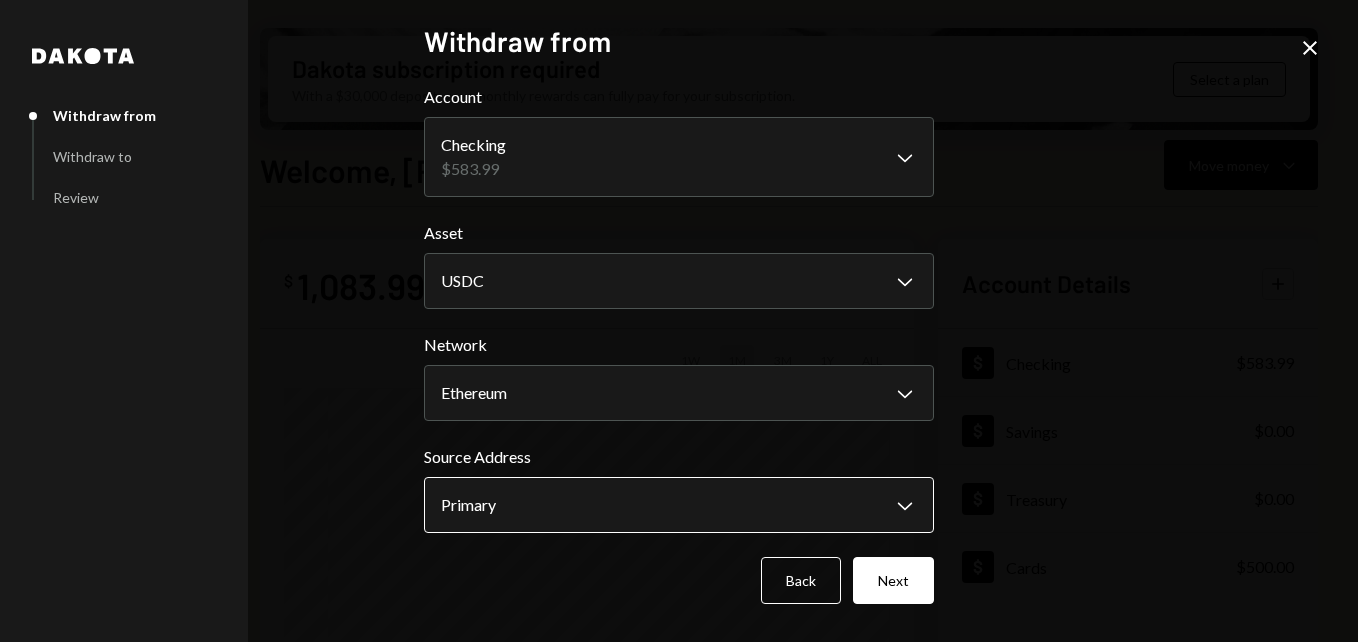 click on "B Beamable Foundat... Caret Down Home Home Inbox Inbox Activities Transactions Accounts Accounts Caret Down Checking $583.99 Savings $0.00 Treasury $0.00 Cards $500.00 Dollar Rewards User Recipients Team Team Dakota subscription required With a $30,000 deposit, your monthly rewards can fully pay for your subscription. Select a plan Welcome, [PERSON_NAME] Move money Caret Down $ 1,083.99 Total Graph Accounts 1W 1M 3M 1Y ALL Account Details Plus Dollar Checking $583.99 Dollar Savings $0.00 Dollar Treasury $0.00 Dollar Cards $500.00 Recent Transactions View all Type Initiated By Initiated At Account Status Stablecoin Conversion $25.00 [PERSON_NAME] 8:57 AM Checking Pending Funds added to Cards 500  DKUSD Checking [DATE] Organization Completed Transfer to Cards 500  DKUSD [PERSON_NAME] [DATE] Checking Completed Deposit 500  DKUSD 0x4c2c...A200B8 Copy [DATE] Checking Completed Stablecoin Conversion $500.00 [PERSON_NAME] [DATE] Checking Completed /dashboard Dakota Withdraw from Withdraw to" at bounding box center [679, 321] 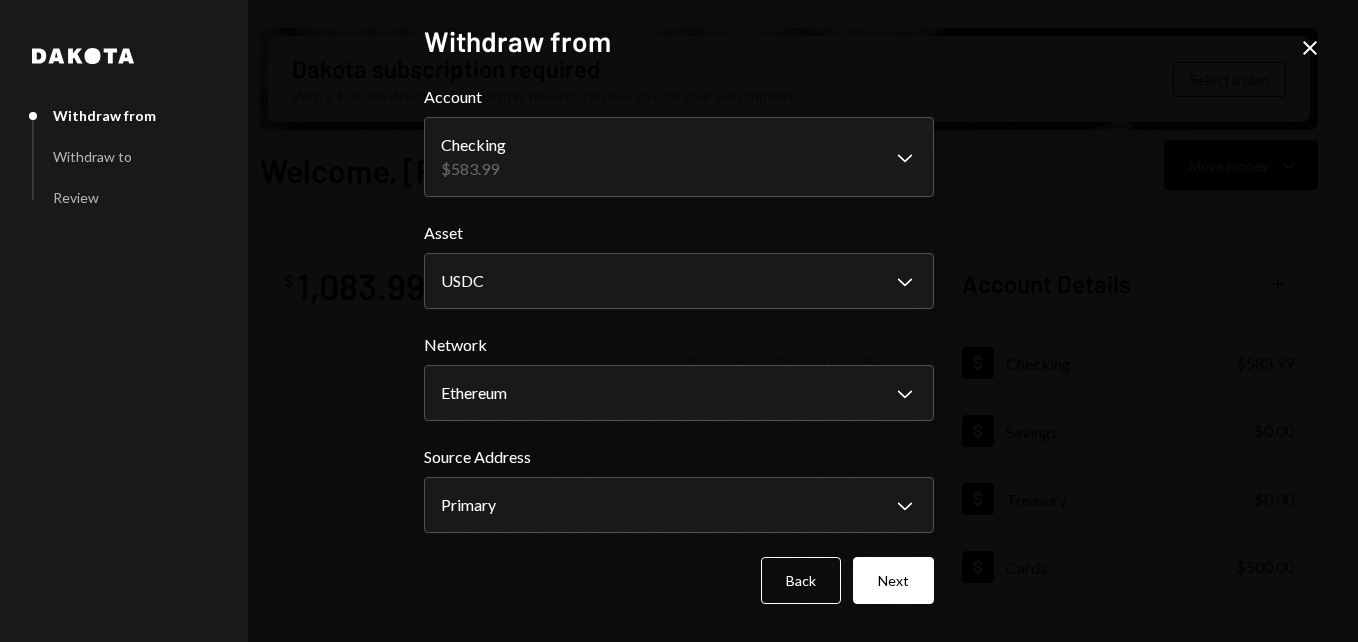 click on "Close" 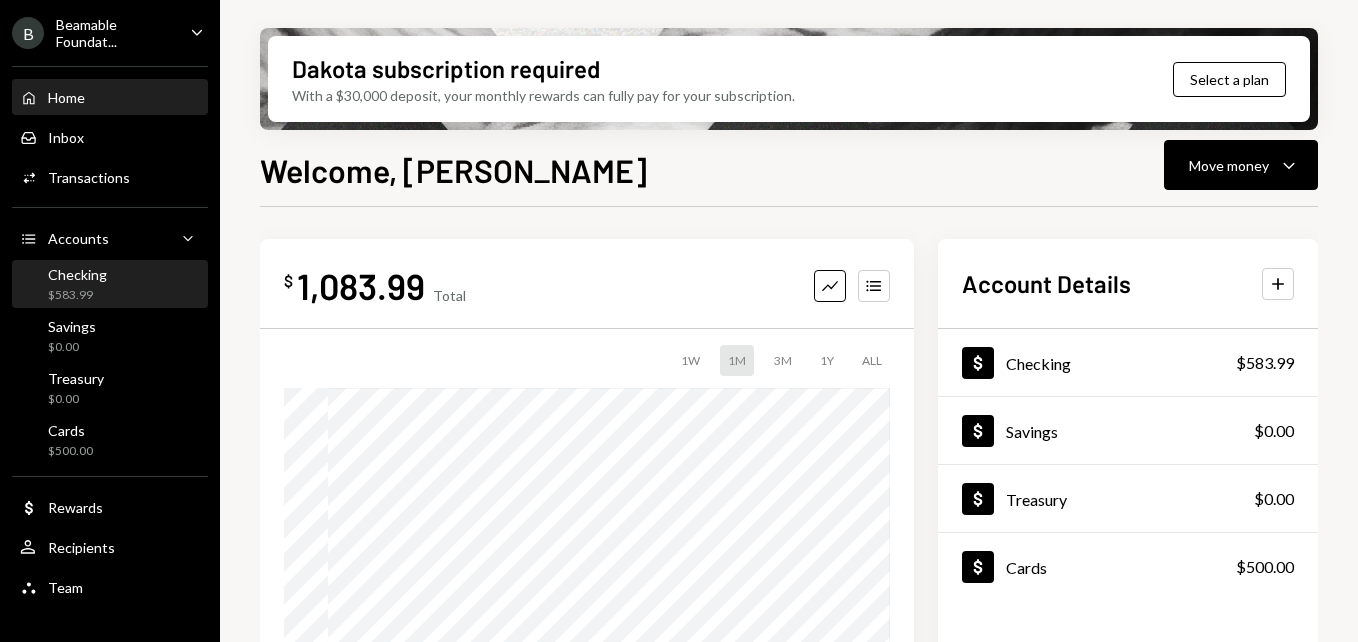 click on "Checking $583.99" at bounding box center (110, 285) 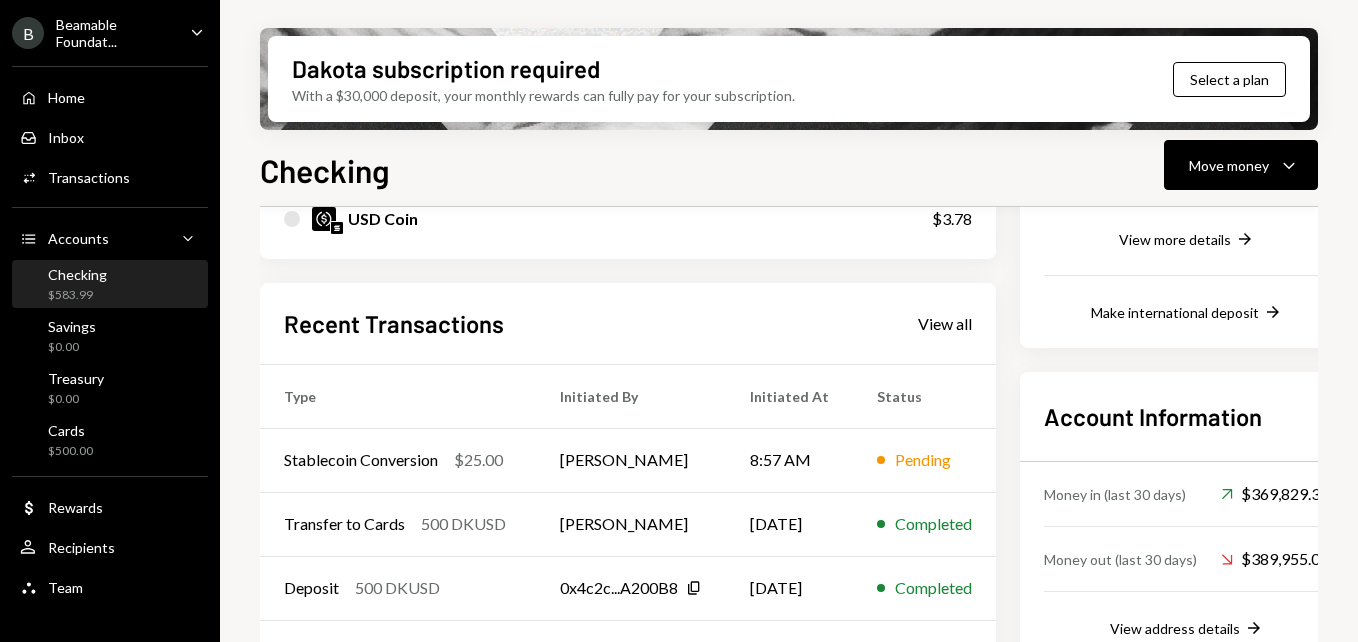 scroll, scrollTop: 500, scrollLeft: 0, axis: vertical 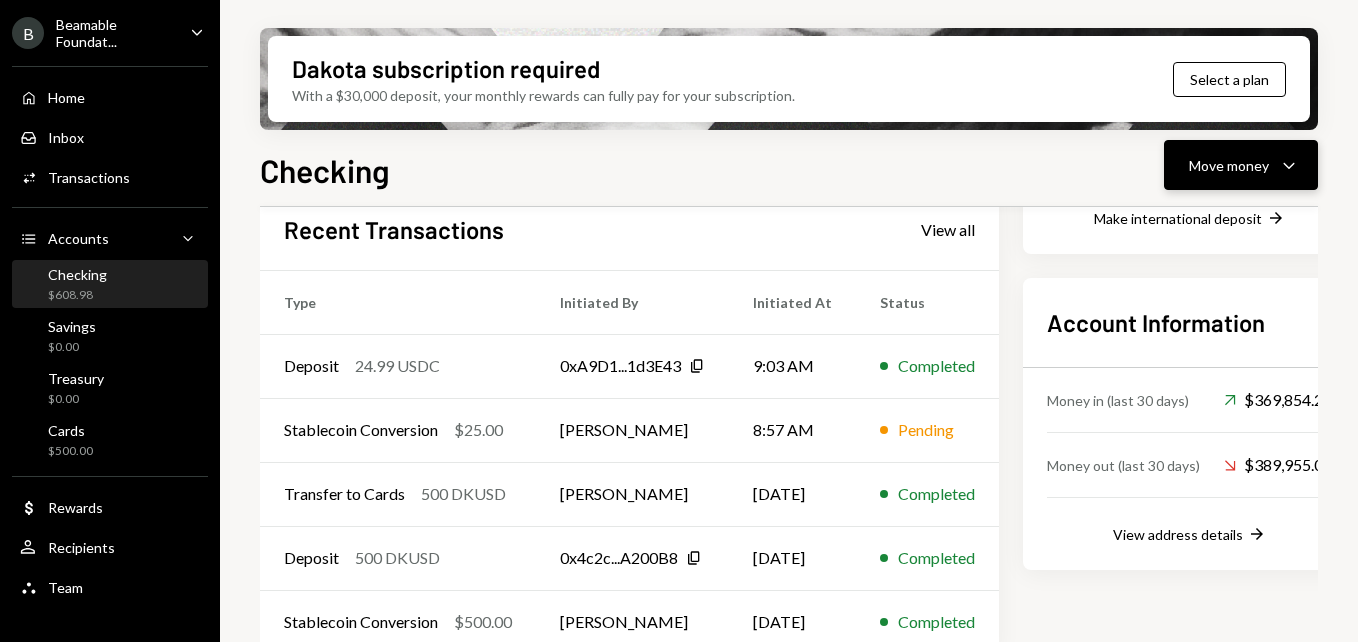 click on "Move money" at bounding box center [1229, 165] 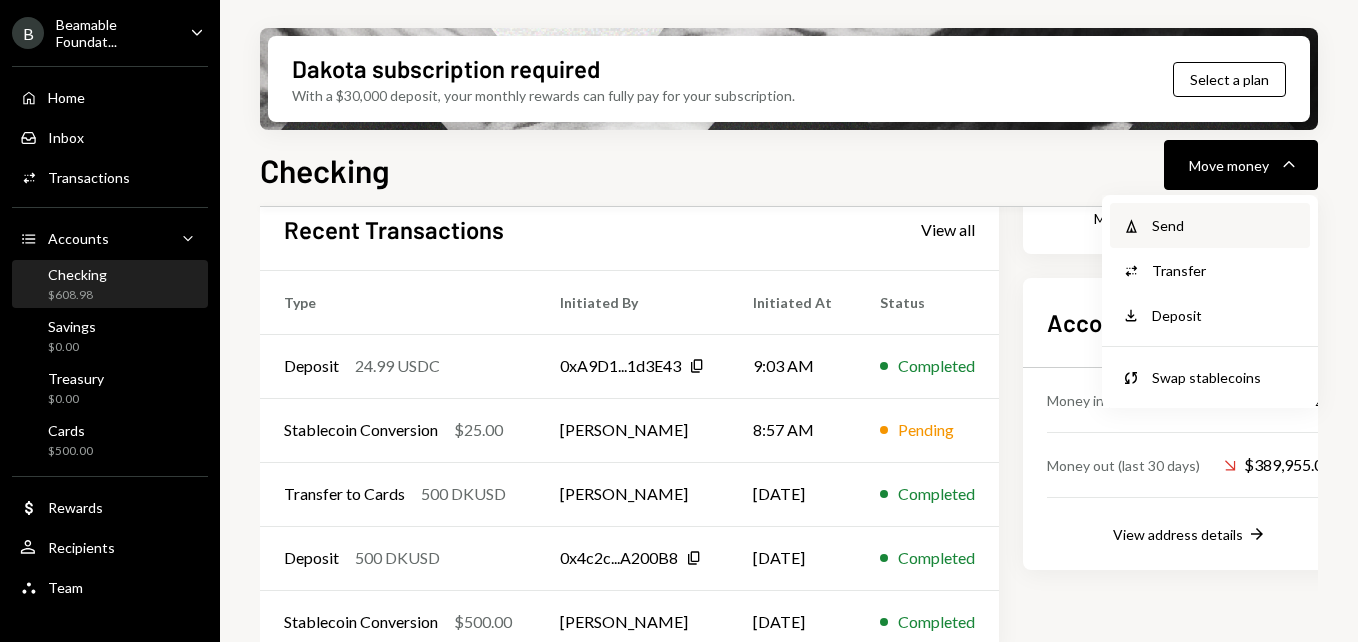 click on "Send" at bounding box center (1225, 225) 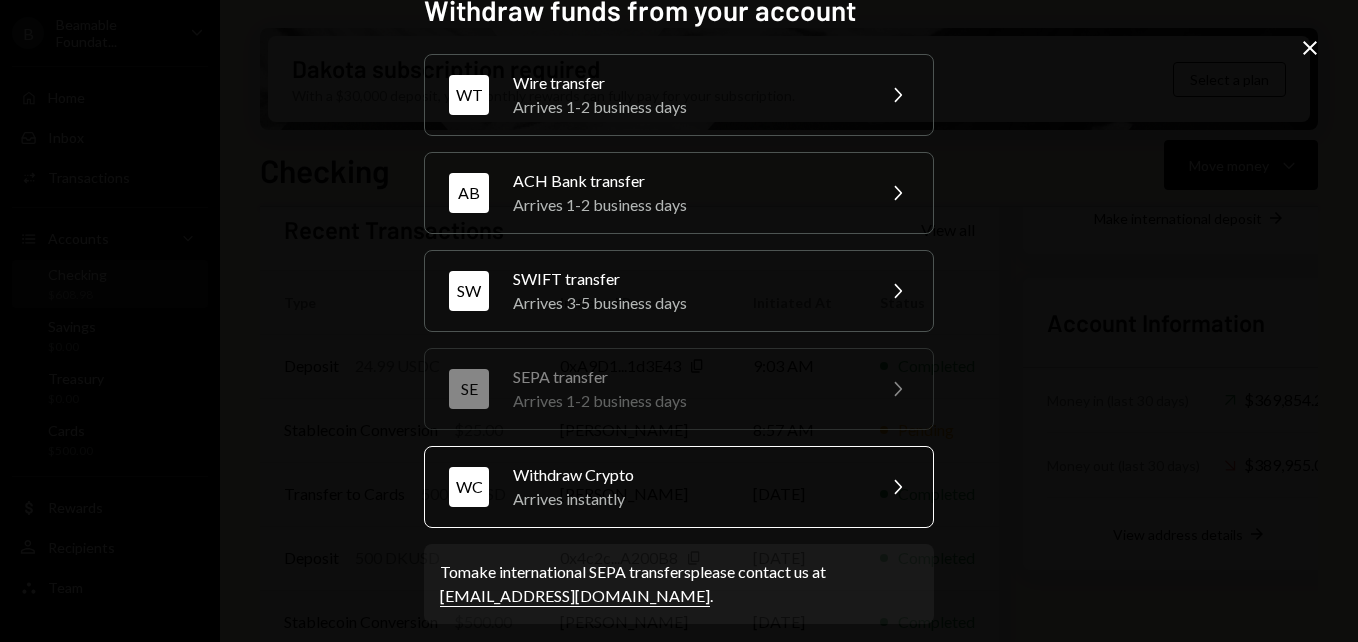 scroll, scrollTop: 45, scrollLeft: 0, axis: vertical 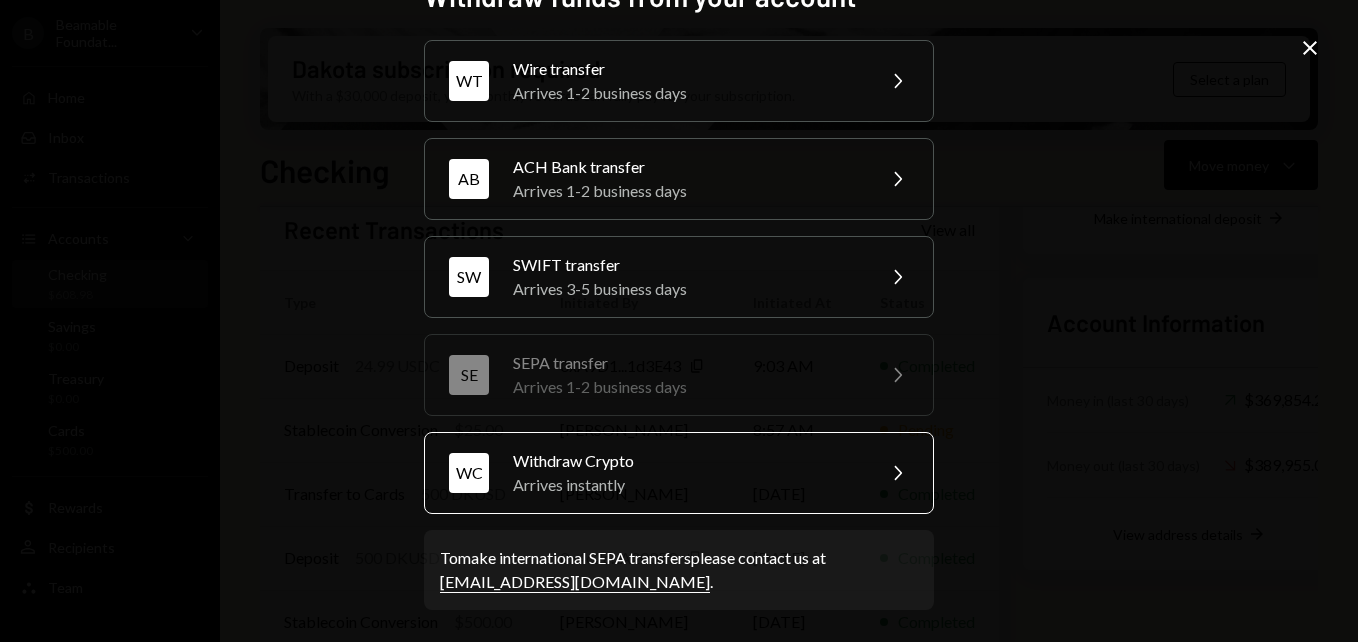 click on "WC Withdraw Crypto Arrives instantly Chevron Right" at bounding box center [679, 473] 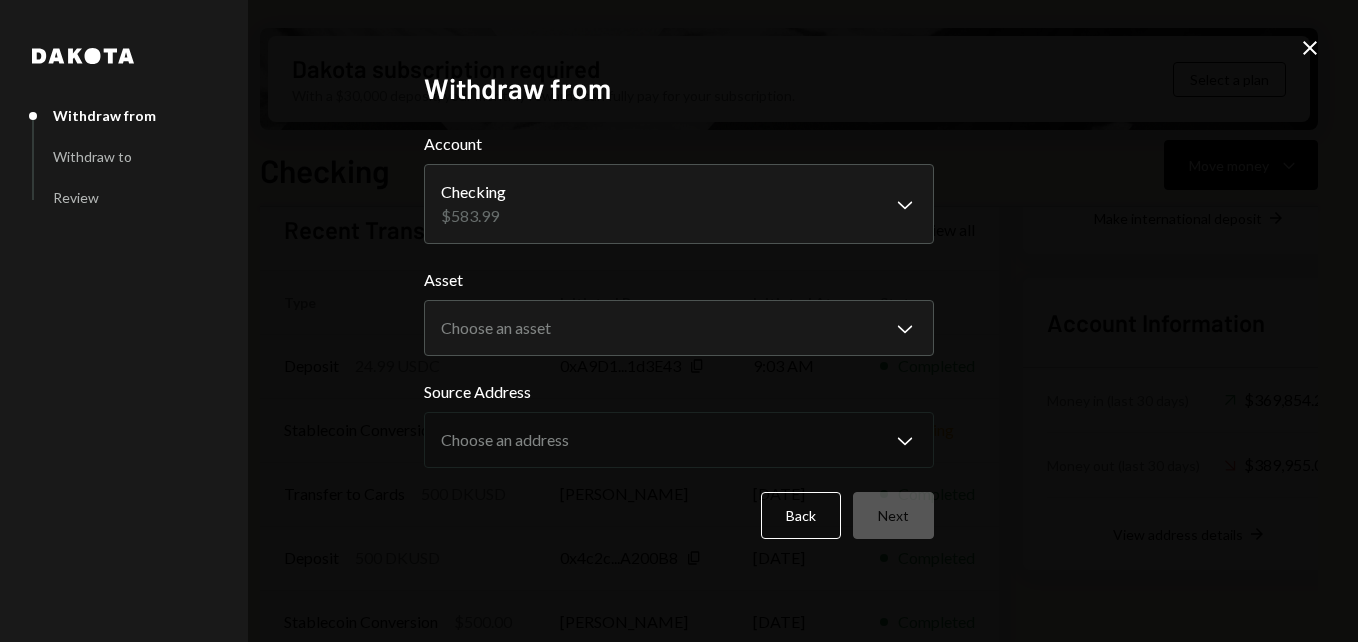 scroll, scrollTop: 0, scrollLeft: 0, axis: both 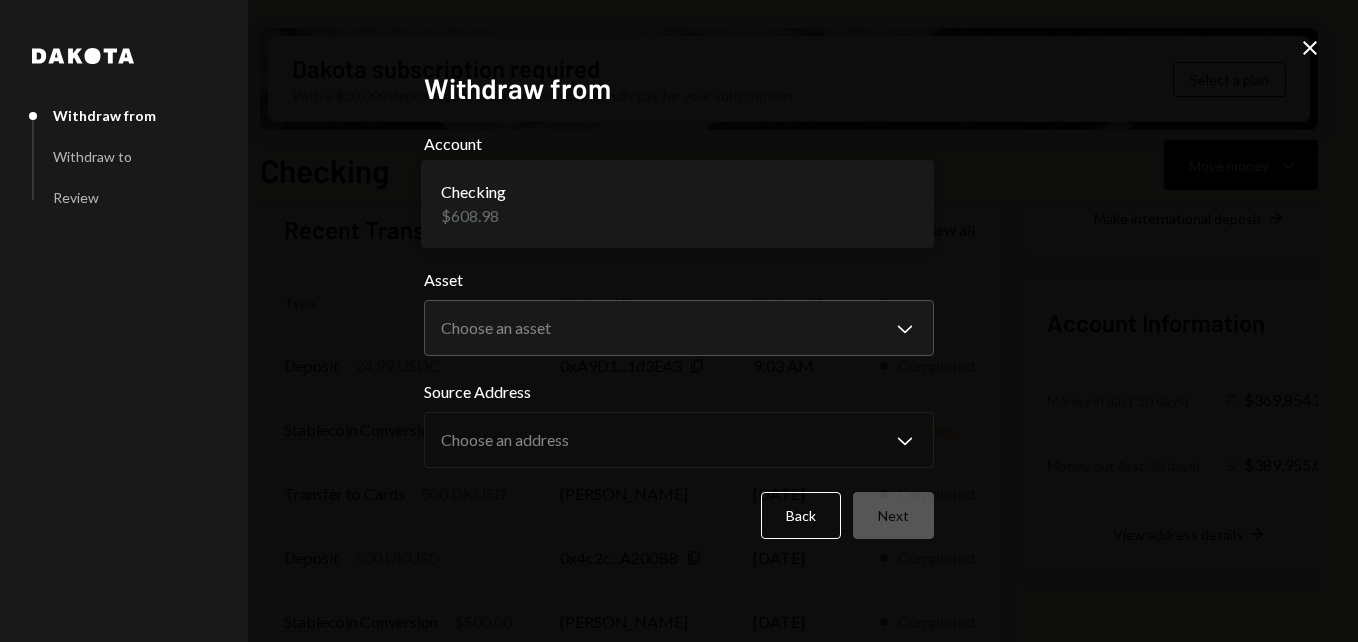 click on "B Beamable Foundat... Caret Down Home Home Inbox Inbox Activities Transactions Accounts Accounts Caret Down Checking $608.98 Savings $0.00 Treasury $0.00 Cards $500.00 Dollar Rewards User Recipients Team Team Dakota subscription required With a $30,000 deposit, your monthly rewards can fully pay for your subscription. Select a plan Checking Move money Caret Down Overview Security Settings My balance $ 608.98 USDC USD Coin $597.13 Solana 0.0446  SOL $8.07 USD Coin $3.78 Recent Transactions View all Type Initiated By Initiated At Status Deposit 24.99  USDC 0xA9D1...1d3E43 Copy 9:03 AM Completed Stablecoin Conversion $25.00 [PERSON_NAME] 8:57 AM Pending Transfer to Cards 500  DKUSD [PERSON_NAME] [DATE] Completed Deposit 500  DKUSD 0x4c2c...A200B8 Copy [DATE] Completed Stablecoin Conversion $500.00 [PERSON_NAME] [DATE] Completed Account Details Routing Number [FINANCIAL_ID] Copy Account Number • • • • • • • •  5269 Show Copy View more details Right Arrow Right Arrow Dakota" at bounding box center (679, 321) 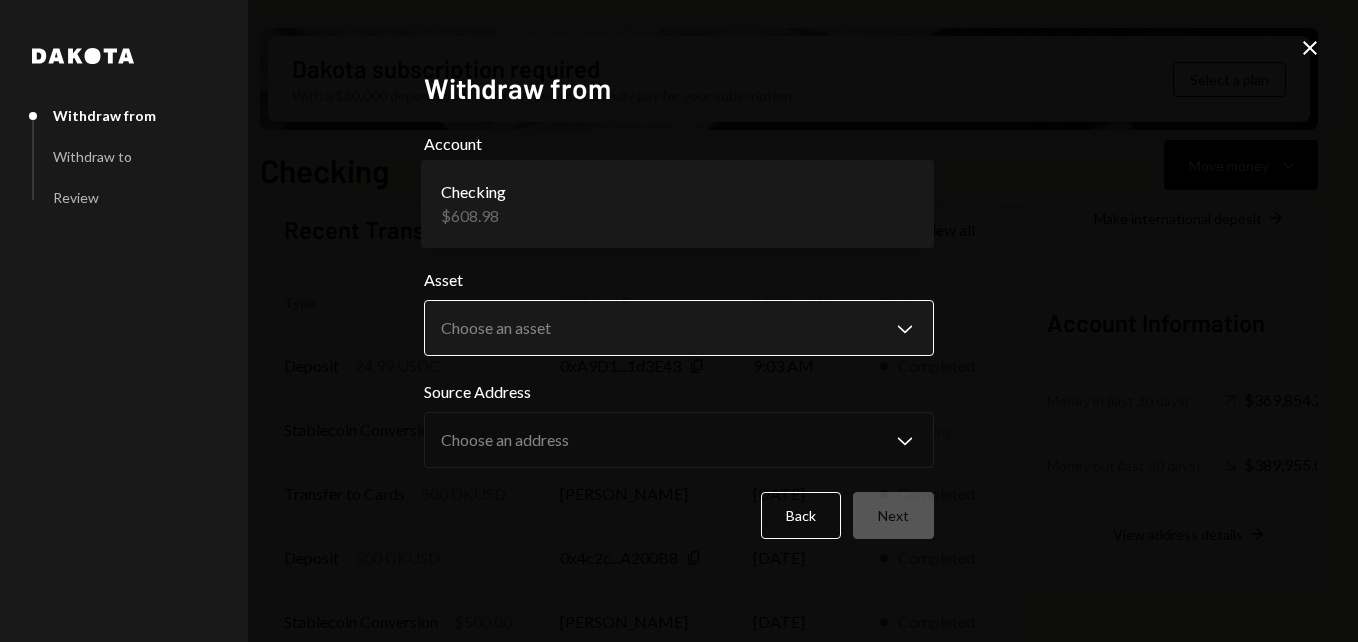 click on "B Beamable Foundat... Caret Down Home Home Inbox Inbox Activities Transactions Accounts Accounts Caret Down Checking $608.98 Savings $0.00 Treasury $0.00 Cards $500.00 Dollar Rewards User Recipients Team Team Dakota subscription required With a $30,000 deposit, your monthly rewards can fully pay for your subscription. Select a plan Checking Move money Caret Down Overview Security Settings My balance $ 608.98 USDC USD Coin $597.13 Solana 0.0446  SOL $8.07 USD Coin $3.78 Recent Transactions View all Type Initiated By Initiated At Status Deposit 24.99  USDC 0xA9D1...1d3E43 Copy 9:03 AM Completed Stablecoin Conversion $25.00 [PERSON_NAME] 8:57 AM Pending Transfer to Cards 500  DKUSD [PERSON_NAME] [DATE] Completed Deposit 500  DKUSD 0x4c2c...A200B8 Copy [DATE] Completed Stablecoin Conversion $500.00 [PERSON_NAME] [DATE] Completed Account Details Routing Number [FINANCIAL_ID] Copy Account Number • • • • • • • •  5269 Show Copy View more details Right Arrow Right Arrow Dakota" at bounding box center (679, 321) 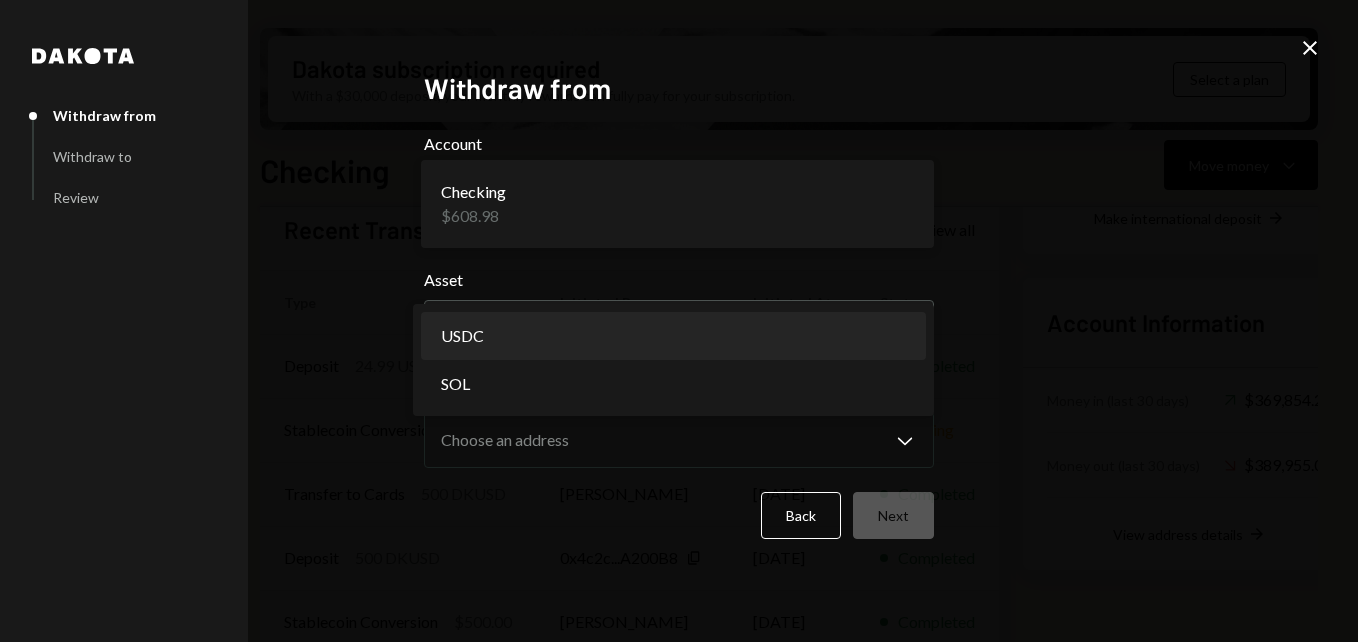select on "****" 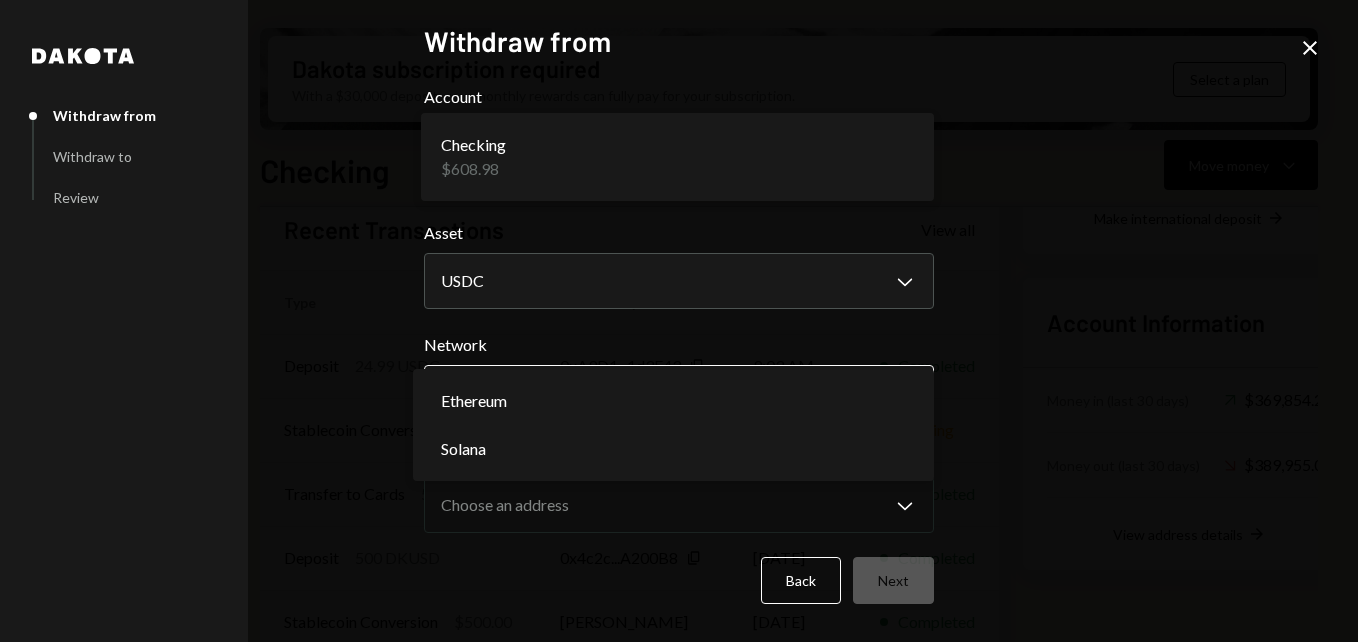click on "B Beamable Foundat... Caret Down Home Home Inbox Inbox Activities Transactions Accounts Accounts Caret Down Checking $608.98 Savings $0.00 Treasury $0.00 Cards $500.00 Dollar Rewards User Recipients Team Team Dakota subscription required With a $30,000 deposit, your monthly rewards can fully pay for your subscription. Select a plan Checking Move money Caret Down Overview Security Settings My balance $ 608.98 USDC USD Coin $597.13 Solana 0.0446  SOL $8.07 USD Coin $3.78 Recent Transactions View all Type Initiated By Initiated At Status Deposit 24.99  USDC 0xA9D1...1d3E43 Copy 9:03 AM Completed Stablecoin Conversion $25.00 [PERSON_NAME] 8:57 AM Pending Transfer to Cards 500  DKUSD [PERSON_NAME] [DATE] Completed Deposit 500  DKUSD 0x4c2c...A200B8 Copy [DATE] Completed Stablecoin Conversion $500.00 [PERSON_NAME] [DATE] Completed Account Details Routing Number [FINANCIAL_ID] Copy Account Number • • • • • • • •  5269 Show Copy View more details Right Arrow Right Arrow Dakota" at bounding box center (679, 321) 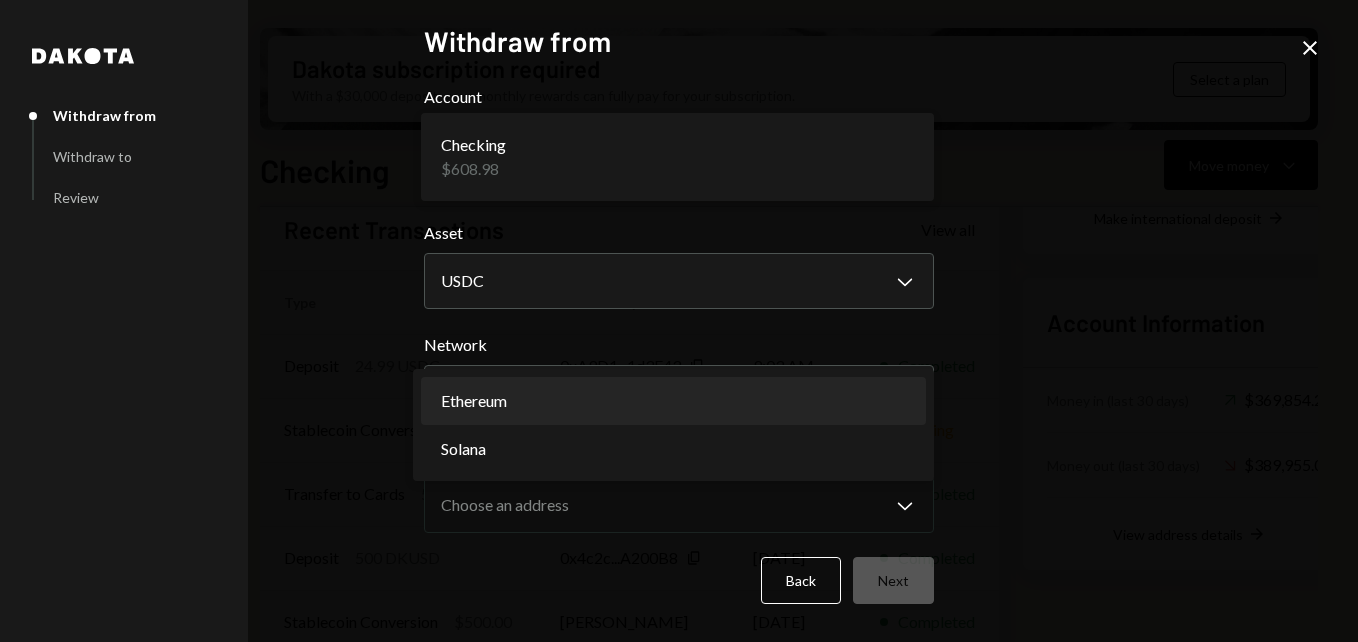 select on "**********" 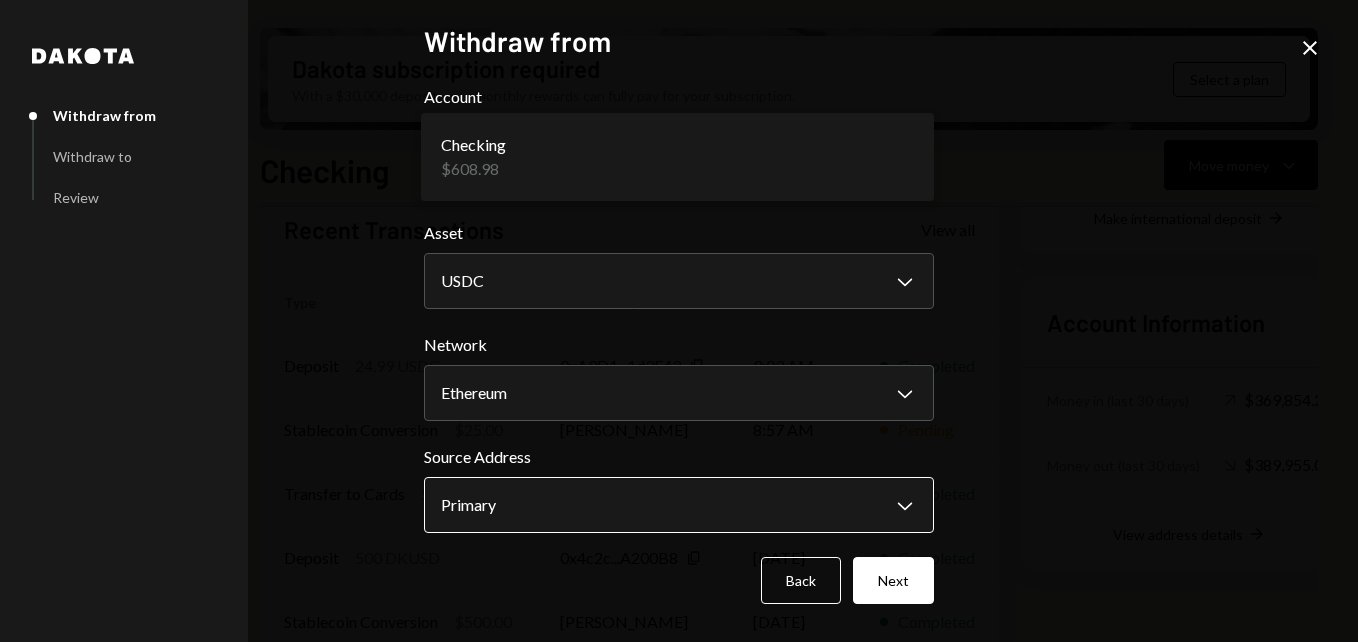 click on "B Beamable Foundat... Caret Down Home Home Inbox Inbox Activities Transactions Accounts Accounts Caret Down Checking $608.98 Savings $0.00 Treasury $0.00 Cards $500.00 Dollar Rewards User Recipients Team Team Dakota subscription required With a $30,000 deposit, your monthly rewards can fully pay for your subscription. Select a plan Checking Move money Caret Down Overview Security Settings My balance $ 608.98 USDC USD Coin $597.13 Solana 0.0446  SOL $8.07 USD Coin $3.78 Recent Transactions View all Type Initiated By Initiated At Status Deposit 24.99  USDC 0xA9D1...1d3E43 Copy 9:03 AM Completed Stablecoin Conversion $25.00 [PERSON_NAME] 8:57 AM Pending Transfer to Cards 500  DKUSD [PERSON_NAME] [DATE] Completed Deposit 500  DKUSD 0x4c2c...A200B8 Copy [DATE] Completed Stablecoin Conversion $500.00 [PERSON_NAME] [DATE] Completed Account Details Routing Number [FINANCIAL_ID] Copy Account Number • • • • • • • •  5269 Show Copy View more details Right Arrow Right Arrow Dakota" at bounding box center [679, 321] 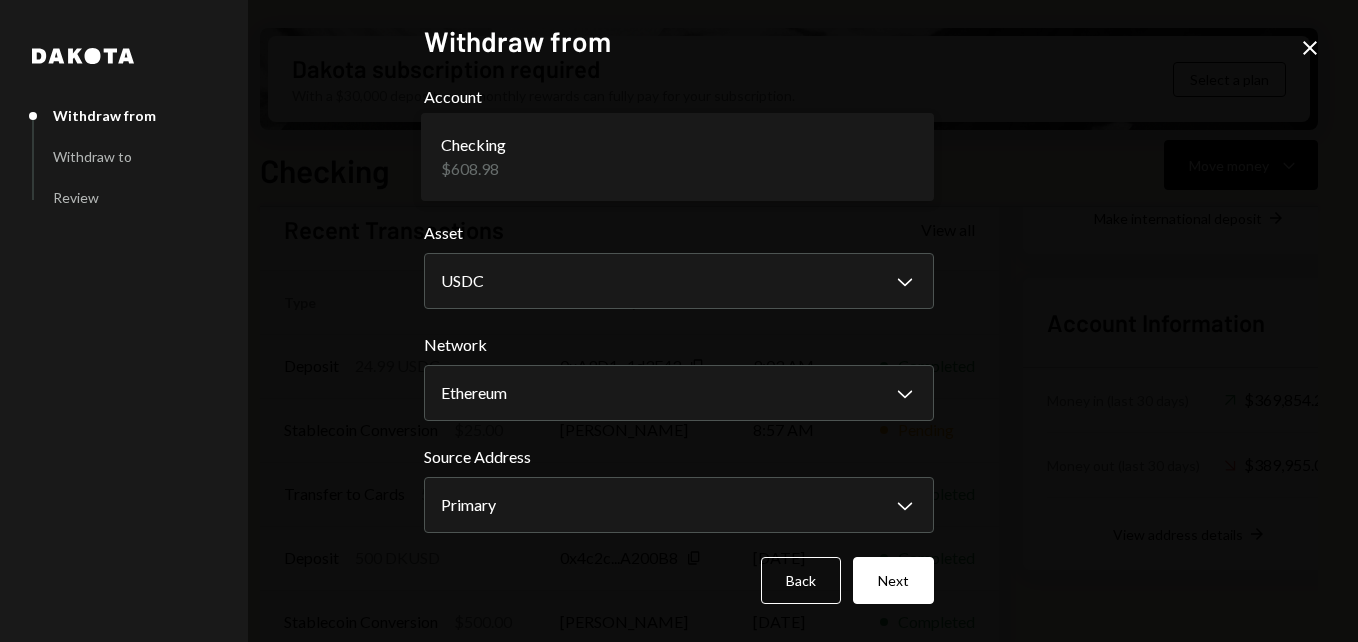 click on "Close" 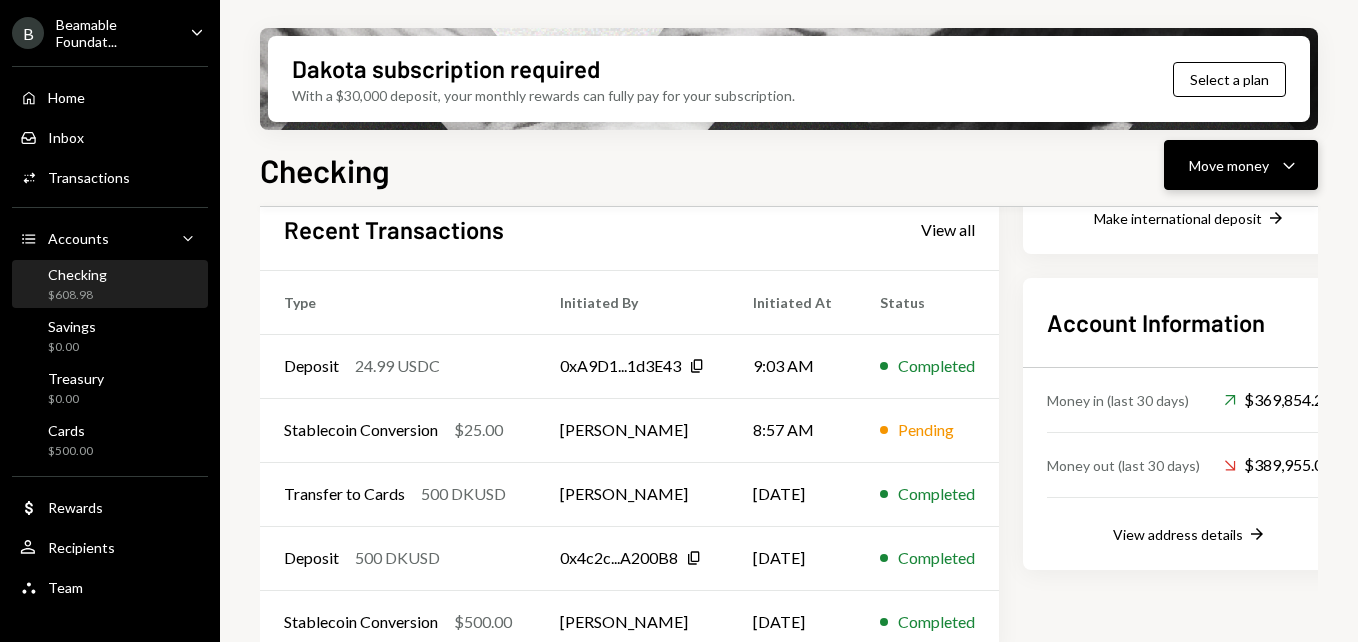 click on "Move money Caret Down" at bounding box center (1241, 165) 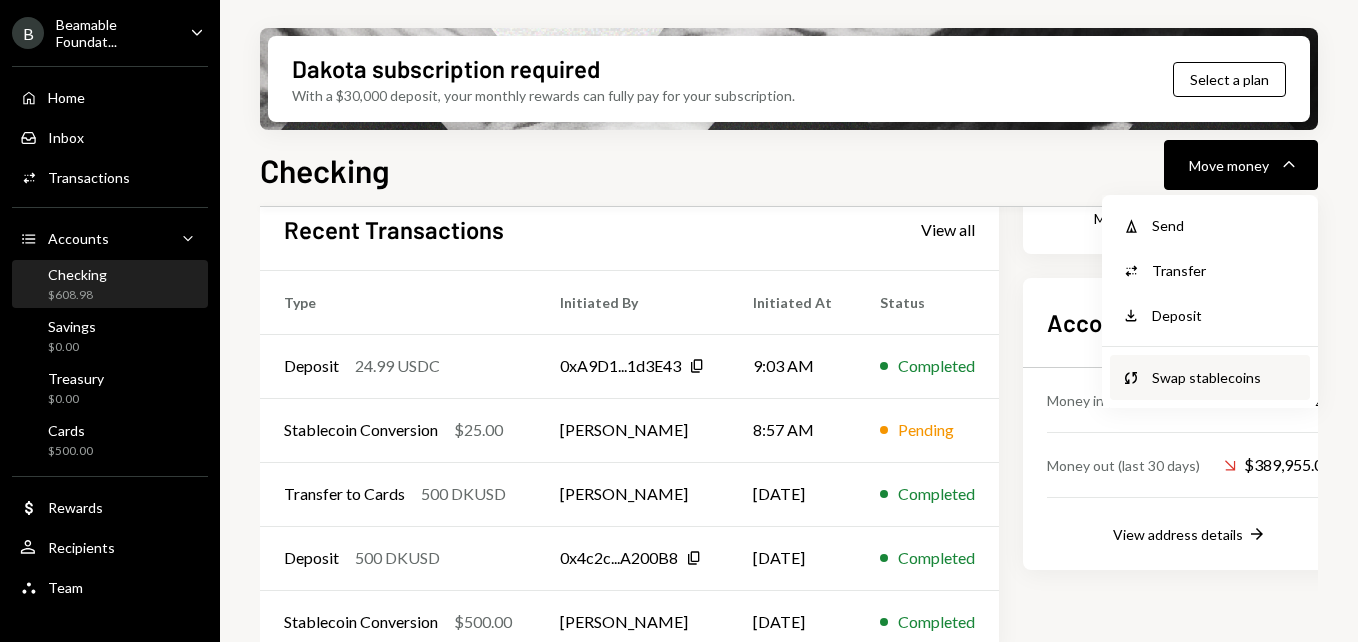 click on "Swap stablecoins" at bounding box center (1225, 377) 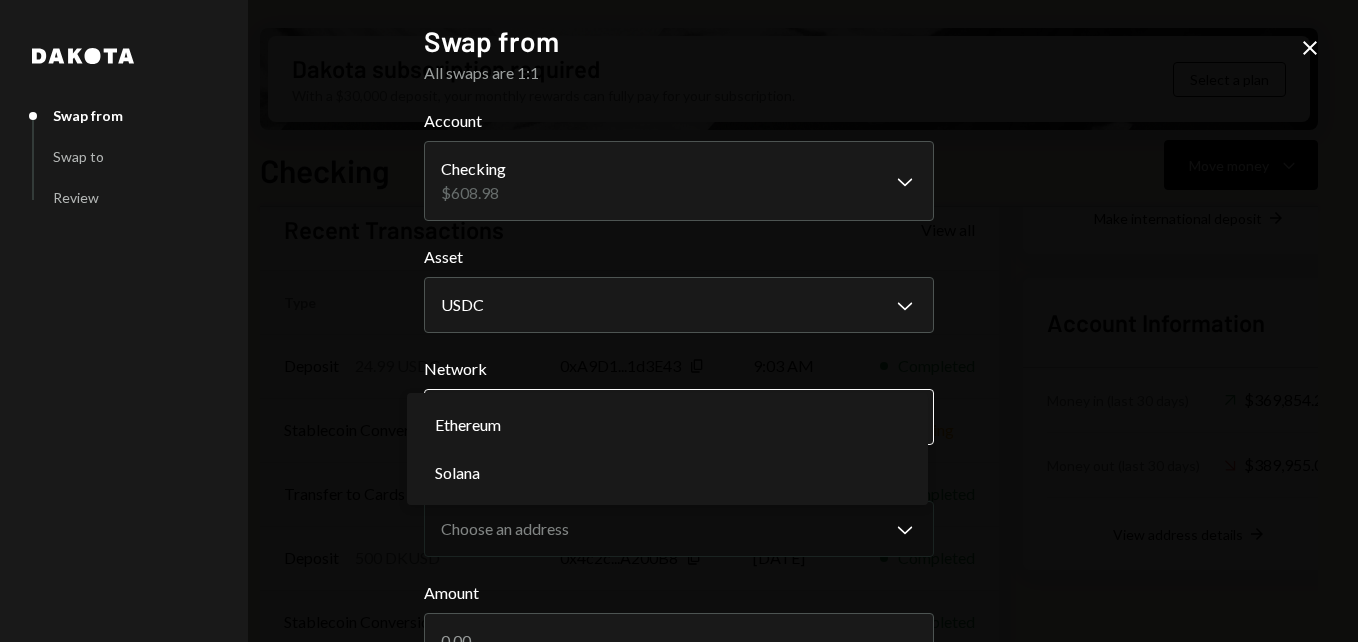 click on "B Beamable Foundat... Caret Down Home Home Inbox Inbox Activities Transactions Accounts Accounts Caret Down Checking $608.98 Savings $0.00 Treasury $0.00 Cards $500.00 Dollar Rewards User Recipients Team Team Dakota subscription required With a $30,000 deposit, your monthly rewards can fully pay for your subscription. Select a plan Checking Move money Caret Down Overview Security Settings My balance $ 608.98 USDC USD Coin $597.13 Solana 0.0446  SOL $8.07 USD Coin $3.78 Recent Transactions View all Type Initiated By Initiated At Status Deposit 24.99  USDC 0xA9D1...1d3E43 Copy 9:03 AM Completed Stablecoin Conversion $25.00 [PERSON_NAME] 8:57 AM Pending Transfer to Cards 500  DKUSD [PERSON_NAME] [DATE] Completed Deposit 500  DKUSD 0x4c2c...A200B8 Copy [DATE] Completed Stablecoin Conversion $500.00 [PERSON_NAME] [DATE] Completed Account Details Routing Number [FINANCIAL_ID] Copy Account Number • • • • • • • •  5269 Show Copy View more details Right Arrow Right Arrow Dakota" at bounding box center [679, 321] 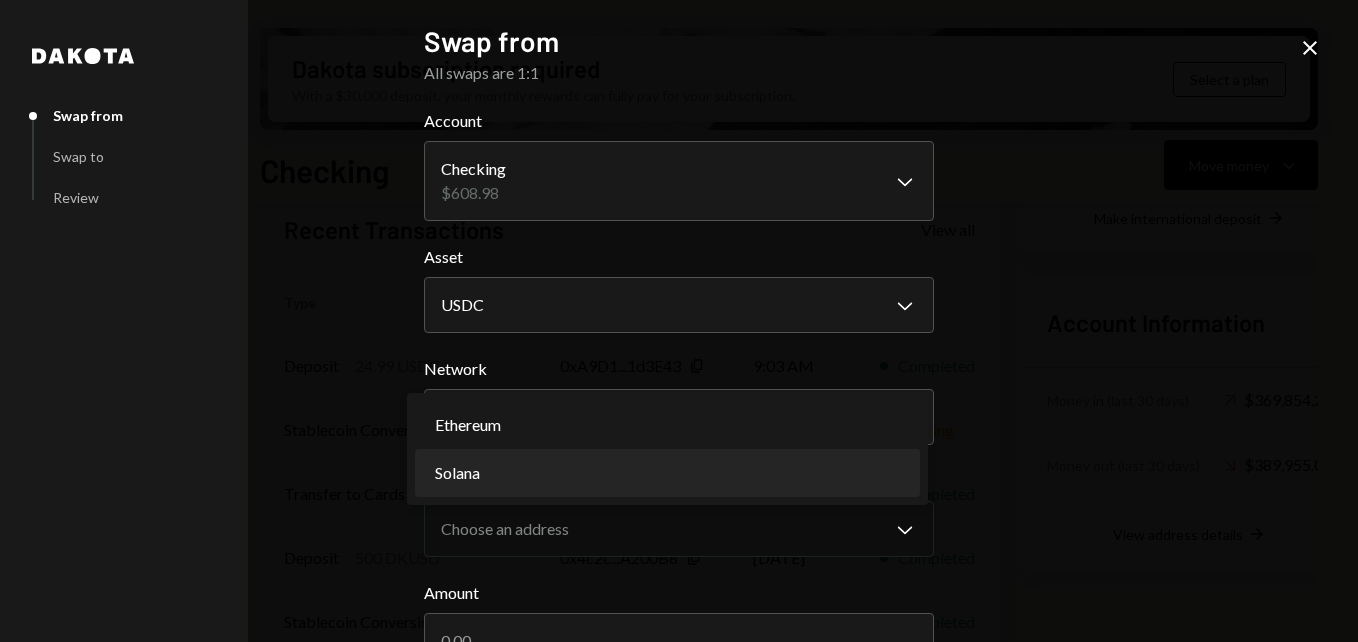 select on "**********" 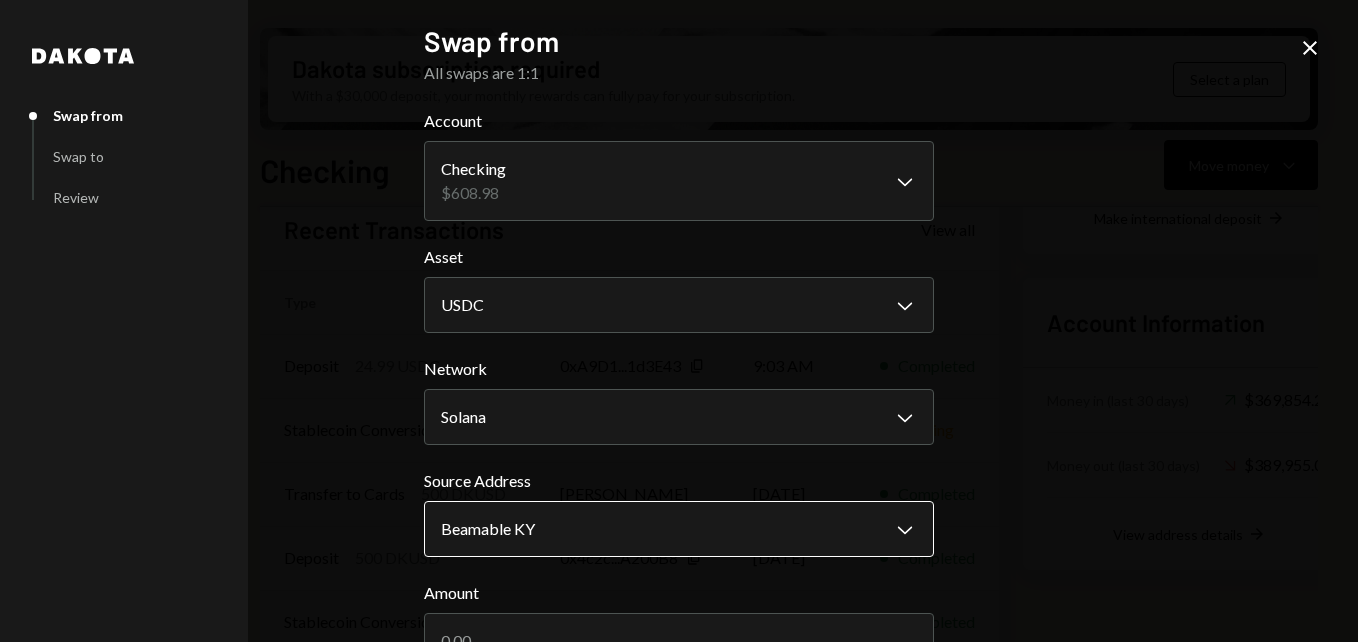 click on "B Beamable Foundat... Caret Down Home Home Inbox Inbox Activities Transactions Accounts Accounts Caret Down Checking $608.98 Savings $0.00 Treasury $0.00 Cards $500.00 Dollar Rewards User Recipients Team Team Dakota subscription required With a $30,000 deposit, your monthly rewards can fully pay for your subscription. Select a plan Checking Move money Caret Down Overview Security Settings My balance $ 608.98 USDC USD Coin $597.13 Solana 0.0446  SOL $8.07 USD Coin $3.78 Recent Transactions View all Type Initiated By Initiated At Status Deposit 24.99  USDC 0xA9D1...1d3E43 Copy 9:03 AM Completed Stablecoin Conversion $25.00 [PERSON_NAME] 8:57 AM Pending Transfer to Cards 500  DKUSD [PERSON_NAME] [DATE] Completed Deposit 500  DKUSD 0x4c2c...A200B8 Copy [DATE] Completed Stablecoin Conversion $500.00 [PERSON_NAME] [DATE] Completed Account Details Routing Number [FINANCIAL_ID] Copy Account Number • • • • • • • •  5269 Show Copy View more details Right Arrow Right Arrow Dakota" at bounding box center [679, 321] 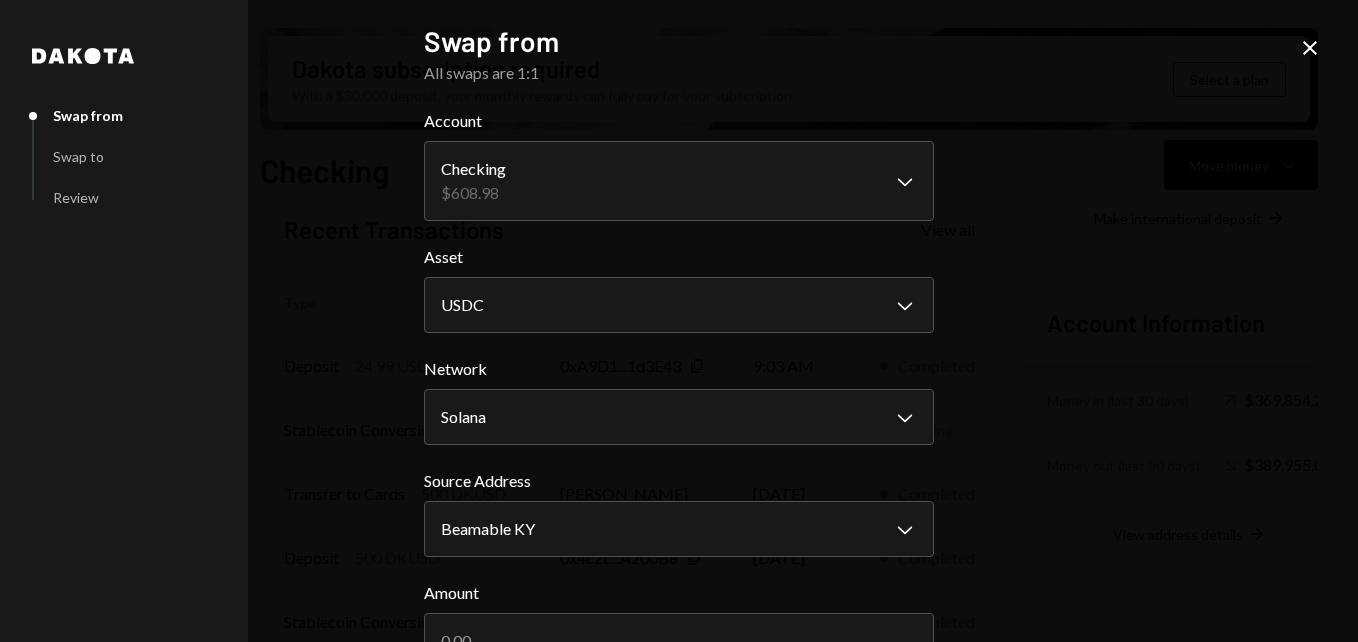 click on "Close" 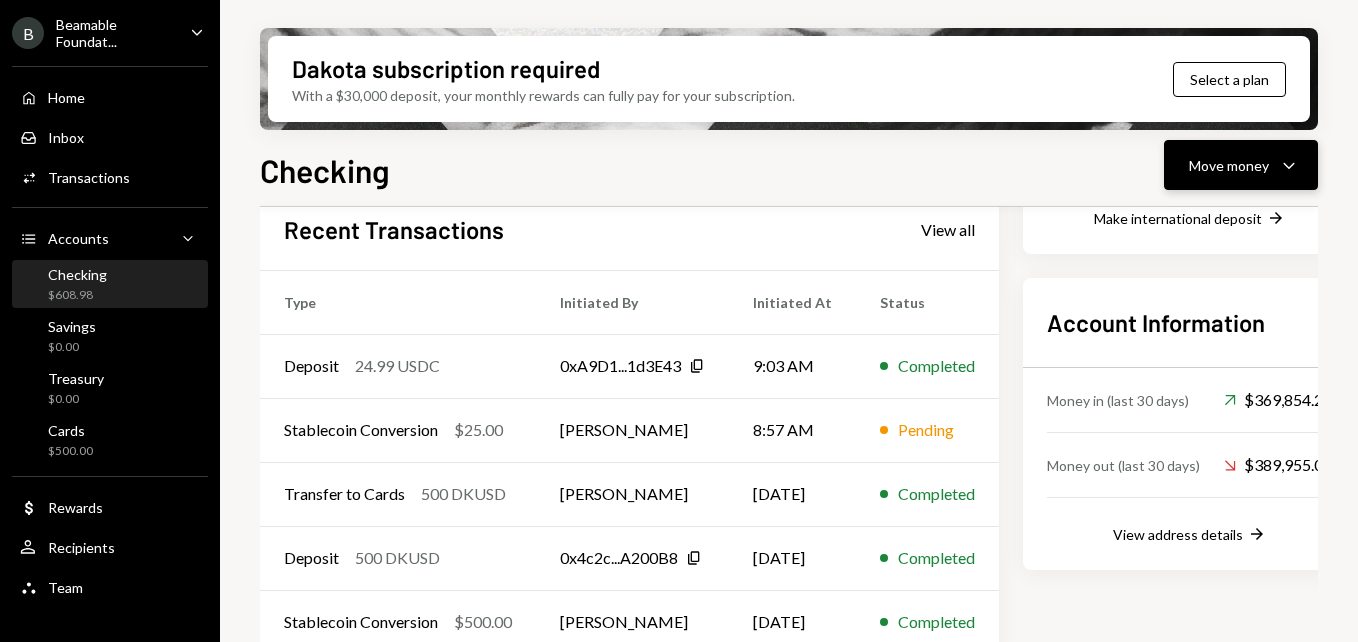 click on "Move money" at bounding box center (1229, 165) 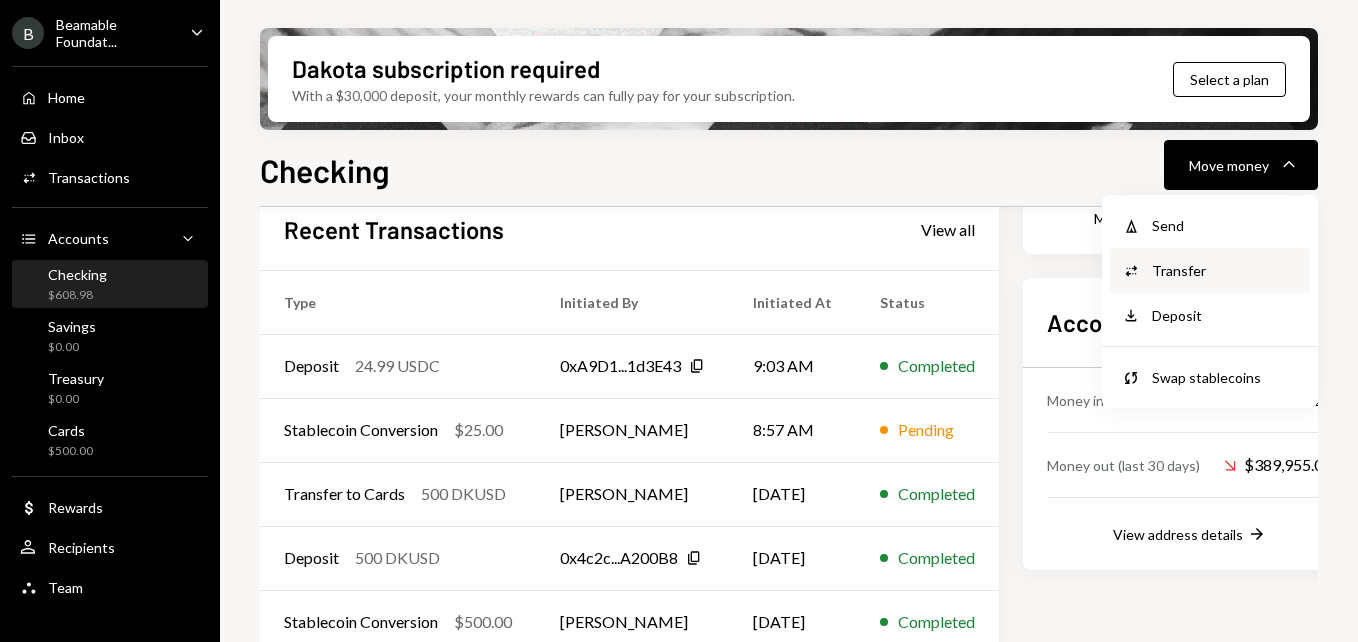 click on "Transfer" at bounding box center (1225, 270) 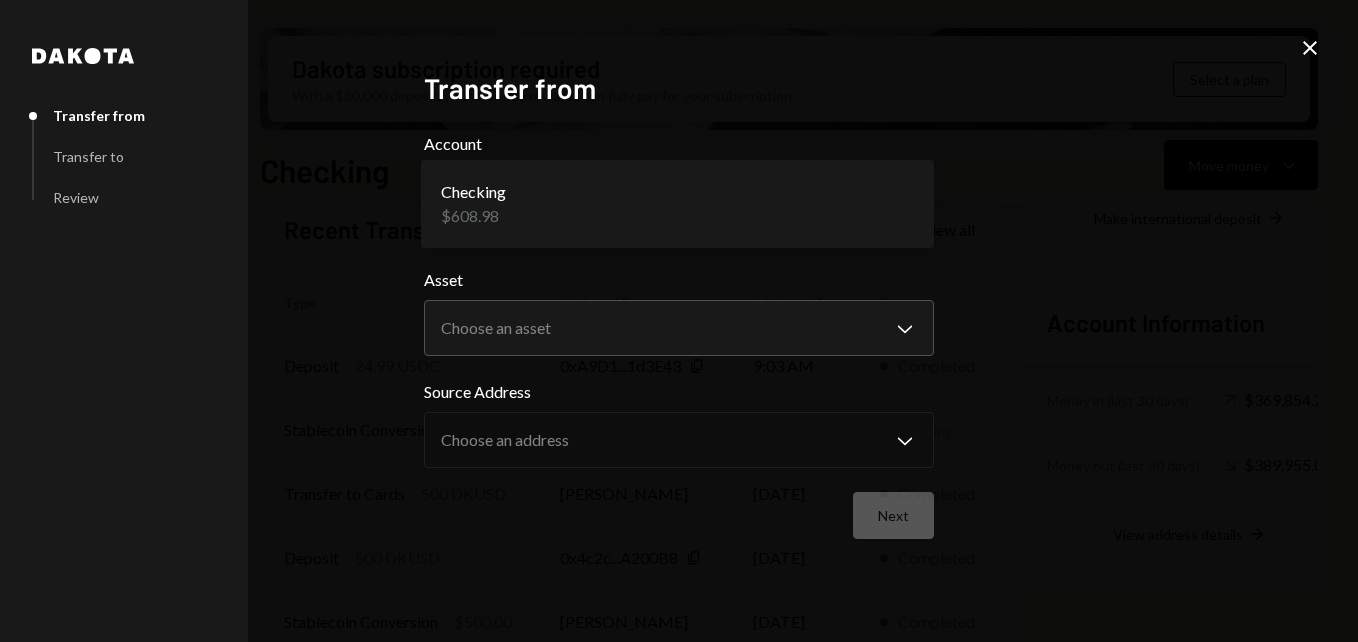 click on "B Beamable Foundat... Caret Down Home Home Inbox Inbox Activities Transactions Accounts Accounts Caret Down Checking $608.98 Savings $0.00 Treasury $0.00 Cards $500.00 Dollar Rewards User Recipients Team Team Dakota subscription required With a $30,000 deposit, your monthly rewards can fully pay for your subscription. Select a plan Checking Move money Caret Down Overview Security Settings My balance $ 608.98 USDC USD Coin $597.13 Solana 0.0446  SOL $8.07 USD Coin $3.78 Recent Transactions View all Type Initiated By Initiated At Status Deposit 24.99  USDC 0xA9D1...1d3E43 Copy 9:03 AM Completed Stablecoin Conversion $25.00 [PERSON_NAME] 8:57 AM Pending Transfer to Cards 500  DKUSD [PERSON_NAME] [DATE] Completed Deposit 500  DKUSD 0x4c2c...A200B8 Copy [DATE] Completed Stablecoin Conversion $500.00 [PERSON_NAME] [DATE] Completed Account Details Routing Number [FINANCIAL_ID] Copy Account Number • • • • • • • •  5269 Show Copy View more details Right Arrow Right Arrow Dakota" at bounding box center [679, 321] 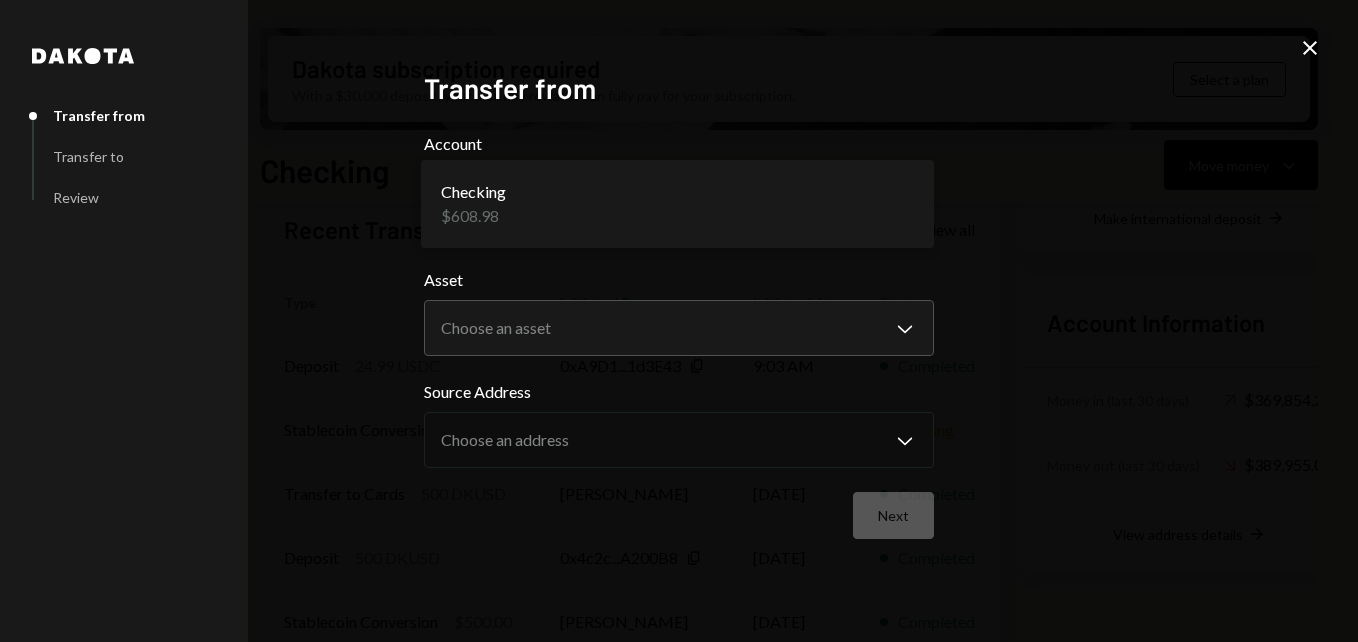 drag, startPoint x: 563, startPoint y: 195, endPoint x: 572, endPoint y: 256, distance: 61.66036 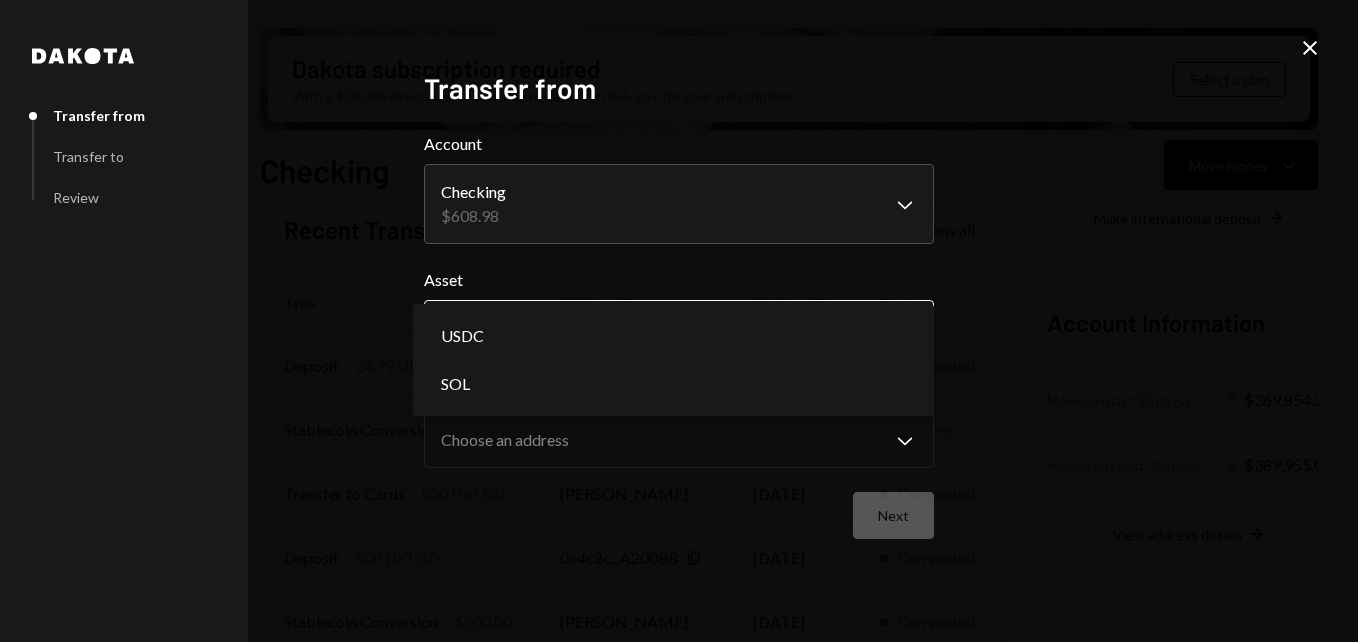 click on "B Beamable Foundat... Caret Down Home Home Inbox Inbox Activities Transactions Accounts Accounts Caret Down Checking $608.98 Savings $0.00 Treasury $0.00 Cards $500.00 Dollar Rewards User Recipients Team Team Dakota subscription required With a $30,000 deposit, your monthly rewards can fully pay for your subscription. Select a plan Checking Move money Caret Down Overview Security Settings My balance $ 608.98 USDC USD Coin $597.13 Solana 0.0446  SOL $8.07 USD Coin $3.78 Recent Transactions View all Type Initiated By Initiated At Status Deposit 24.99  USDC 0xA9D1...1d3E43 Copy 9:03 AM Completed Stablecoin Conversion $25.00 [PERSON_NAME] 8:57 AM Pending Transfer to Cards 500  DKUSD [PERSON_NAME] [DATE] Completed Deposit 500  DKUSD 0x4c2c...A200B8 Copy [DATE] Completed Stablecoin Conversion $500.00 [PERSON_NAME] [DATE] Completed Account Details Routing Number [FINANCIAL_ID] Copy Account Number • • • • • • • •  5269 Show Copy View more details Right Arrow Right Arrow Dakota" at bounding box center [679, 321] 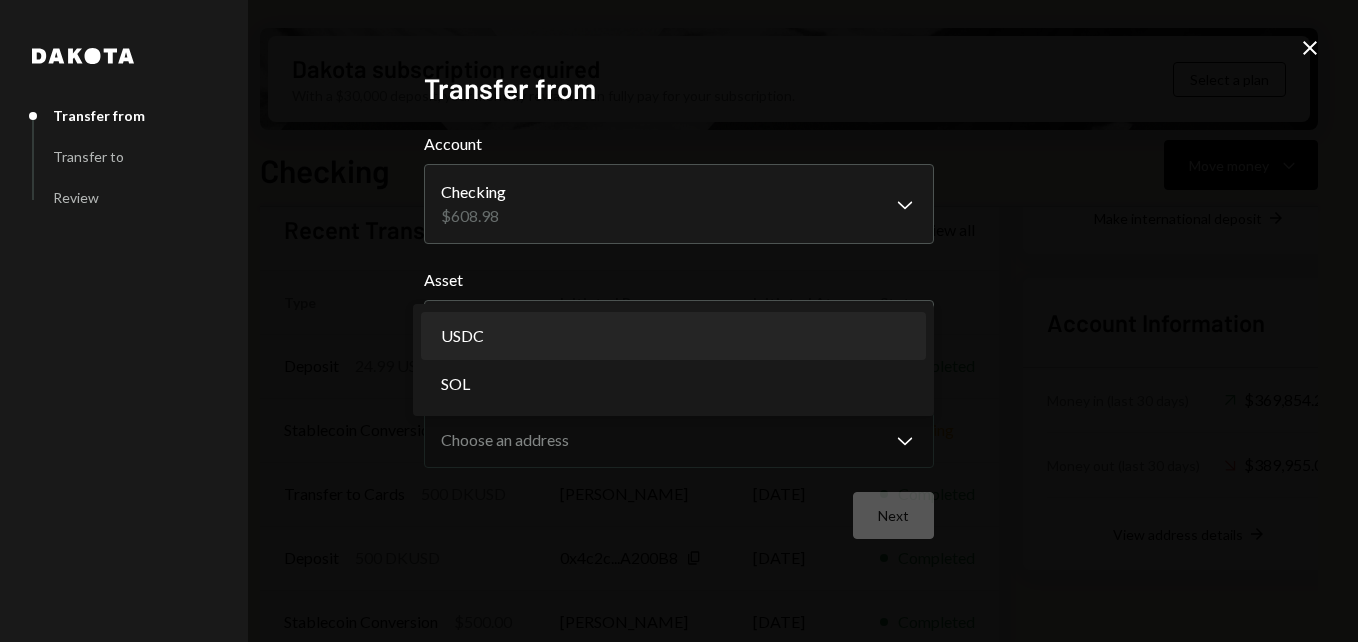 select on "****" 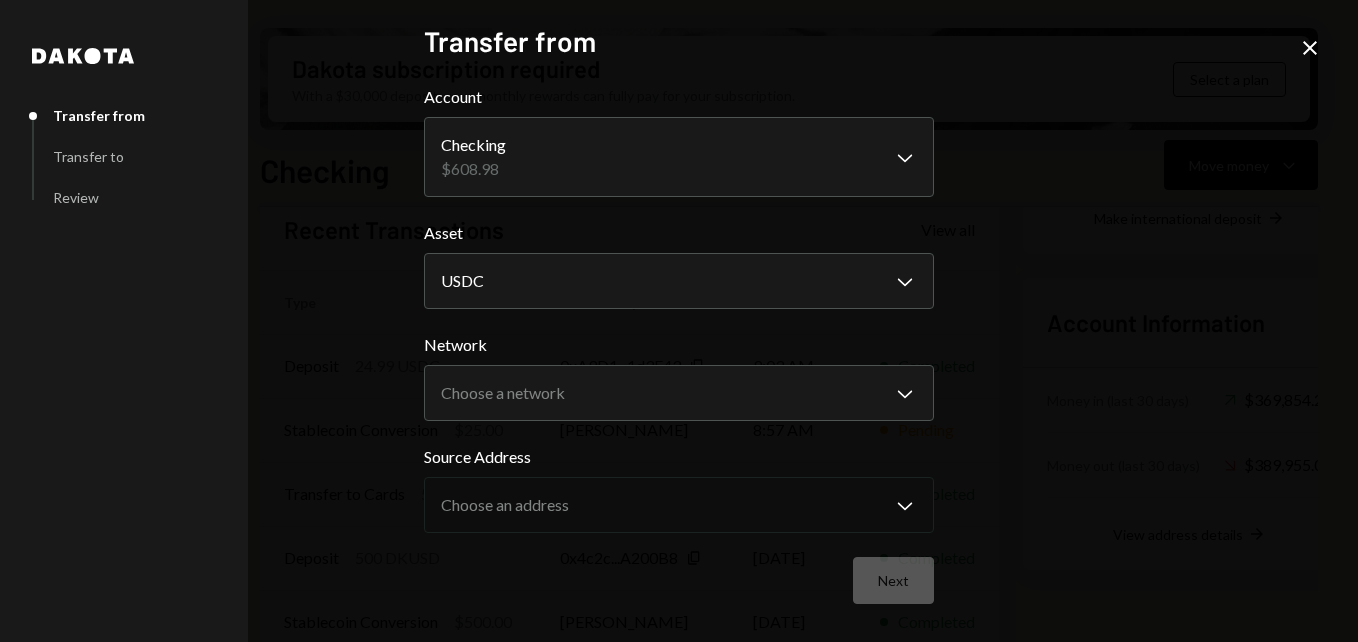 click on "Close" 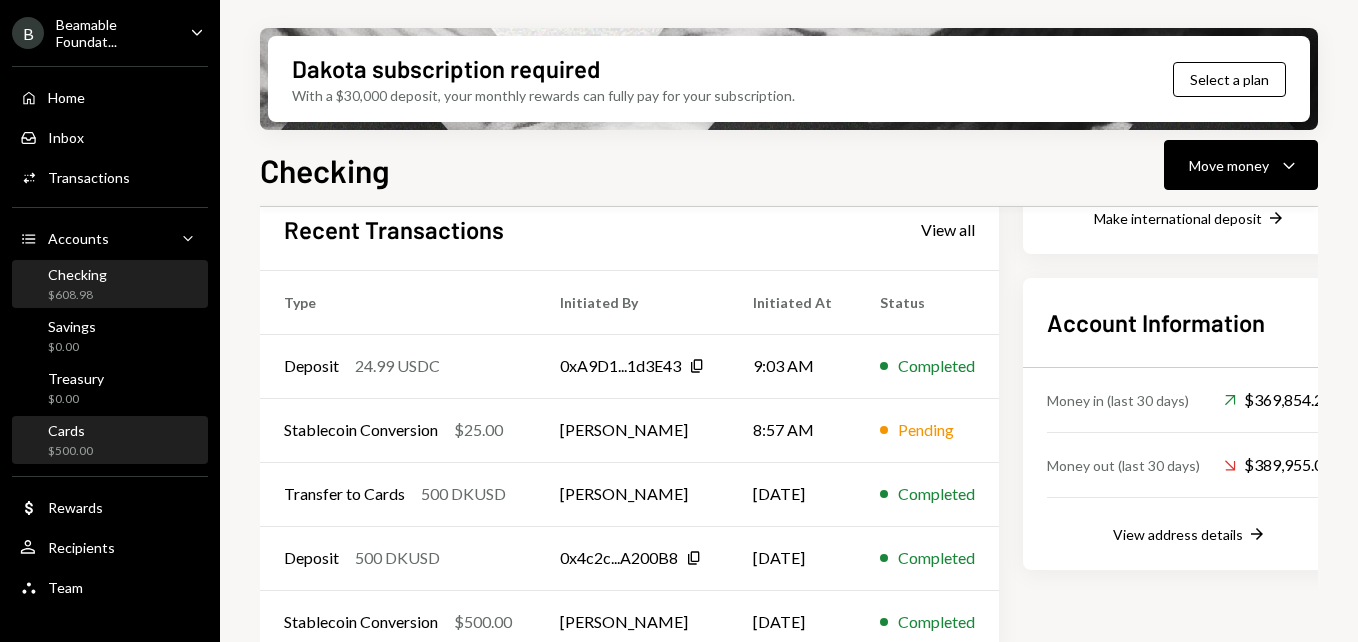 click on "Cards $500.00" at bounding box center [110, 441] 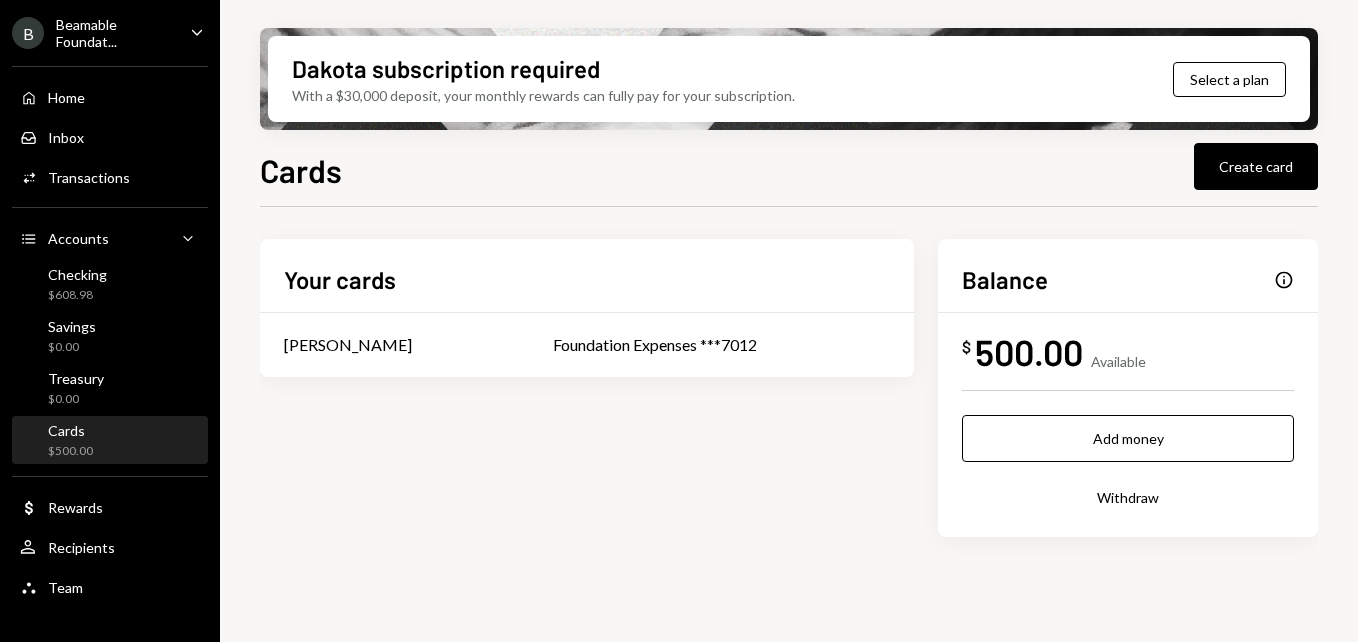 click on "Withdraw" at bounding box center (1128, 497) 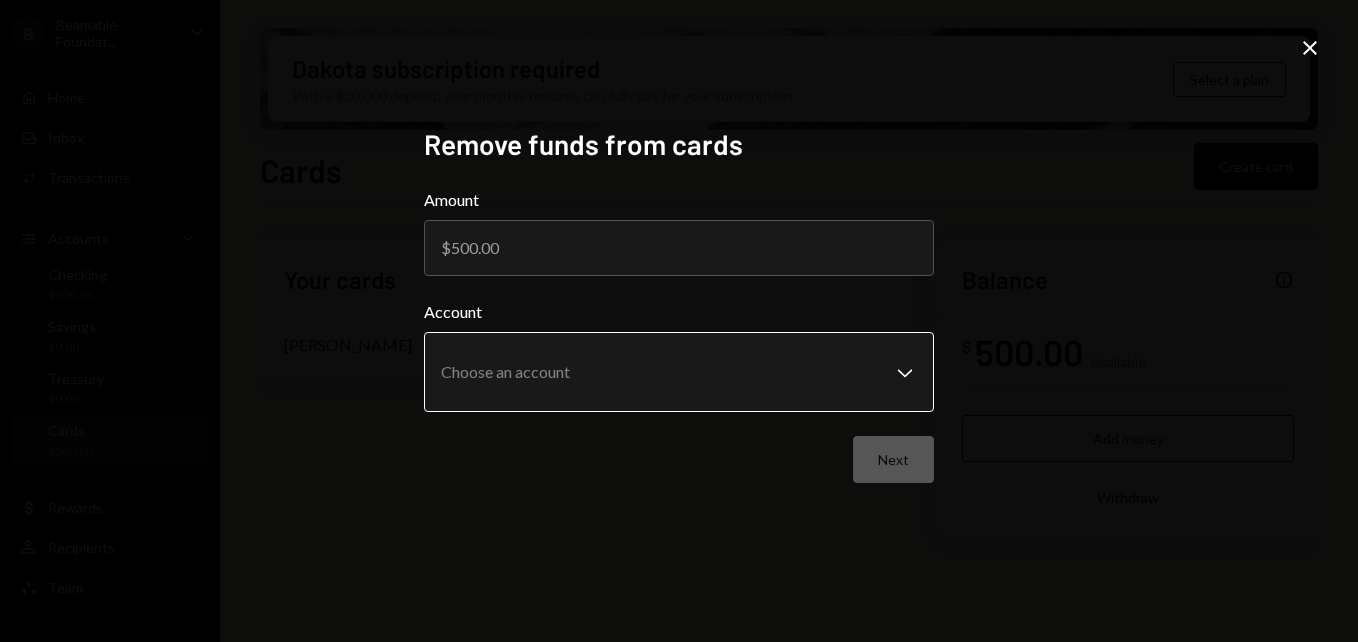 click on "**********" at bounding box center [679, 321] 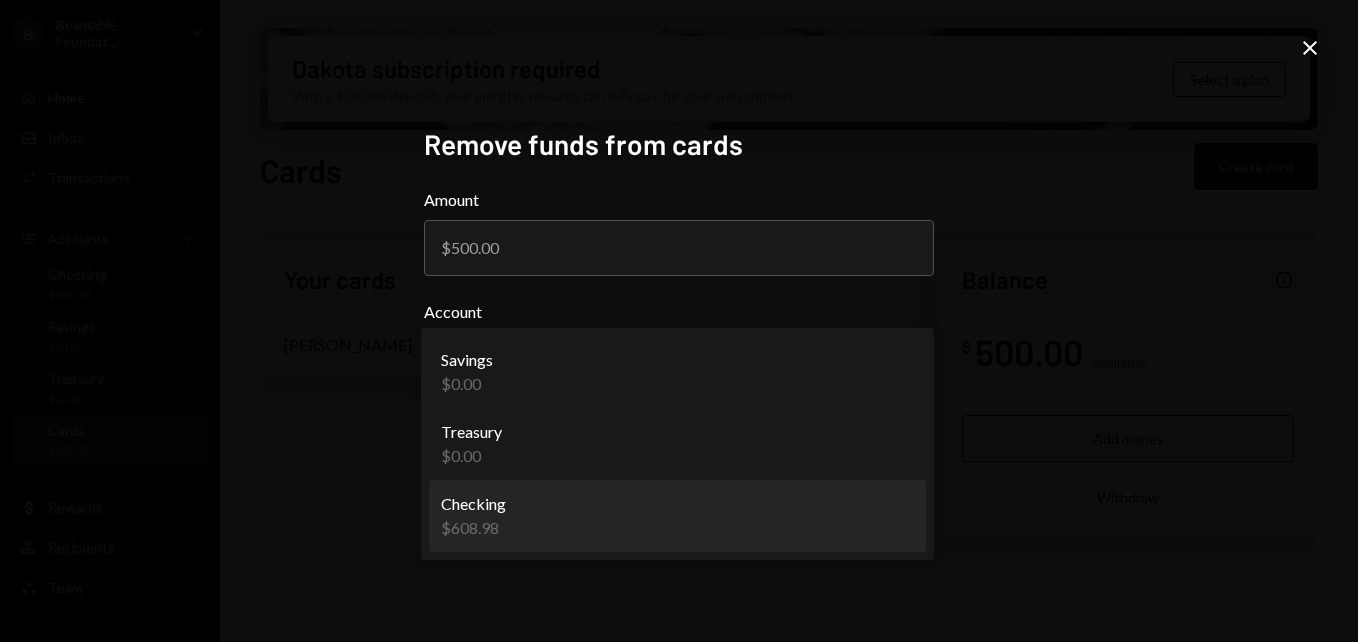 select on "**********" 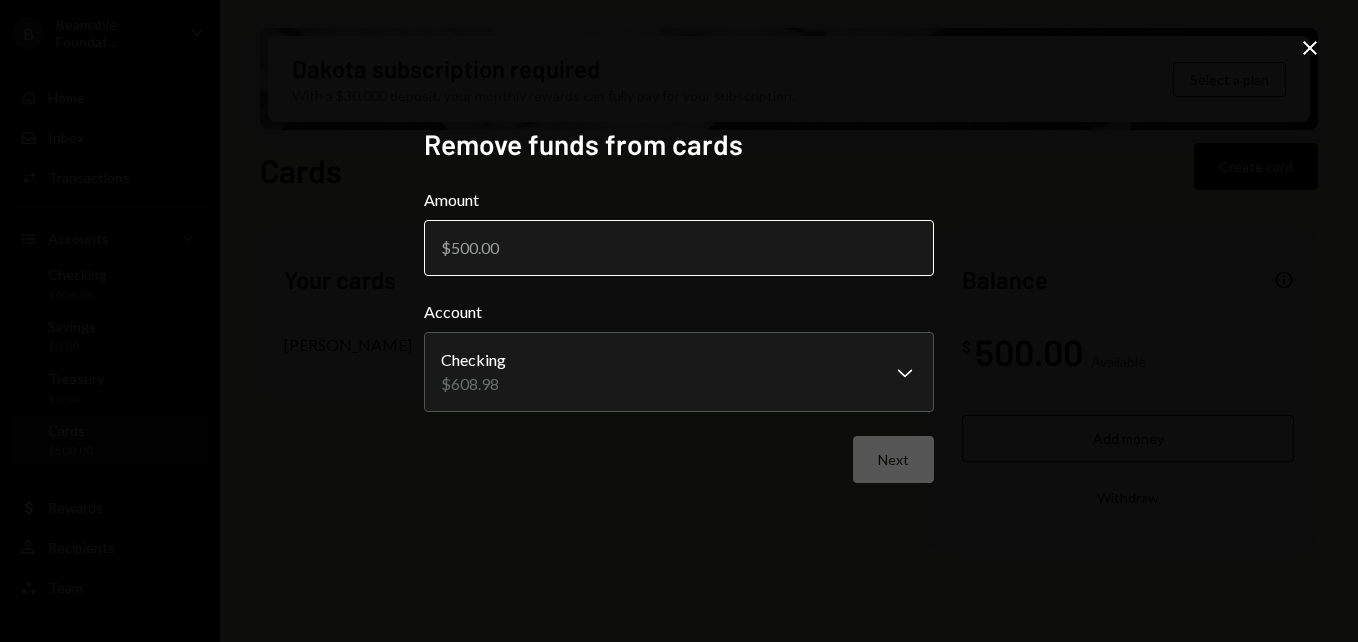 click on "Amount" at bounding box center [679, 248] 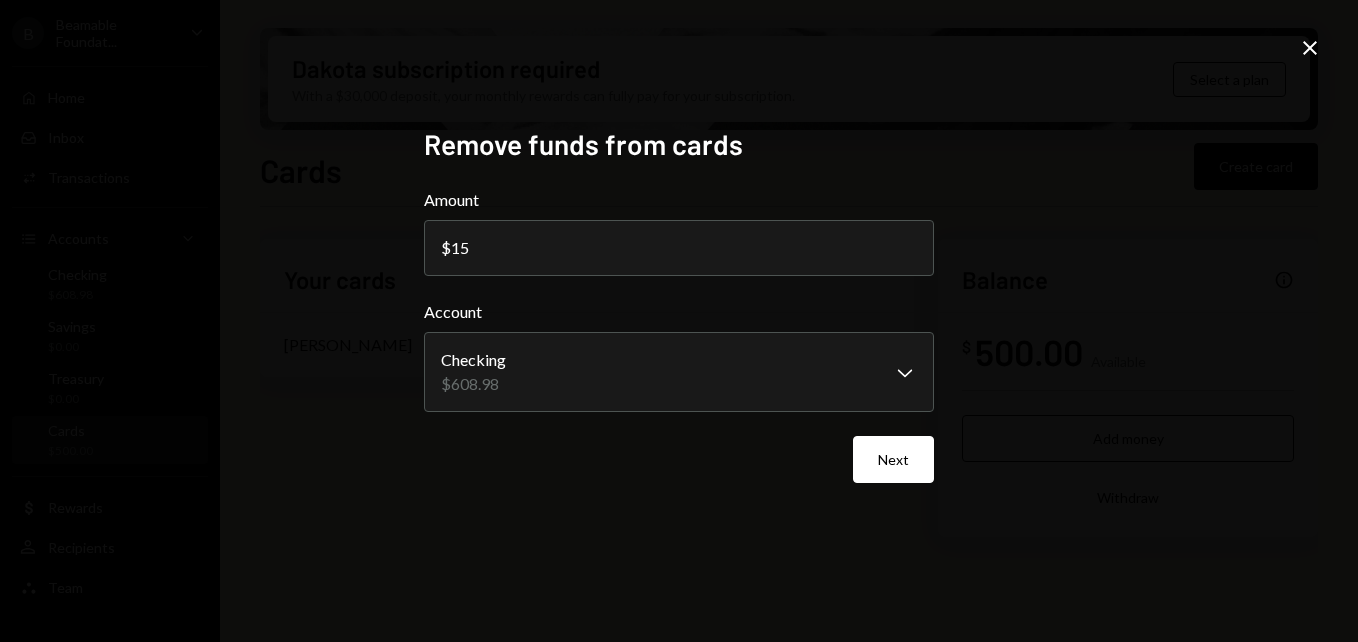 type on "15" 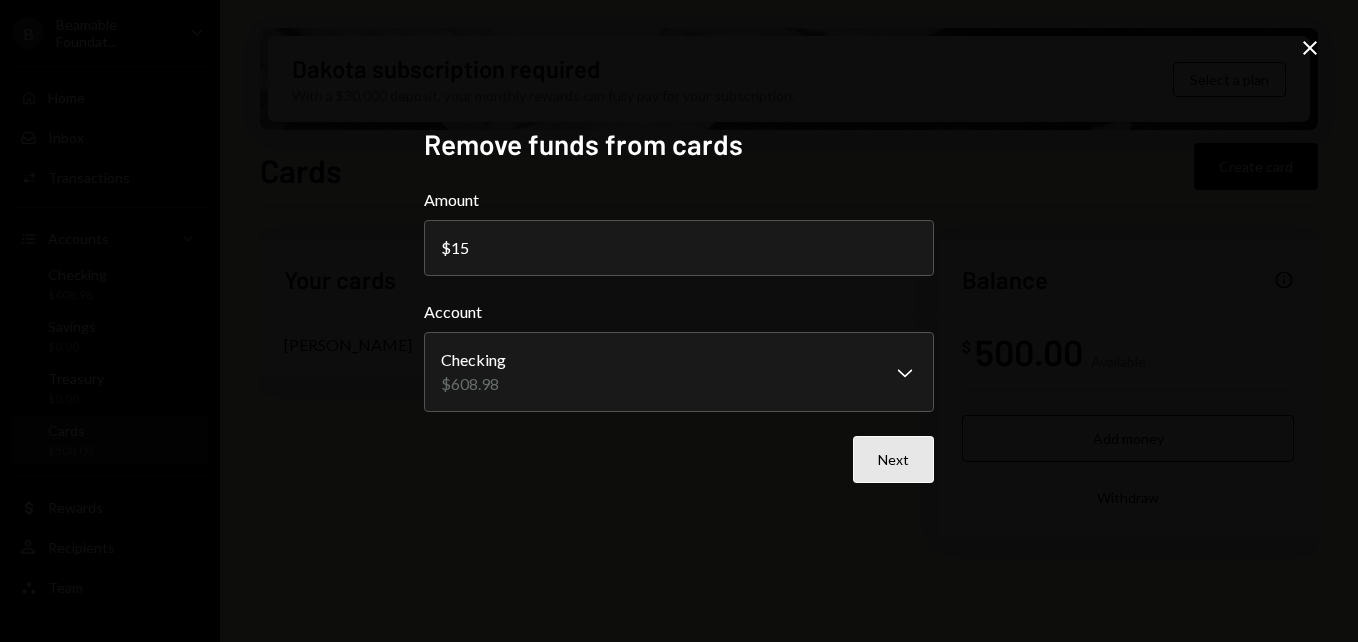 click on "Next" at bounding box center (893, 459) 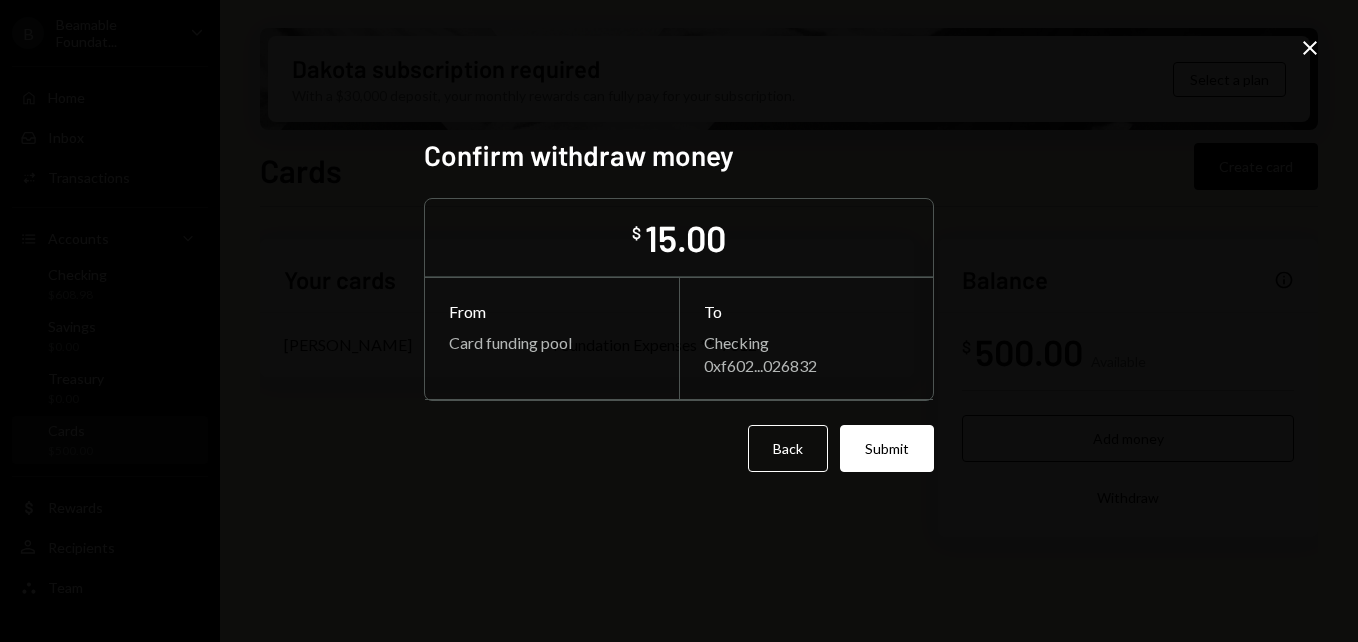 click on "Submit" at bounding box center (887, 448) 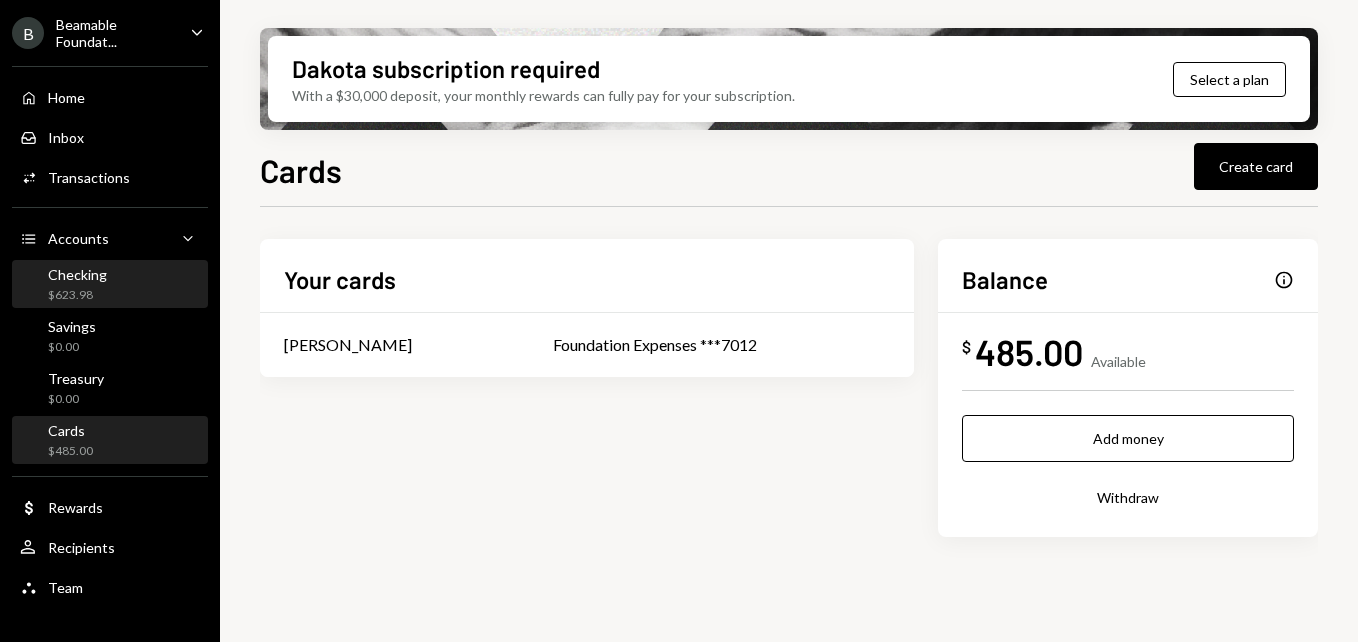 click on "Checking" at bounding box center [77, 274] 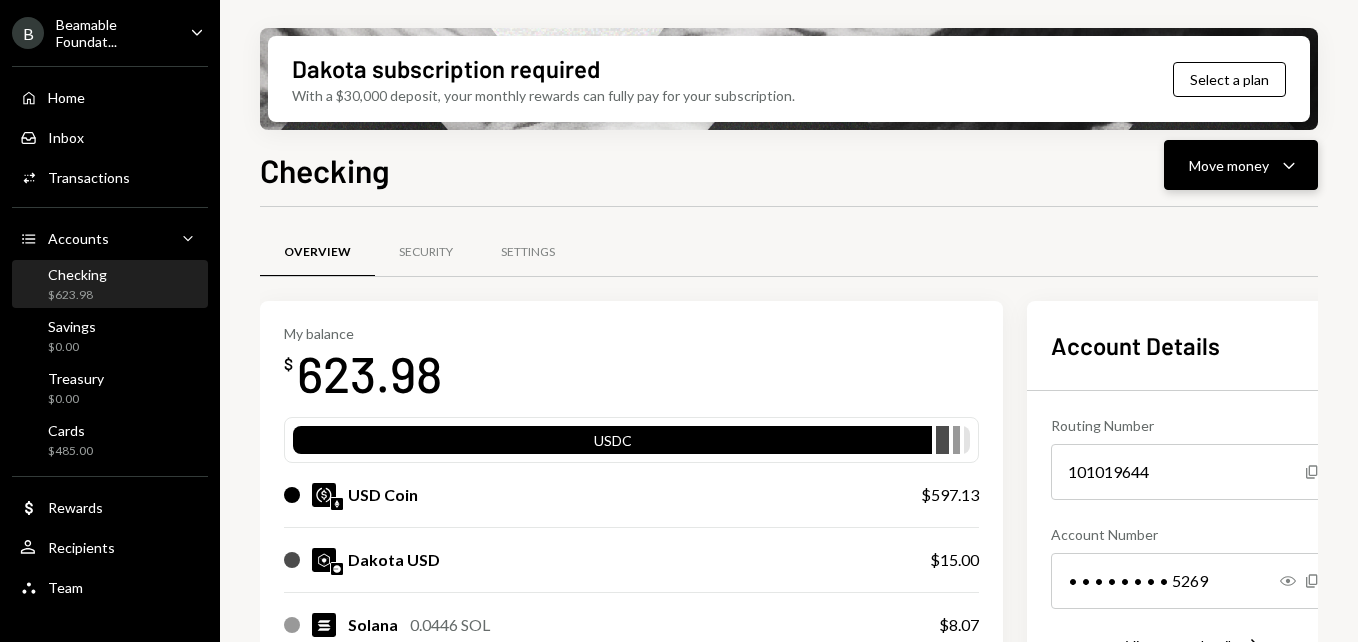 click on "Move money" at bounding box center [1229, 165] 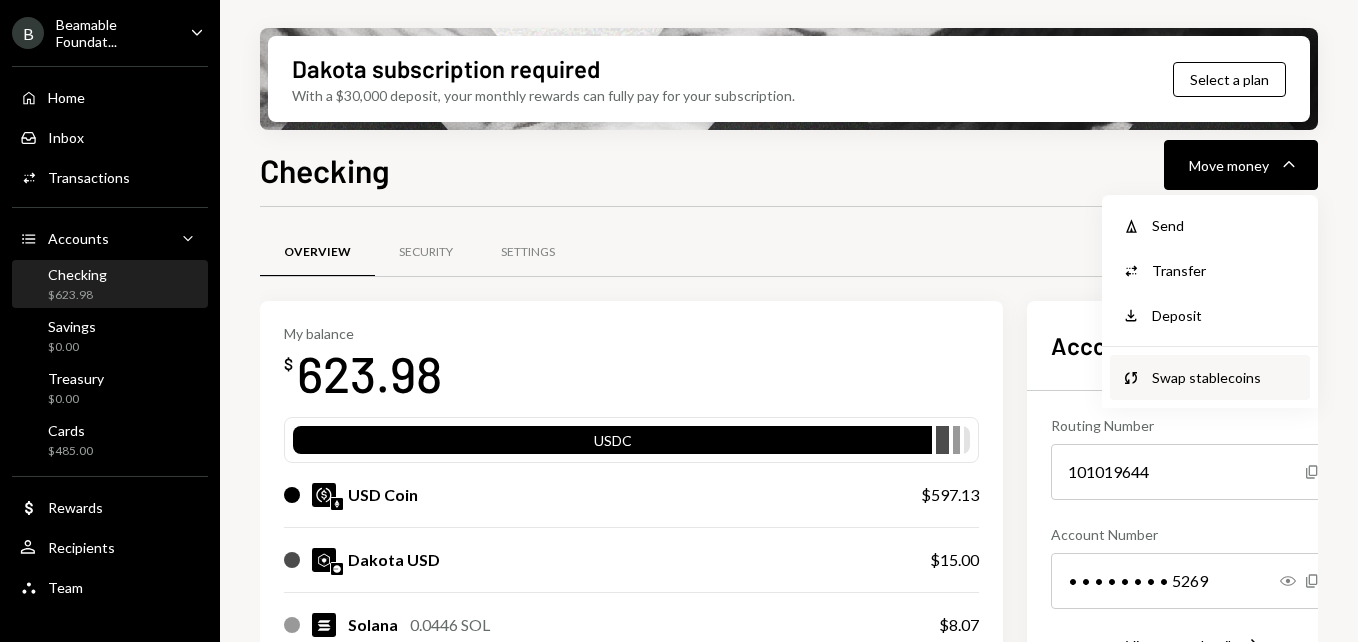 click on "Swap stablecoins" at bounding box center (1225, 377) 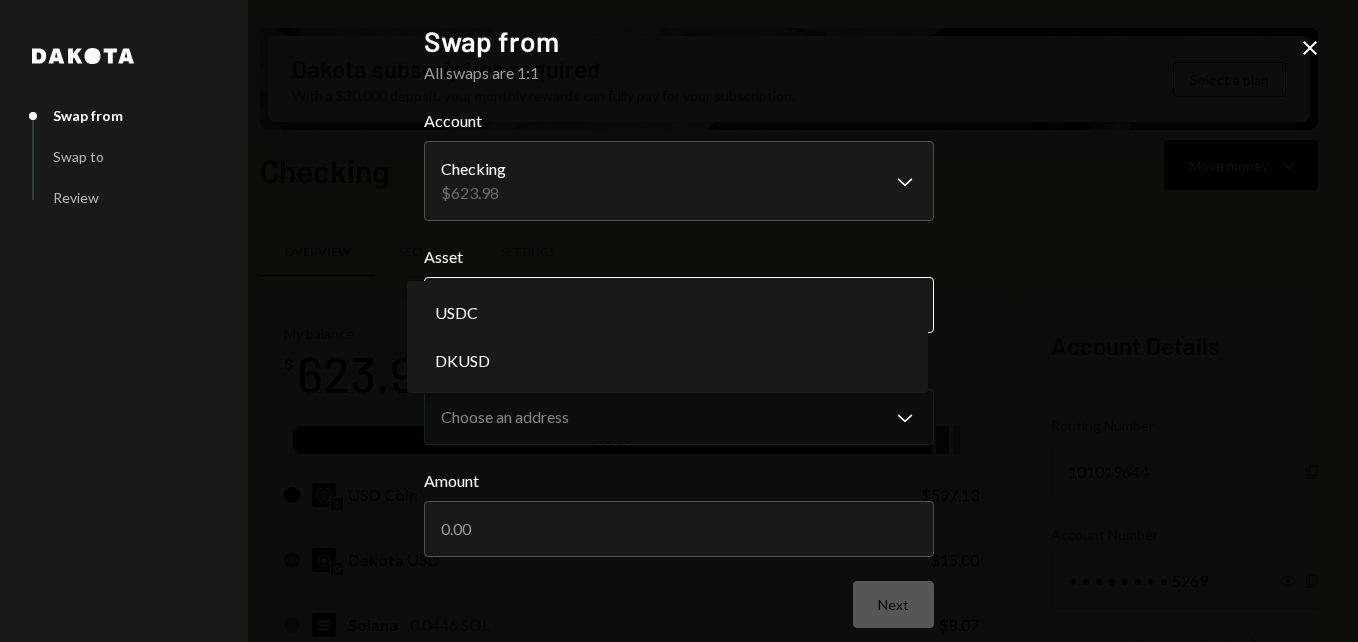 click on "B Beamable Foundat... Caret Down Home Home Inbox Inbox Activities Transactions Accounts Accounts Caret Down Checking $623.98 Savings $0.00 Treasury $0.00 Cards $485.00 Dollar Rewards User Recipients Team Team Dakota subscription required With a $30,000 deposit, your monthly rewards can fully pay for your subscription. Select a plan Checking Move money Caret Down Overview Security Settings My balance $ 623.98 USDC USD Coin $597.13 Dakota USD $15.00 Solana 0.0446  SOL $8.07 USD Coin $3.78 Recent Transactions View all Type Initiated By Initiated At Status Transfer from Cards 15  DKUSD 0xF08a...648b5F Copy 9:08 AM Completed Deposit 24.99  USDC 0xA9D1...1d3E43 Copy 9:03 AM Completed Stablecoin Conversion $25.00 [PERSON_NAME] 8:57 AM Completed Transfer to Cards 500  DKUSD [PERSON_NAME] [DATE] Completed Deposit 500  DKUSD 0x4c2c...A200B8 Copy [DATE] Completed Account Details Routing Number [FINANCIAL_ID] Copy Account Number • • • • • • • •  5269 Show Copy View more details Right Arrow" at bounding box center (679, 321) 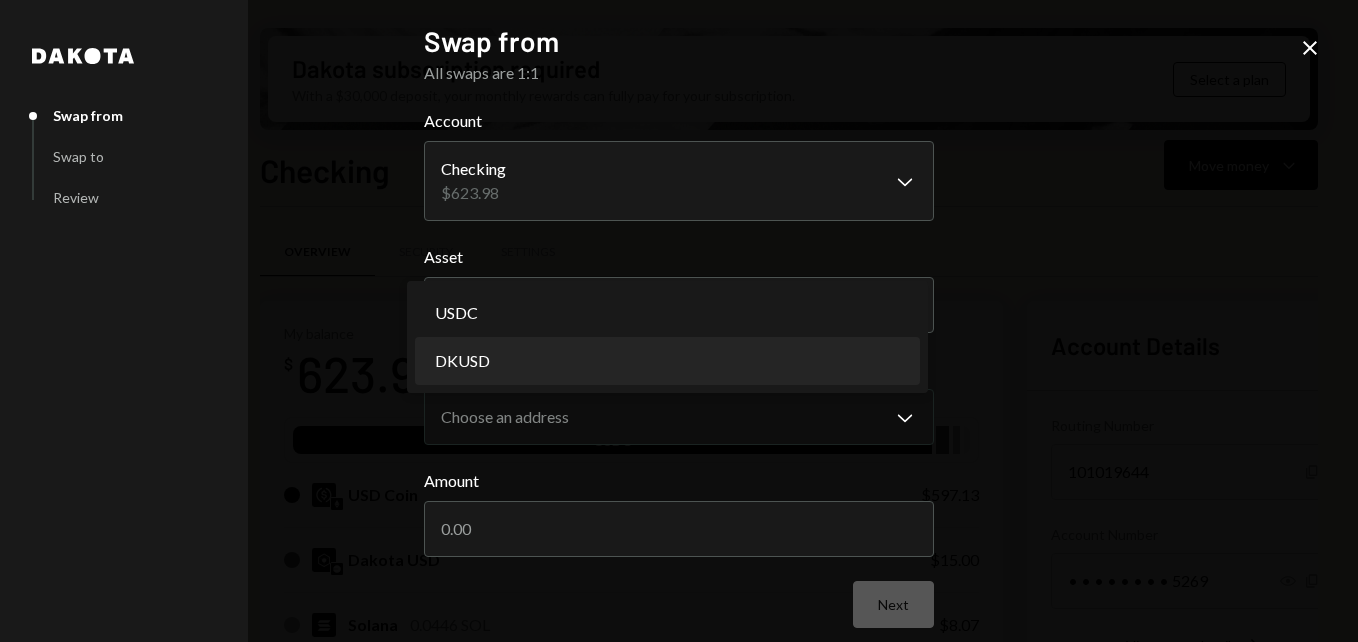 select on "*****" 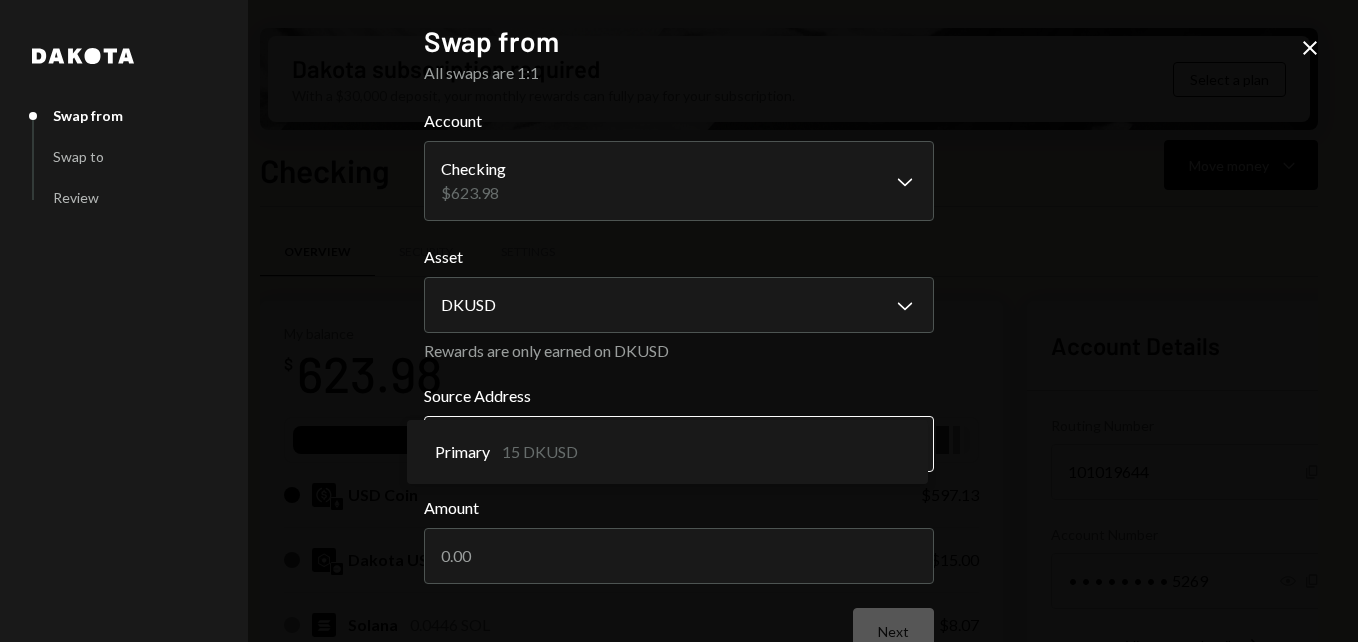 click on "B Beamable Foundat... Caret Down Home Home Inbox Inbox Activities Transactions Accounts Accounts Caret Down Checking $623.98 Savings $0.00 Treasury $0.00 Cards $485.00 Dollar Rewards User Recipients Team Team Dakota subscription required With a $30,000 deposit, your monthly rewards can fully pay for your subscription. Select a plan Checking Move money Caret Down Overview Security Settings My balance $ 623.98 USDC USD Coin $597.13 Dakota USD $15.00 Solana 0.0446  SOL $8.07 USD Coin $3.78 Recent Transactions View all Type Initiated By Initiated At Status Transfer from Cards 15  DKUSD 0xF08a...648b5F Copy 9:08 AM Completed Deposit 24.99  USDC 0xA9D1...1d3E43 Copy 9:03 AM Completed Stablecoin Conversion $25.00 [PERSON_NAME] 8:57 AM Completed Transfer to Cards 500  DKUSD [PERSON_NAME] [DATE] Completed Deposit 500  DKUSD 0x4c2c...A200B8 Copy [DATE] Completed Account Details Routing Number [FINANCIAL_ID] Copy Account Number • • • • • • • •  5269 Show Copy View more details Right Arrow" at bounding box center (679, 321) 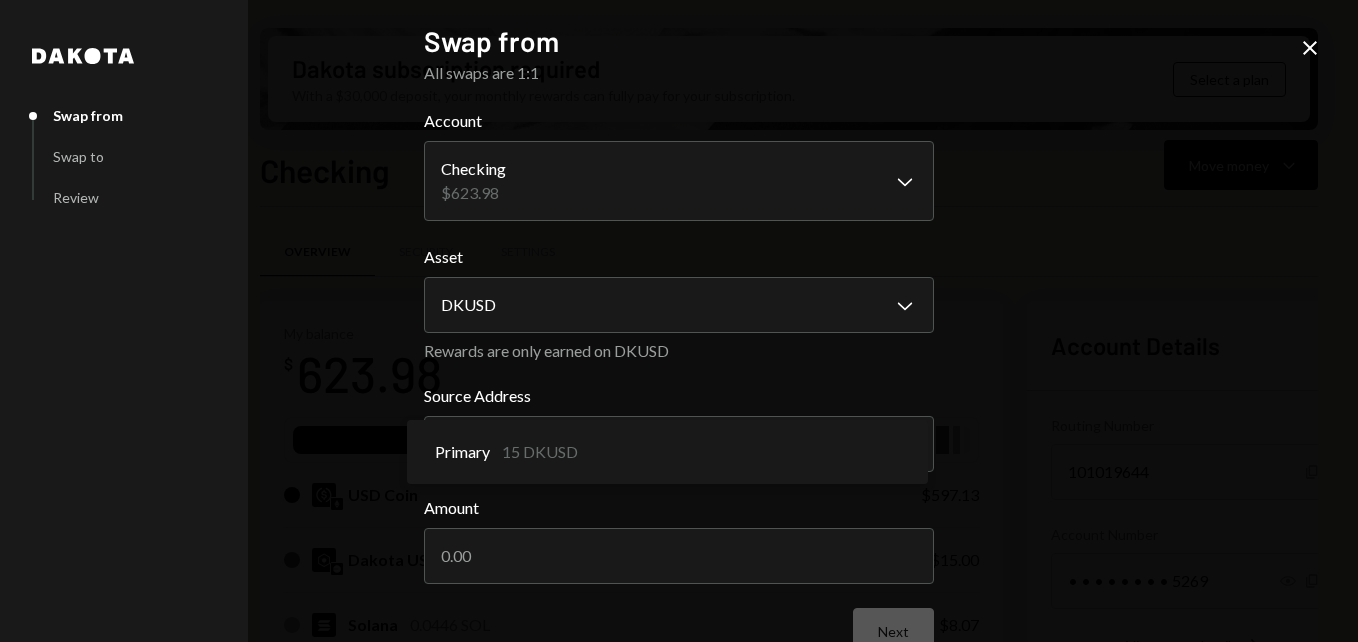 drag, startPoint x: 593, startPoint y: 462, endPoint x: 588, endPoint y: 480, distance: 18.681541 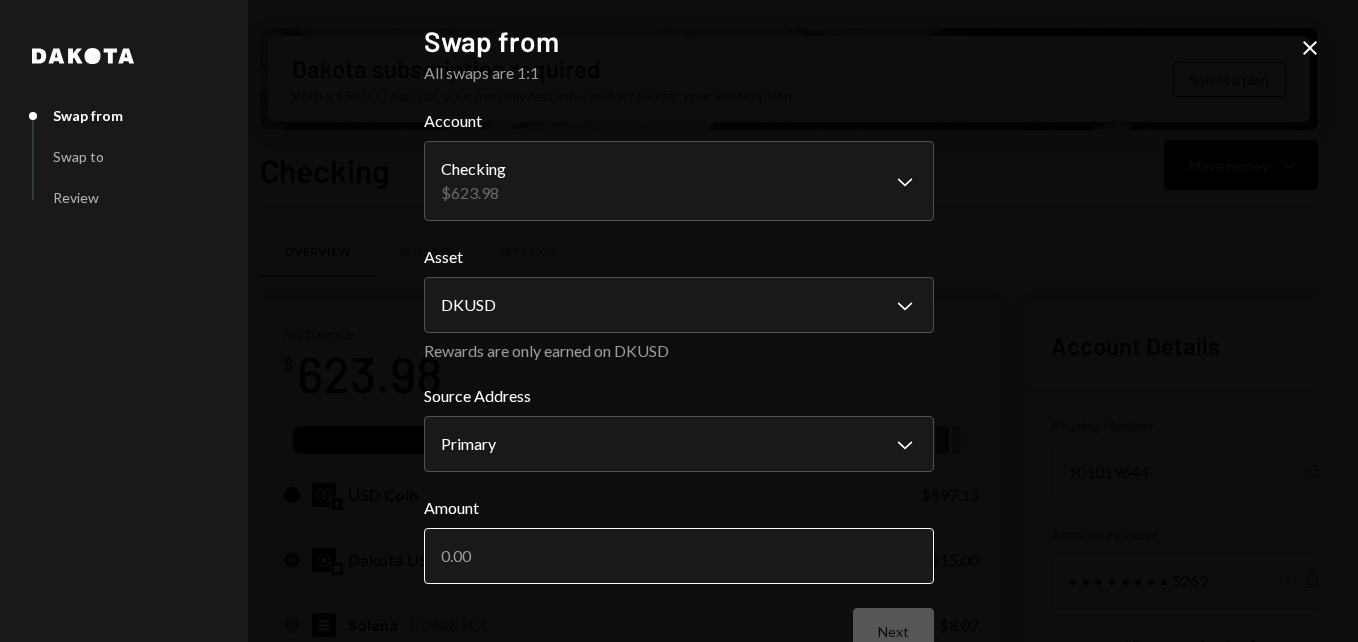 click on "Amount" at bounding box center (679, 556) 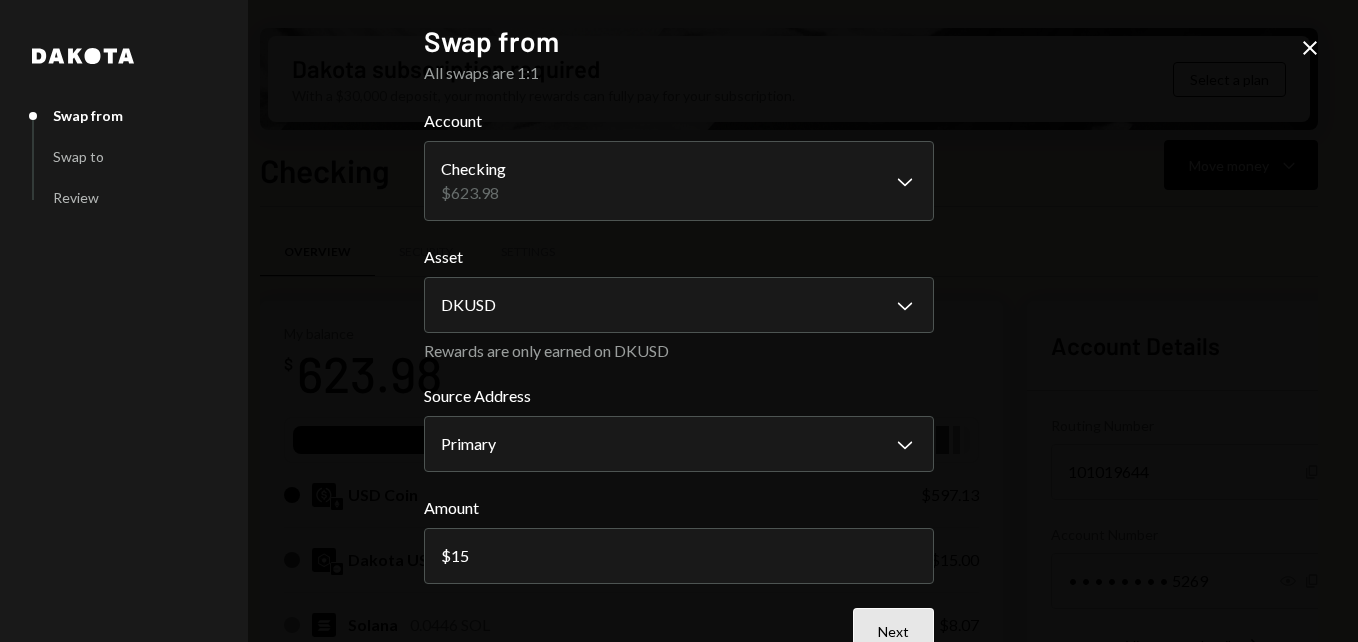 type on "15" 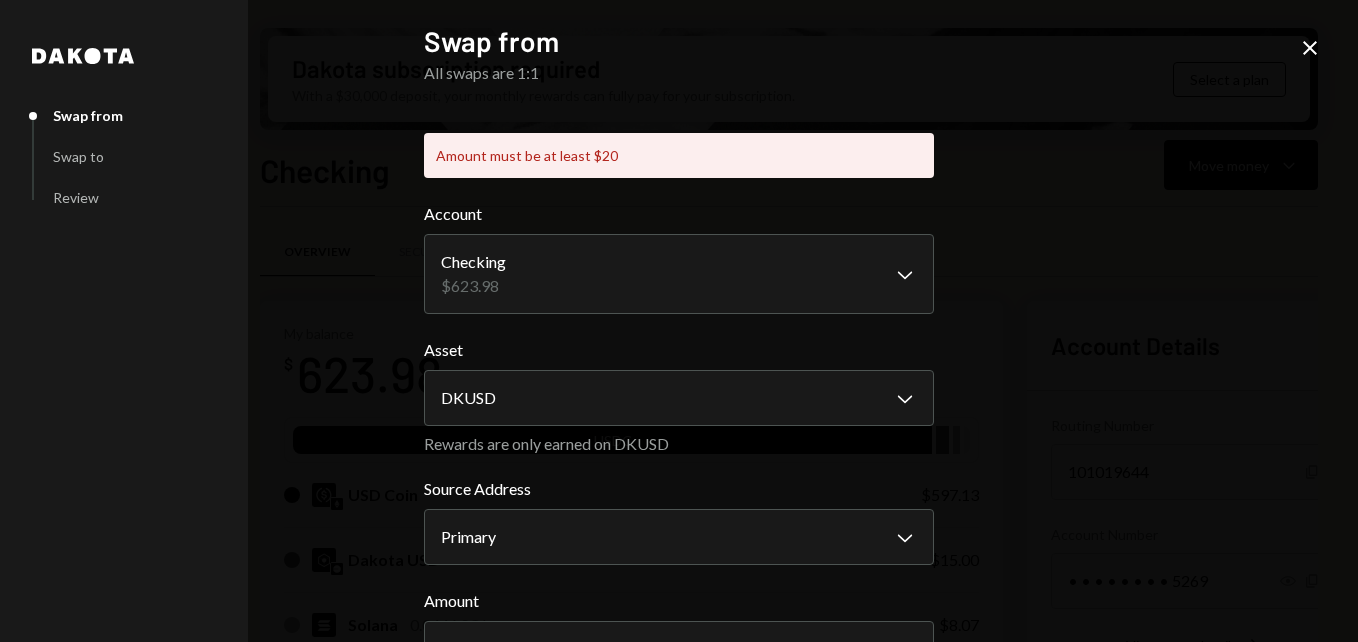 scroll, scrollTop: 100, scrollLeft: 0, axis: vertical 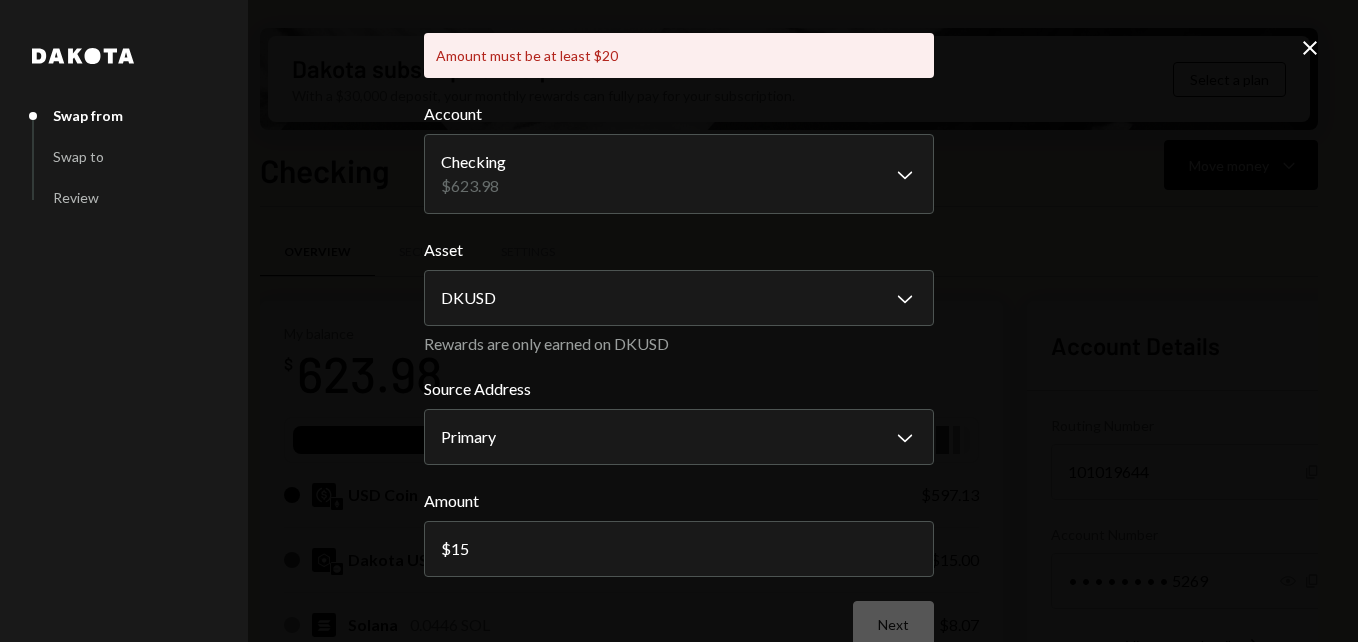 click on "Close" 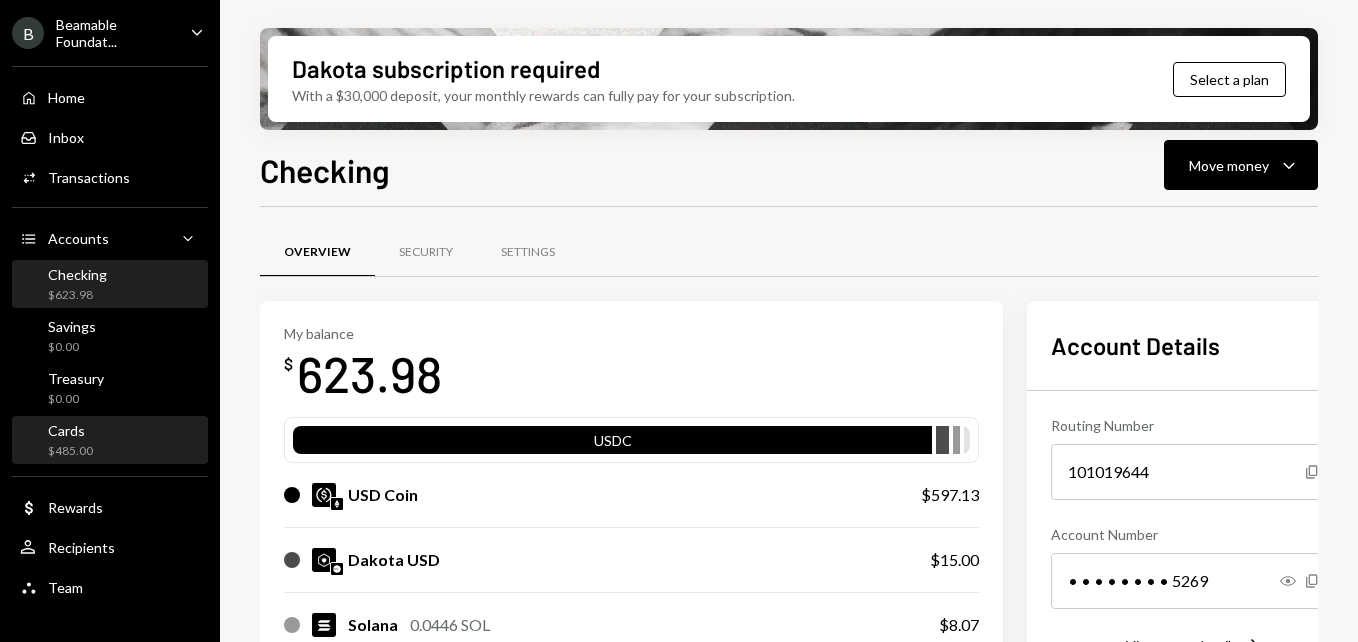 click on "Cards $485.00" at bounding box center (110, 441) 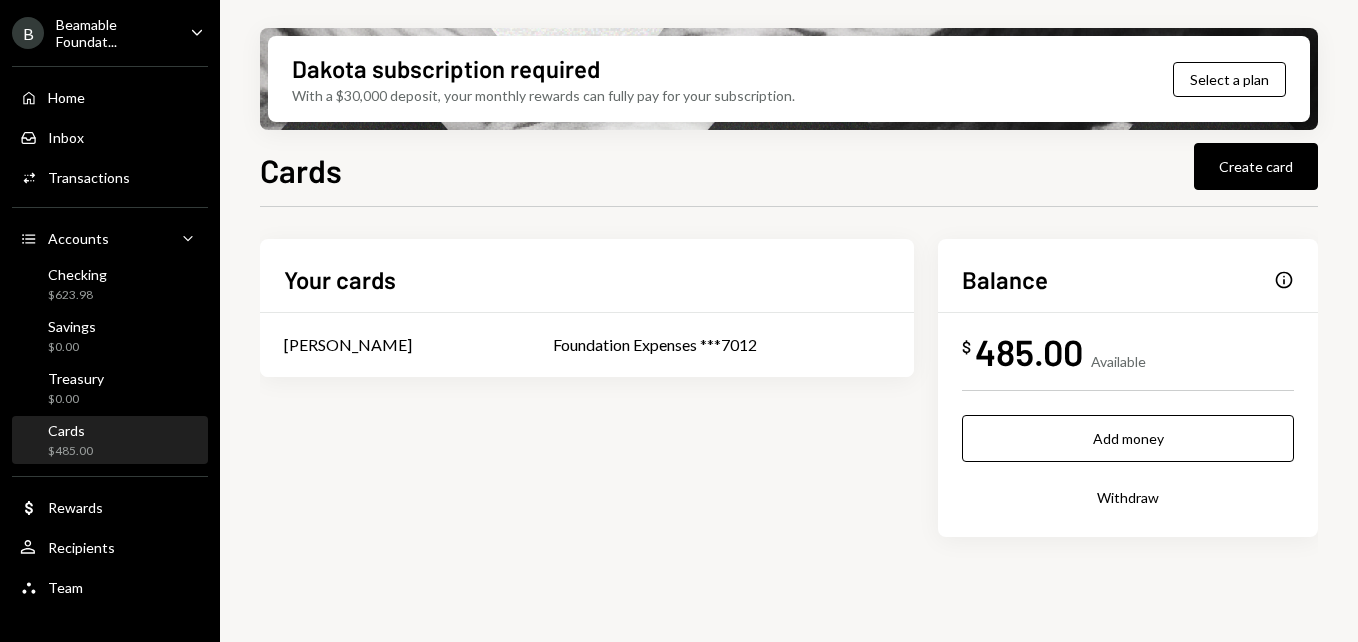 click on "Withdraw" at bounding box center [1128, 497] 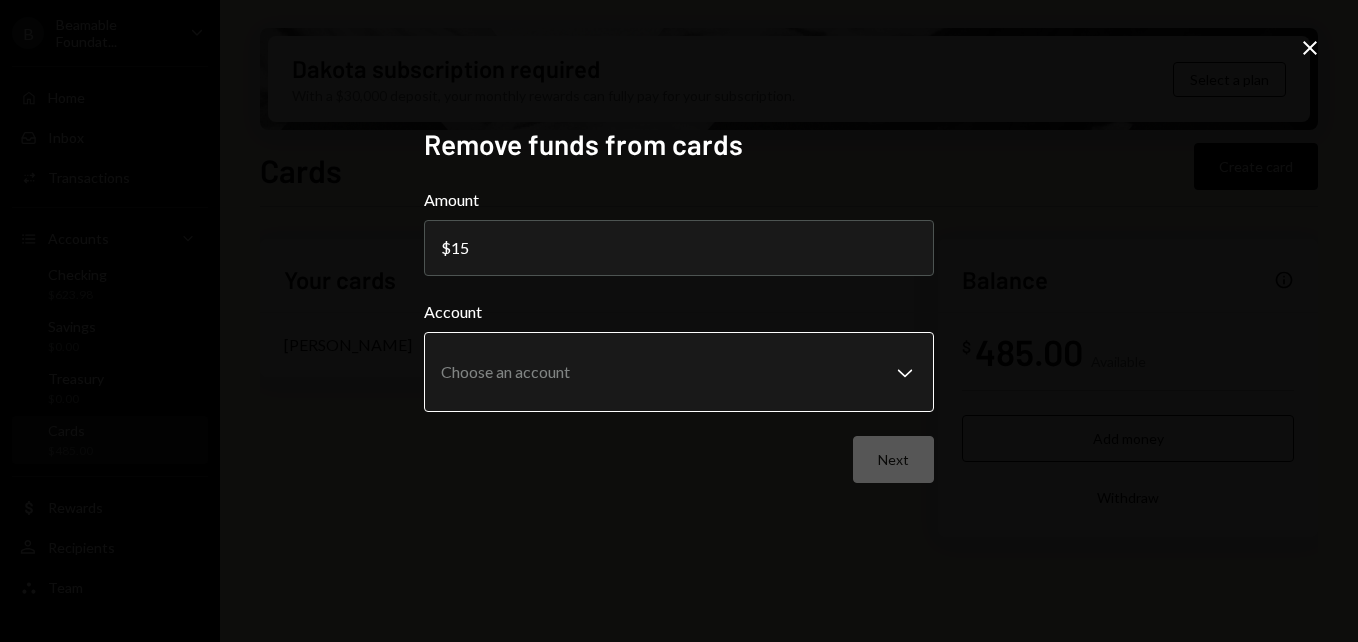 type on "15" 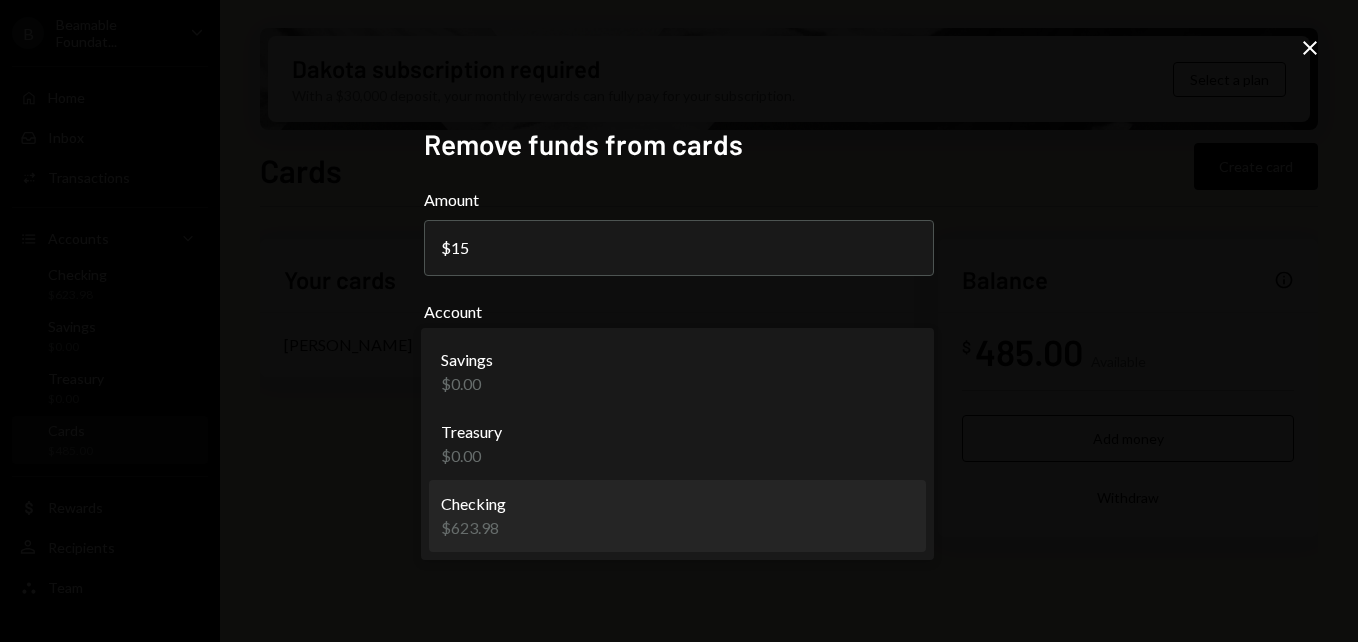 select on "**********" 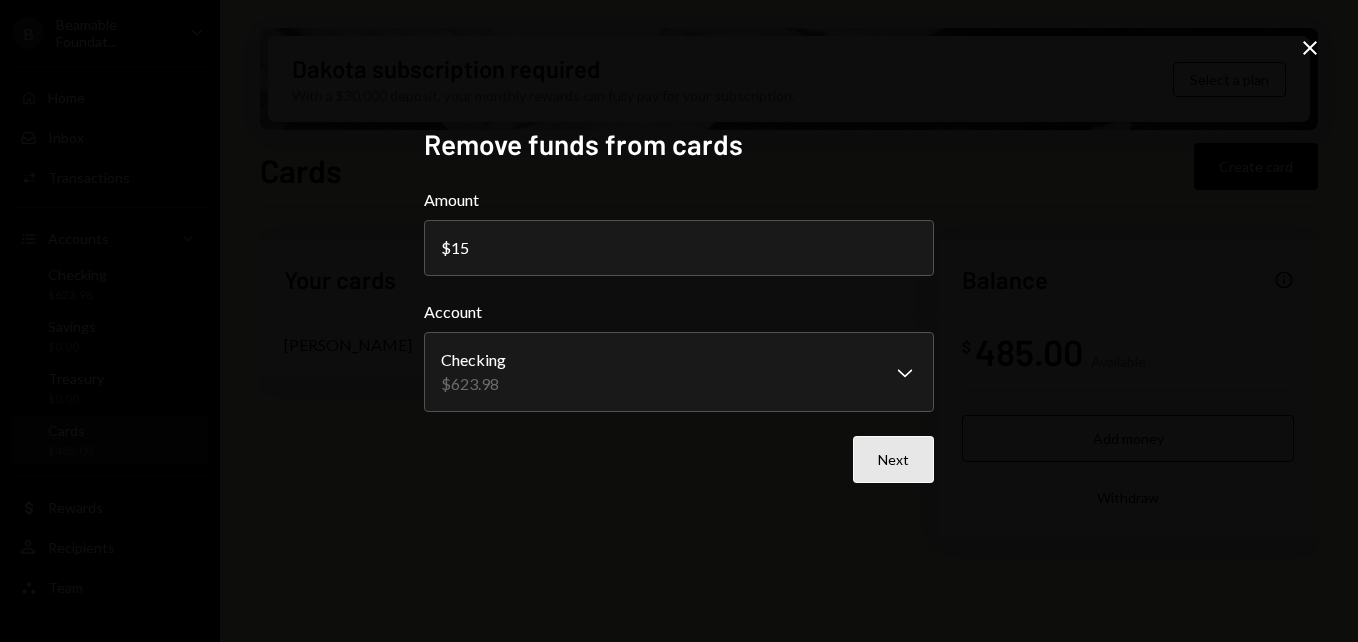 click on "Next" at bounding box center (893, 459) 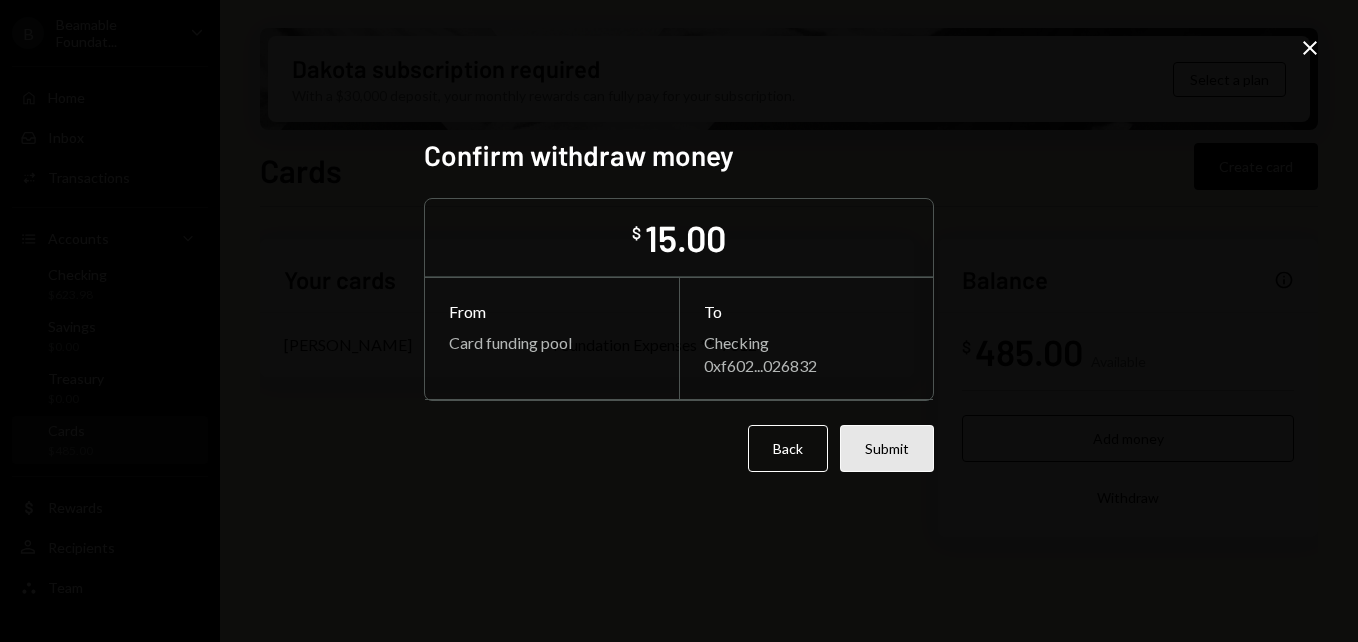 click on "Submit" at bounding box center (887, 448) 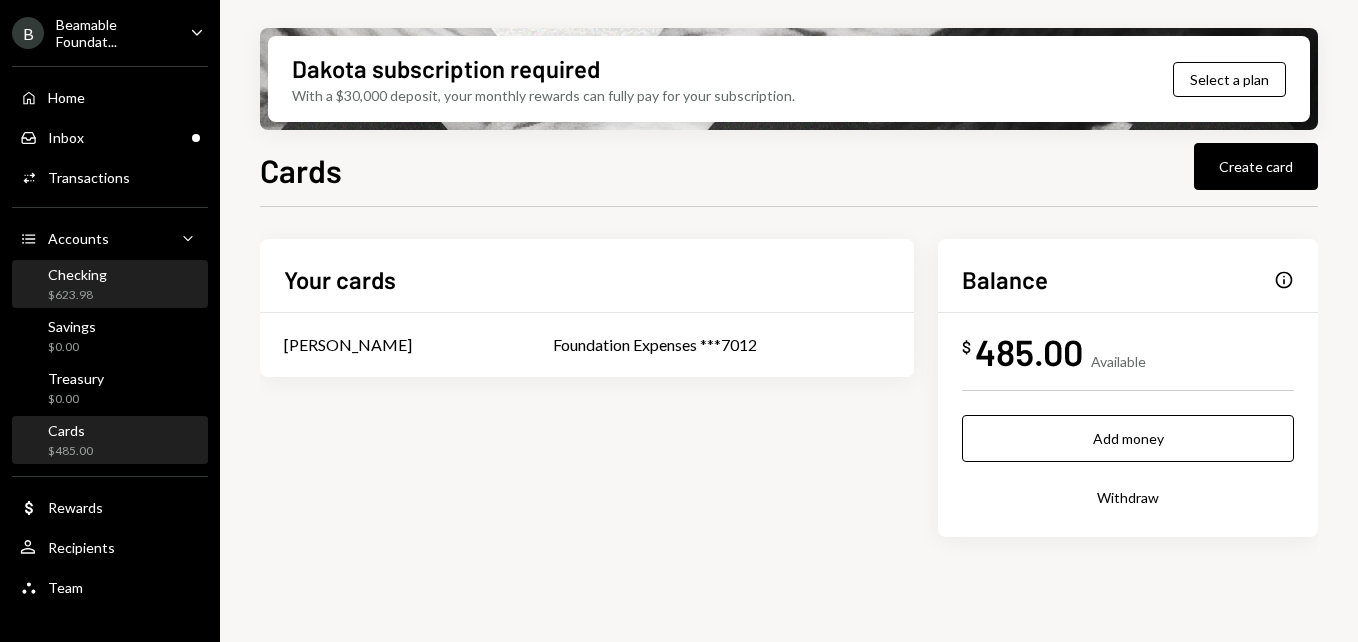 click on "Checking $623.98" at bounding box center [110, 285] 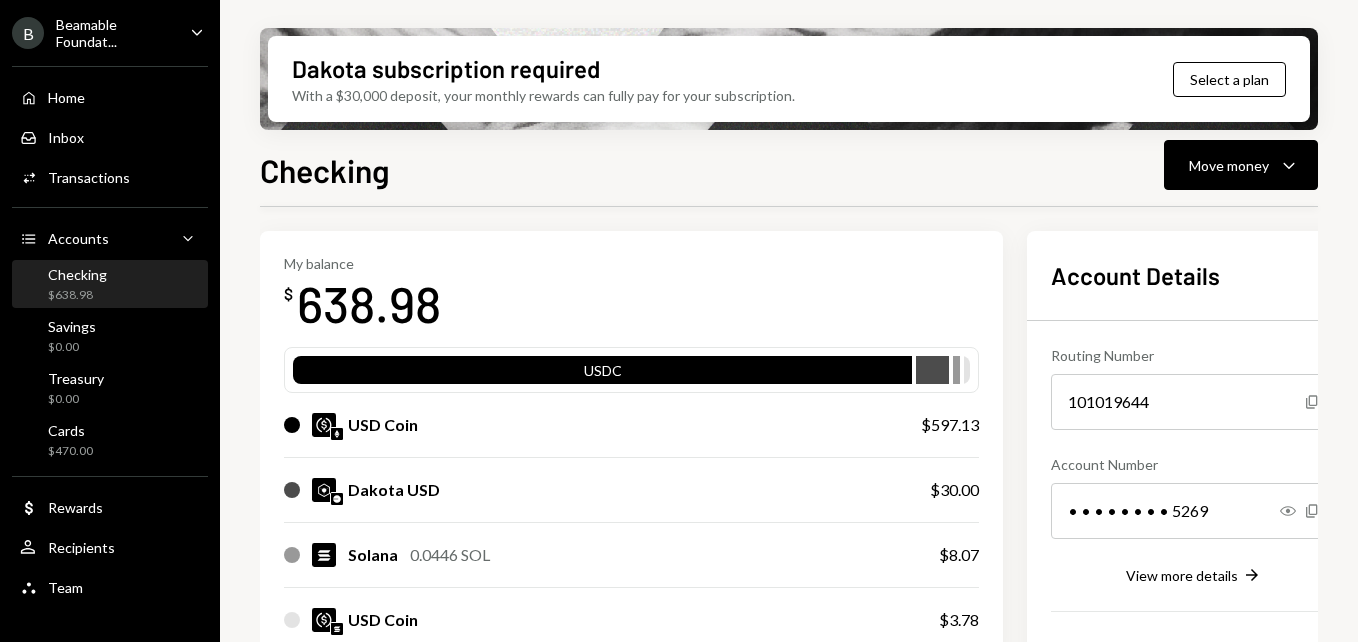 scroll, scrollTop: 100, scrollLeft: 0, axis: vertical 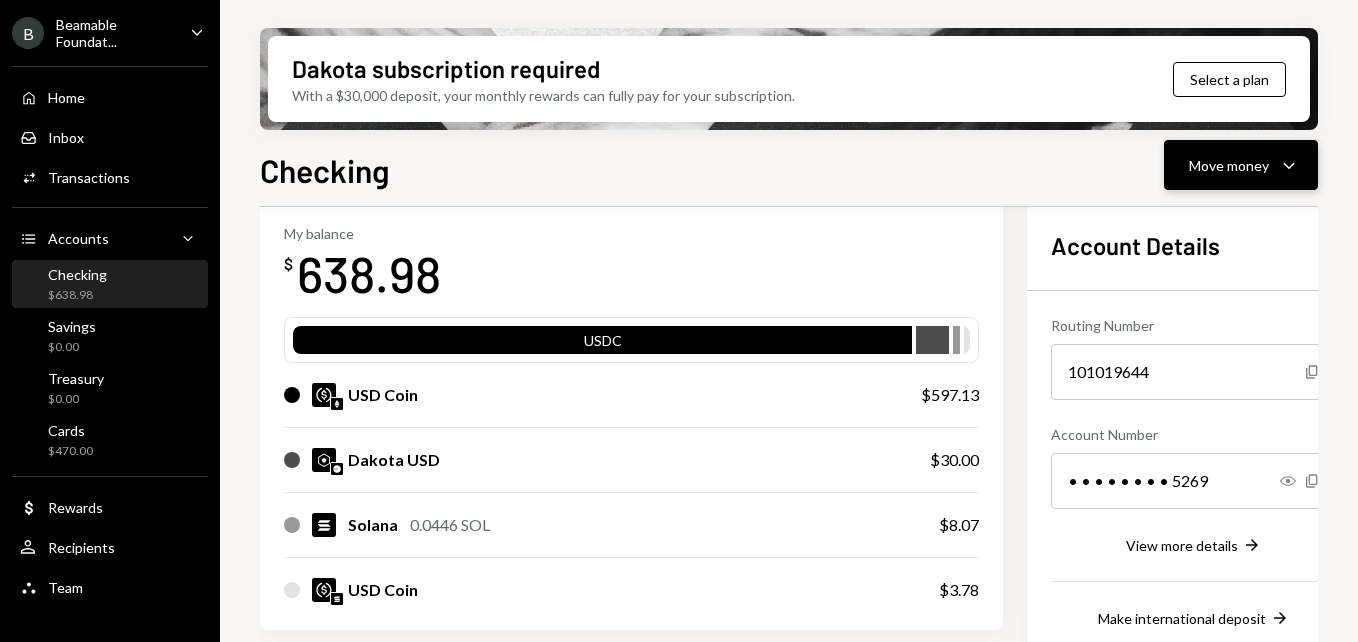 click on "Move money Caret Down" at bounding box center [1241, 165] 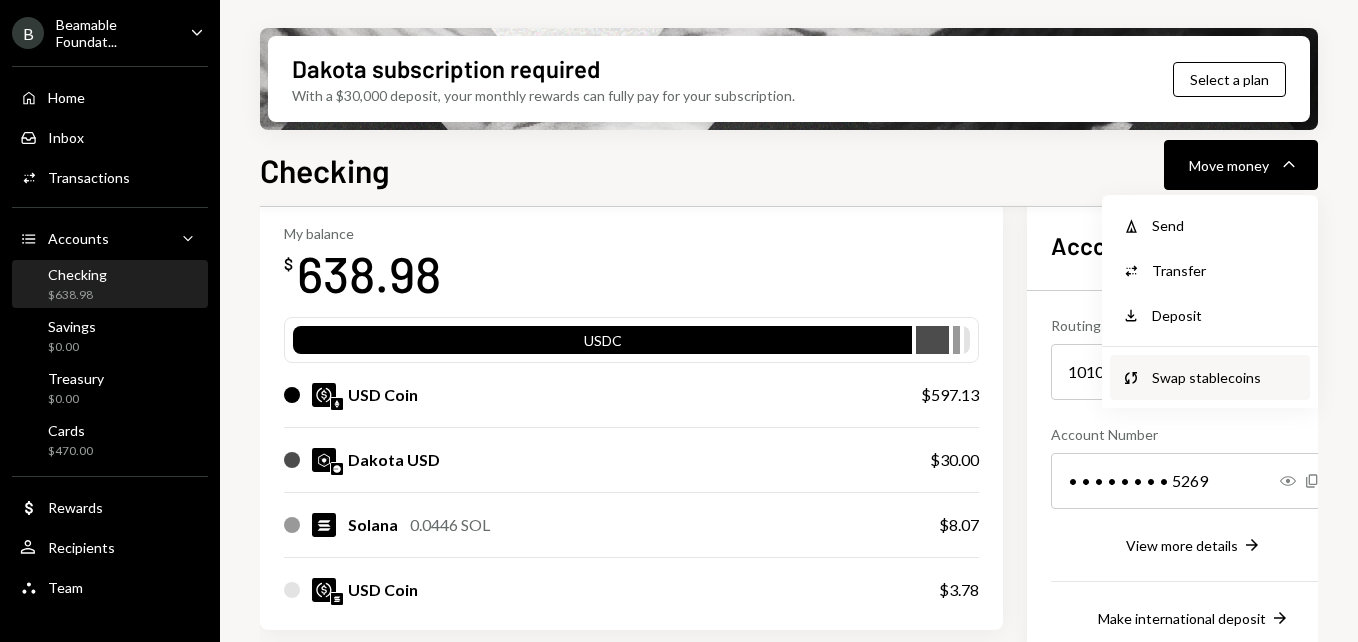 click on "Swap stablecoins" at bounding box center (1225, 377) 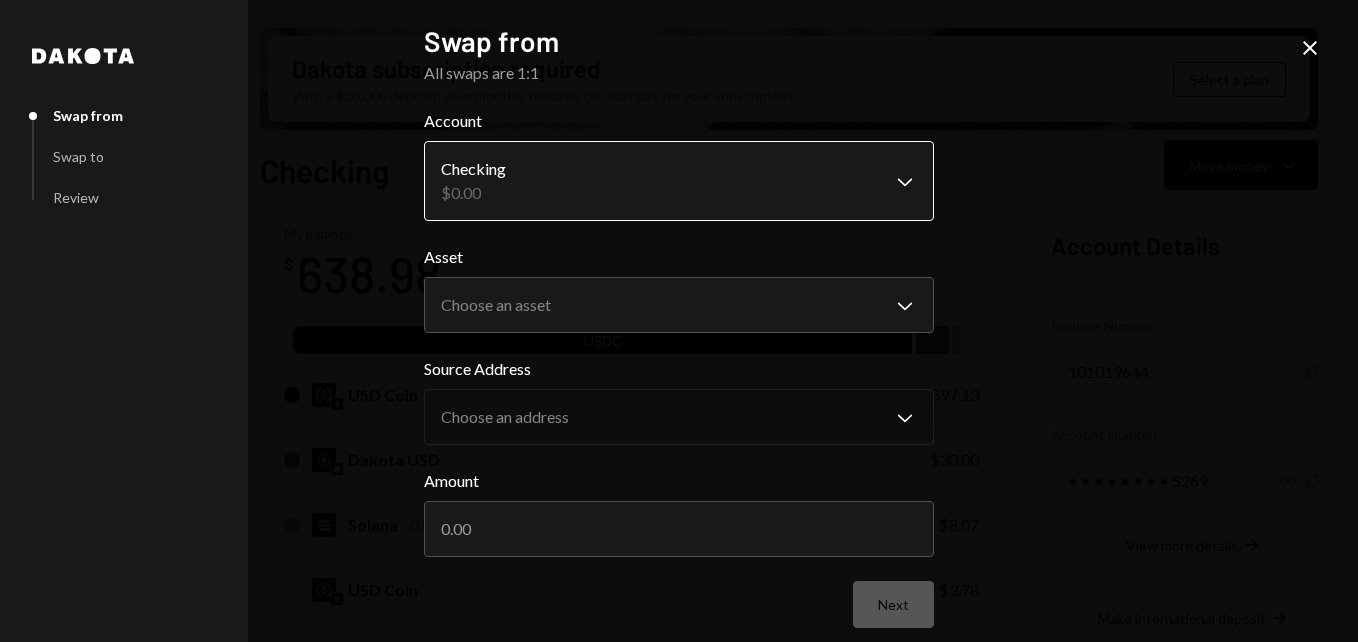 click on "B Beamable Foundat... Caret Down Home Home Inbox Inbox Activities Transactions Accounts Accounts Caret Down Checking $638.98 Savings $0.00 Treasury $0.00 Cards $470.00 Dollar Rewards User Recipients Team Team Dakota subscription required With a $30,000 deposit, your monthly rewards can fully pay for your subscription. Select a plan Checking Move money Caret Down Overview Security Settings My balance $ 638.98 USDC USD Coin $597.13 Dakota USD $30.00 Solana 0.0446  SOL $8.07 USD Coin $3.78 Recent Transactions View all Type Initiated By Initiated At Status Transfer from Cards 15  DKUSD 0xF08a...648b5F Copy 9:17 AM Completed Transfer from Cards 15  DKUSD 0xF08a...648b5F Copy 9:08 AM Completed Deposit 24.99  USDC 0xA9D1...1d3E43 Copy 9:03 AM Completed Stablecoin Conversion $25.00 [PERSON_NAME] 8:57 AM Completed Transfer to Cards 500  DKUSD [PERSON_NAME] [DATE] Completed Account Details Routing Number [FINANCIAL_ID] Copy Account Number • • • • • • • •  5269 Show Copy View more details [PERSON_NAME]" at bounding box center (679, 321) 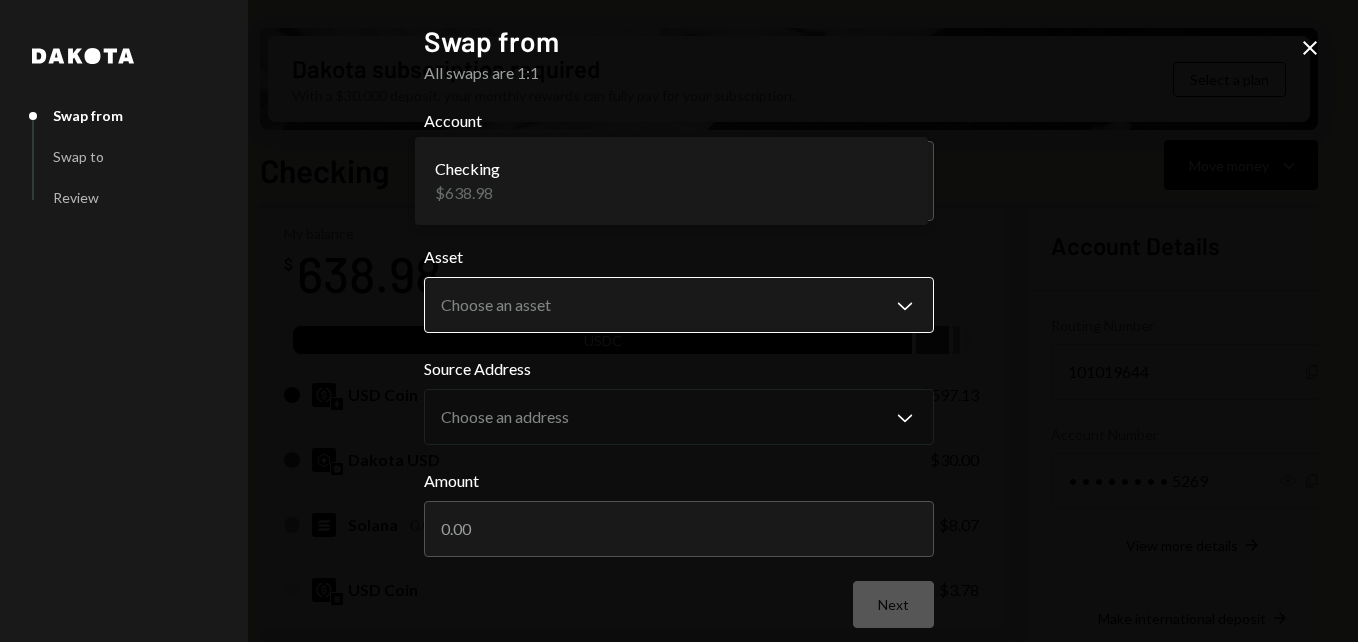 click on "B Beamable Foundat... Caret Down Home Home Inbox Inbox Activities Transactions Accounts Accounts Caret Down Checking $638.98 Savings $0.00 Treasury $0.00 Cards $470.00 Dollar Rewards User Recipients Team Team Dakota subscription required With a $30,000 deposit, your monthly rewards can fully pay for your subscription. Select a plan Checking Move money Caret Down Overview Security Settings My balance $ 638.98 USDC USD Coin $597.13 Dakota USD $30.00 Solana 0.0446  SOL $8.07 USD Coin $3.78 Recent Transactions View all Type Initiated By Initiated At Status Transfer from Cards 15  DKUSD 0xF08a...648b5F Copy 9:17 AM Completed Transfer from Cards 15  DKUSD 0xF08a...648b5F Copy 9:08 AM Completed Deposit 24.99  USDC 0xA9D1...1d3E43 Copy 9:03 AM Completed Stablecoin Conversion $25.00 [PERSON_NAME] 8:57 AM Completed Transfer to Cards 500  DKUSD [PERSON_NAME] [DATE] Completed Account Details Routing Number [FINANCIAL_ID] Copy Account Number • • • • • • • •  5269 Show Copy View more details [PERSON_NAME]" at bounding box center (679, 321) 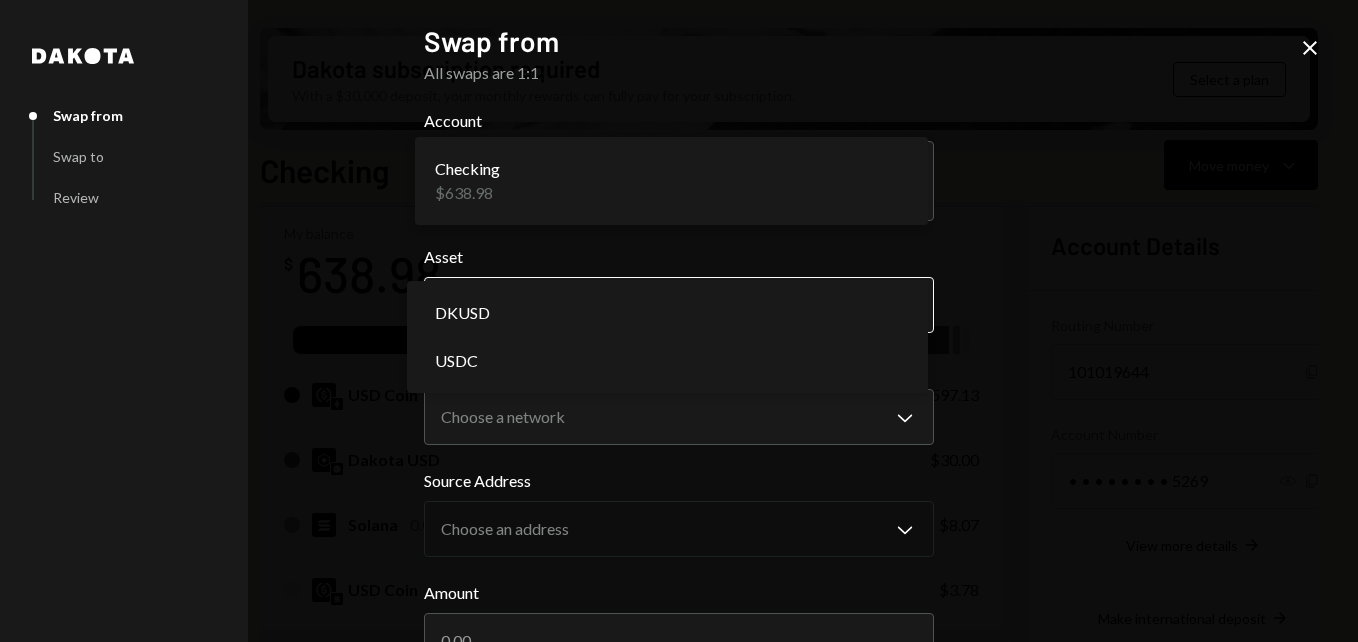 click on "B Beamable Foundat... Caret Down Home Home Inbox Inbox Activities Transactions Accounts Accounts Caret Down Checking $638.98 Savings $0.00 Treasury $0.00 Cards $470.00 Dollar Rewards User Recipients Team Team Dakota subscription required With a $30,000 deposit, your monthly rewards can fully pay for your subscription. Select a plan Checking Move money Caret Down Overview Security Settings My balance $ 638.98 USDC USD Coin $597.13 Dakota USD $30.00 Solana 0.0446  SOL $8.07 USD Coin $3.78 Recent Transactions View all Type Initiated By Initiated At Status Transfer from Cards 15  DKUSD 0xF08a...648b5F Copy 9:17 AM Completed Transfer from Cards 15  DKUSD 0xF08a...648b5F Copy 9:08 AM Completed Deposit 24.99  USDC 0xA9D1...1d3E43 Copy 9:03 AM Completed Stablecoin Conversion $25.00 [PERSON_NAME] 8:57 AM Completed Transfer to Cards 500  DKUSD [PERSON_NAME] [DATE] Completed Account Details Routing Number [FINANCIAL_ID] Copy Account Number • • • • • • • •  5269 Show Copy View more details [PERSON_NAME]" at bounding box center [679, 321] 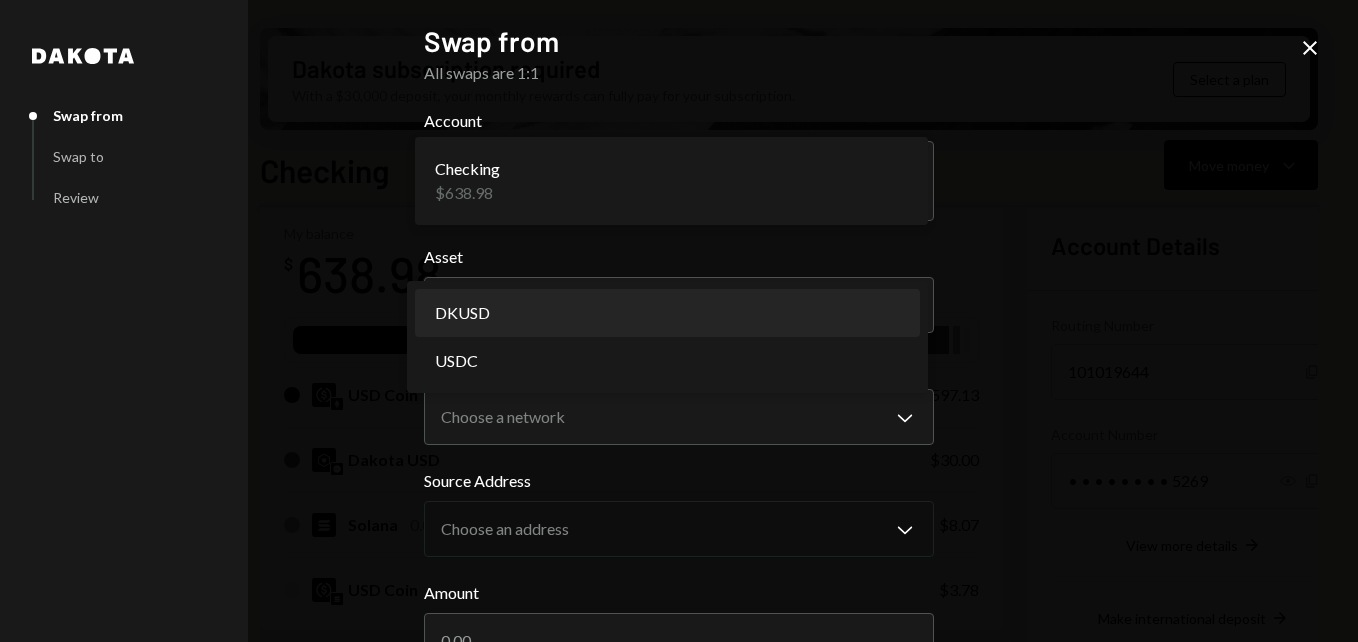 select on "*****" 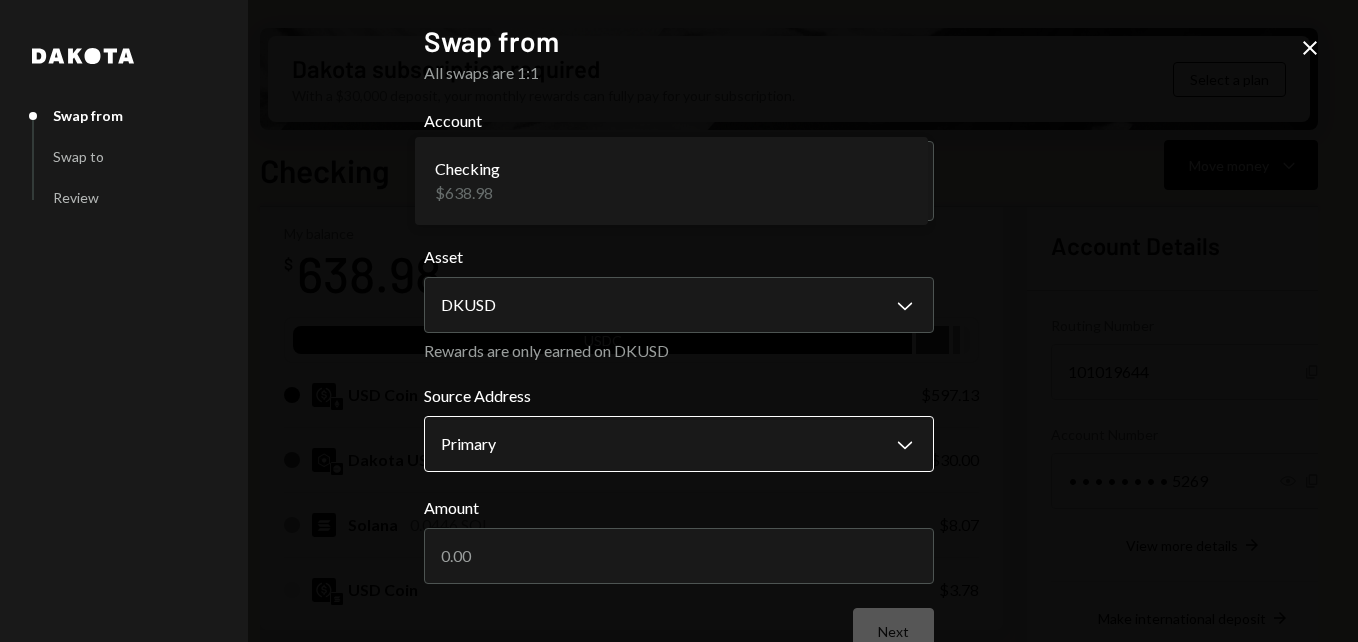 click on "B Beamable Foundat... Caret Down Home Home Inbox Inbox Activities Transactions Accounts Accounts Caret Down Checking $638.98 Savings $0.00 Treasury $0.00 Cards $470.00 Dollar Rewards User Recipients Team Team Dakota subscription required With a $30,000 deposit, your monthly rewards can fully pay for your subscription. Select a plan Checking Move money Caret Down Overview Security Settings My balance $ 638.98 USDC USD Coin $597.13 Dakota USD $30.00 Solana 0.0446  SOL $8.07 USD Coin $3.78 Recent Transactions View all Type Initiated By Initiated At Status Transfer from Cards 15  DKUSD 0xF08a...648b5F Copy 9:17 AM Completed Transfer from Cards 15  DKUSD 0xF08a...648b5F Copy 9:08 AM Completed Deposit 24.99  USDC 0xA9D1...1d3E43 Copy 9:03 AM Completed Stablecoin Conversion $25.00 [PERSON_NAME] 8:57 AM Completed Transfer to Cards 500  DKUSD [PERSON_NAME] [DATE] Completed Account Details Routing Number [FINANCIAL_ID] Copy Account Number • • • • • • • •  5269 Show Copy View more details [PERSON_NAME]" at bounding box center (679, 321) 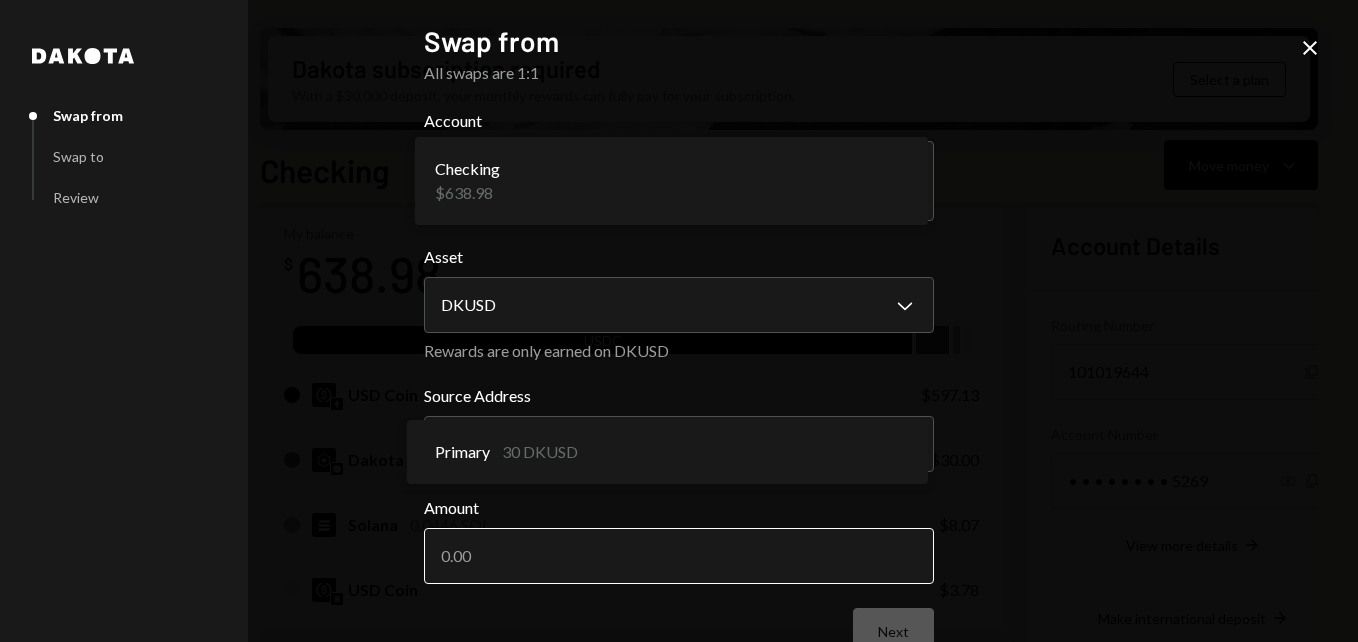 click on "Amount" at bounding box center (679, 556) 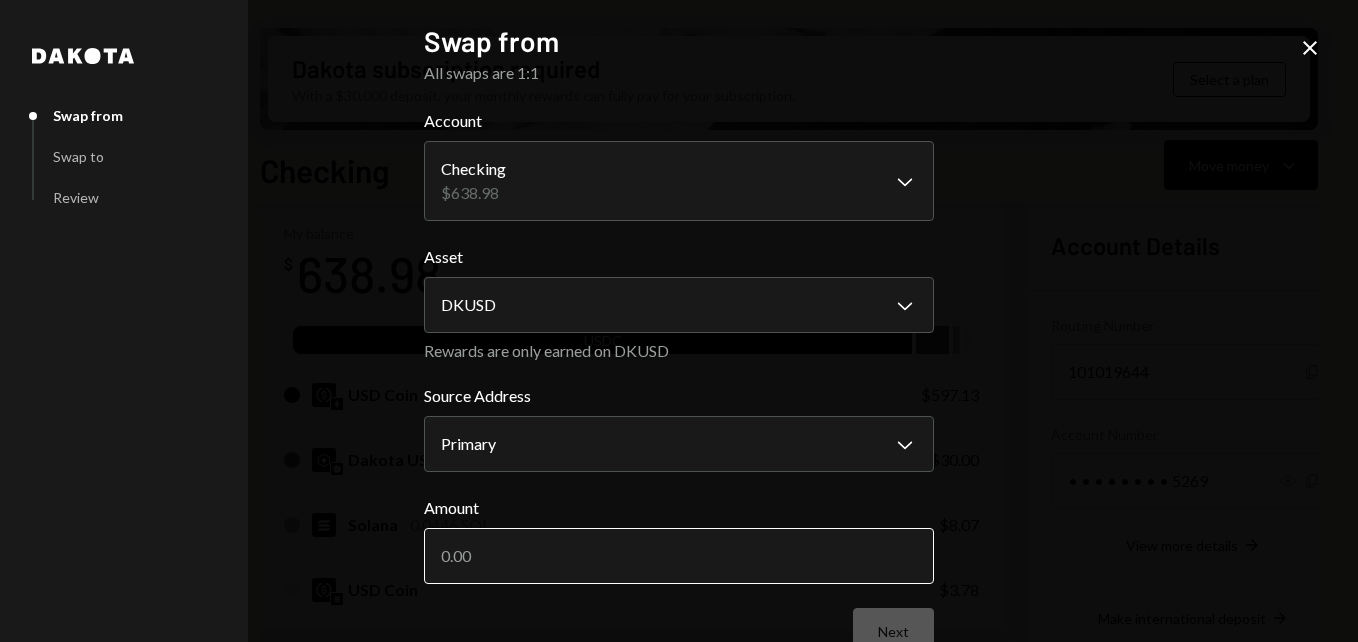 click on "Amount" at bounding box center [679, 556] 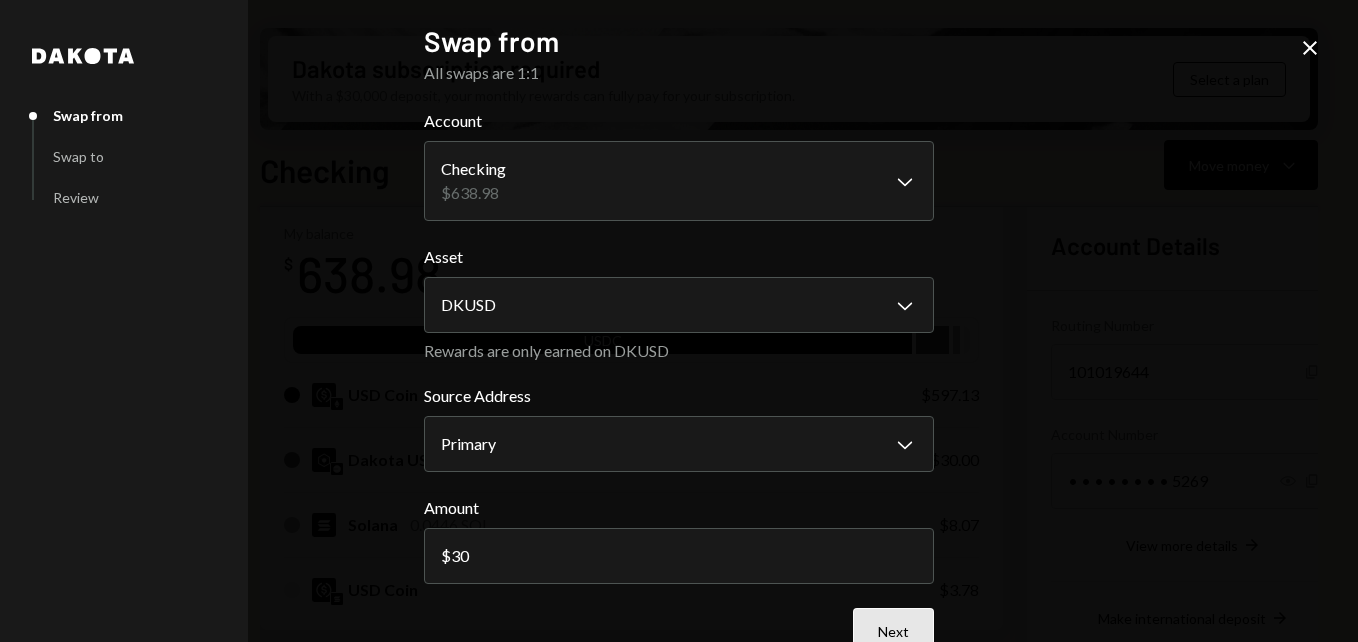 type on "30" 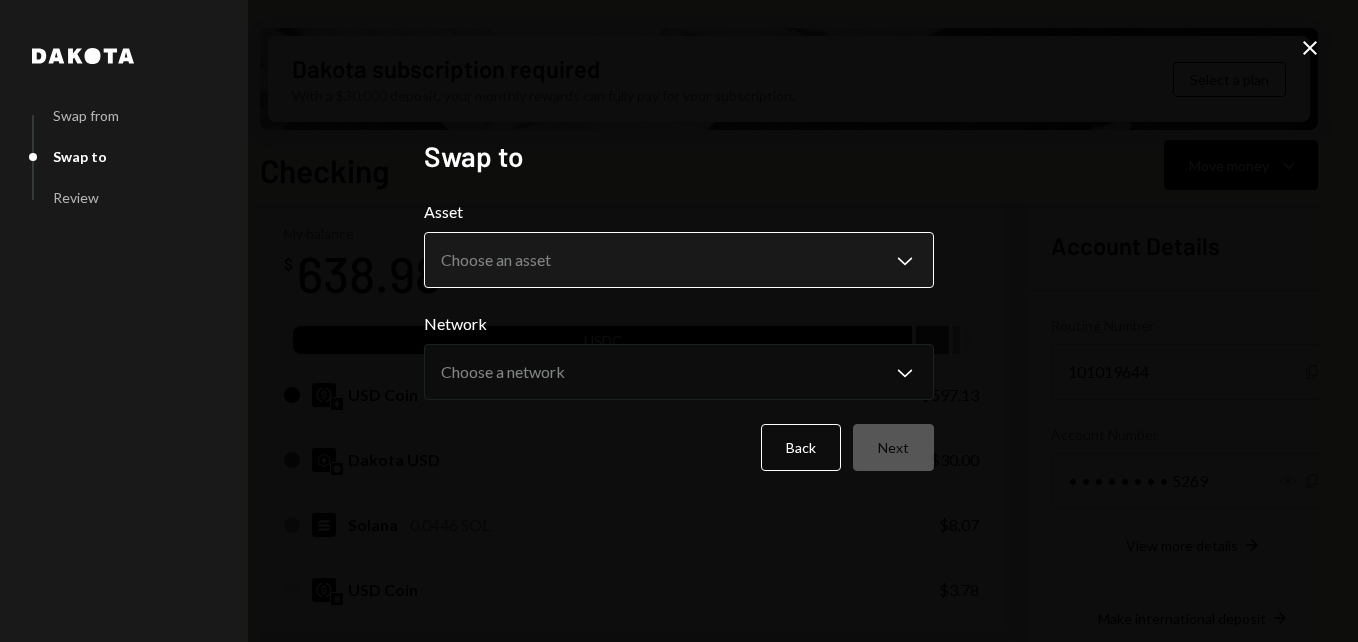 click on "B Beamable Foundat... Caret Down Home Home Inbox Inbox Activities Transactions Accounts Accounts Caret Down Checking $638.98 Savings $0.00 Treasury $0.00 Cards $470.00 Dollar Rewards User Recipients Team Team Dakota subscription required With a $30,000 deposit, your monthly rewards can fully pay for your subscription. Select a plan Checking Move money Caret Down Overview Security Settings My balance $ 638.98 USDC USD Coin $597.13 Dakota USD $30.00 Solana 0.0446  SOL $8.07 USD Coin $3.78 Recent Transactions View all Type Initiated By Initiated At Status Transfer from Cards 15  DKUSD 0xF08a...648b5F Copy 9:17 AM Completed Transfer from Cards 15  DKUSD 0xF08a...648b5F Copy 9:08 AM Completed Deposit 24.99  USDC 0xA9D1...1d3E43 Copy 9:03 AM Completed Stablecoin Conversion $25.00 [PERSON_NAME] 8:57 AM Completed Transfer to Cards 500  DKUSD [PERSON_NAME] [DATE] Completed Account Details Routing Number [FINANCIAL_ID] Copy Account Number • • • • • • • •  5269 Show Copy View more details [PERSON_NAME]" at bounding box center [679, 321] 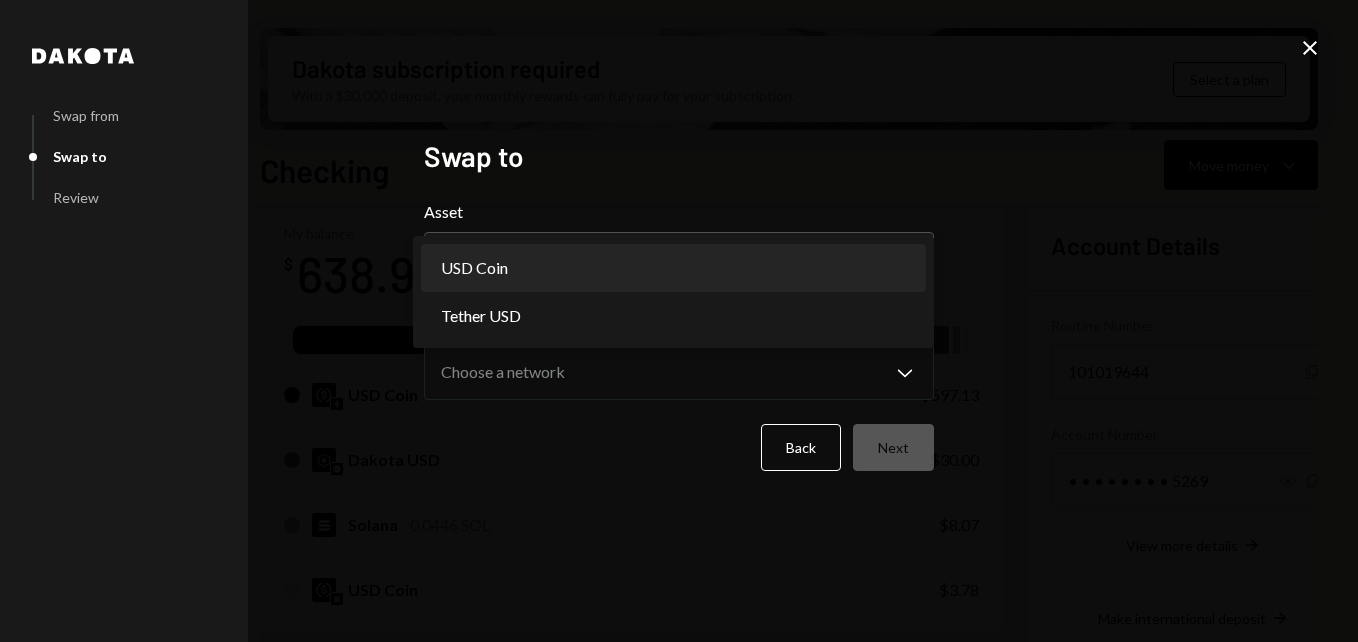 select on "****" 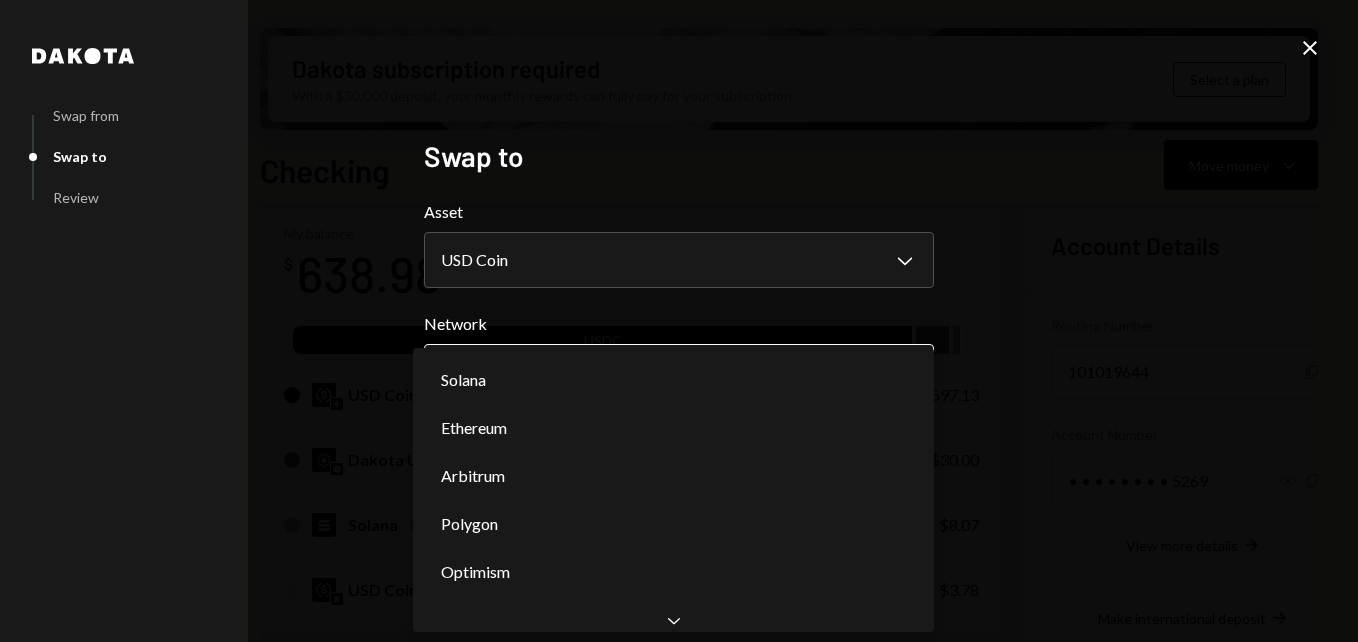 click on "B Beamable Foundat... Caret Down Home Home Inbox Inbox Activities Transactions Accounts Accounts Caret Down Checking $638.98 Savings $0.00 Treasury $0.00 Cards $470.00 Dollar Rewards User Recipients Team Team Dakota subscription required With a $30,000 deposit, your monthly rewards can fully pay for your subscription. Select a plan Checking Move money Caret Down Overview Security Settings My balance $ 638.98 USDC USD Coin $597.13 Dakota USD $30.00 Solana 0.0446  SOL $8.07 USD Coin $3.78 Recent Transactions View all Type Initiated By Initiated At Status Transfer from Cards 15  DKUSD 0xF08a...648b5F Copy 9:17 AM Completed Transfer from Cards 15  DKUSD 0xF08a...648b5F Copy 9:08 AM Completed Deposit 24.99  USDC 0xA9D1...1d3E43 Copy 9:03 AM Completed Stablecoin Conversion $25.00 [PERSON_NAME] 8:57 AM Completed Transfer to Cards 500  DKUSD [PERSON_NAME] [DATE] Completed Account Details Routing Number [FINANCIAL_ID] Copy Account Number • • • • • • • •  5269 Show Copy View more details [PERSON_NAME]" at bounding box center [679, 321] 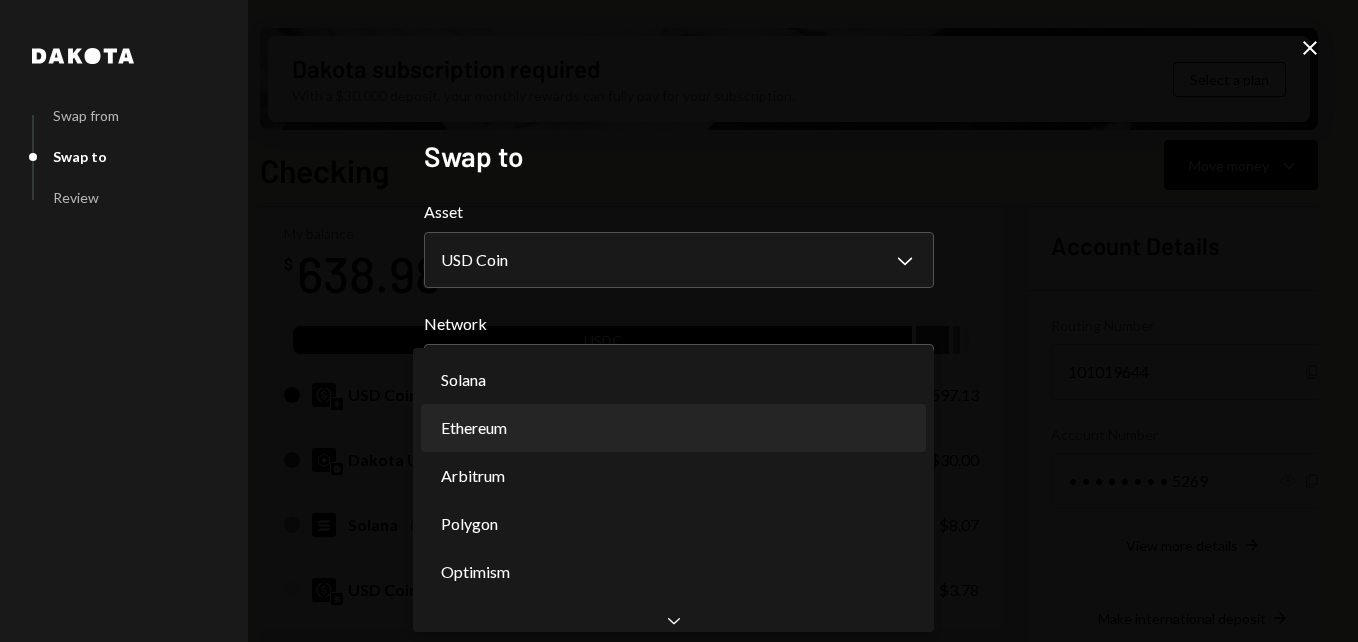 select on "**********" 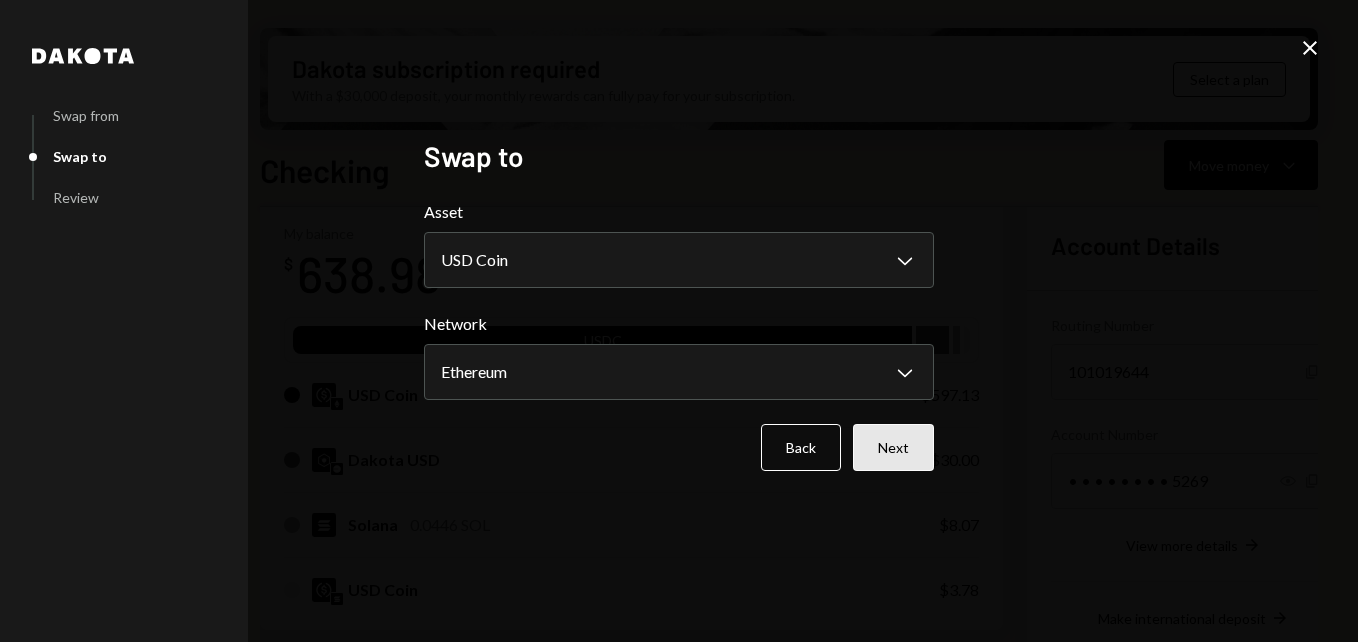click on "Next" at bounding box center [893, 447] 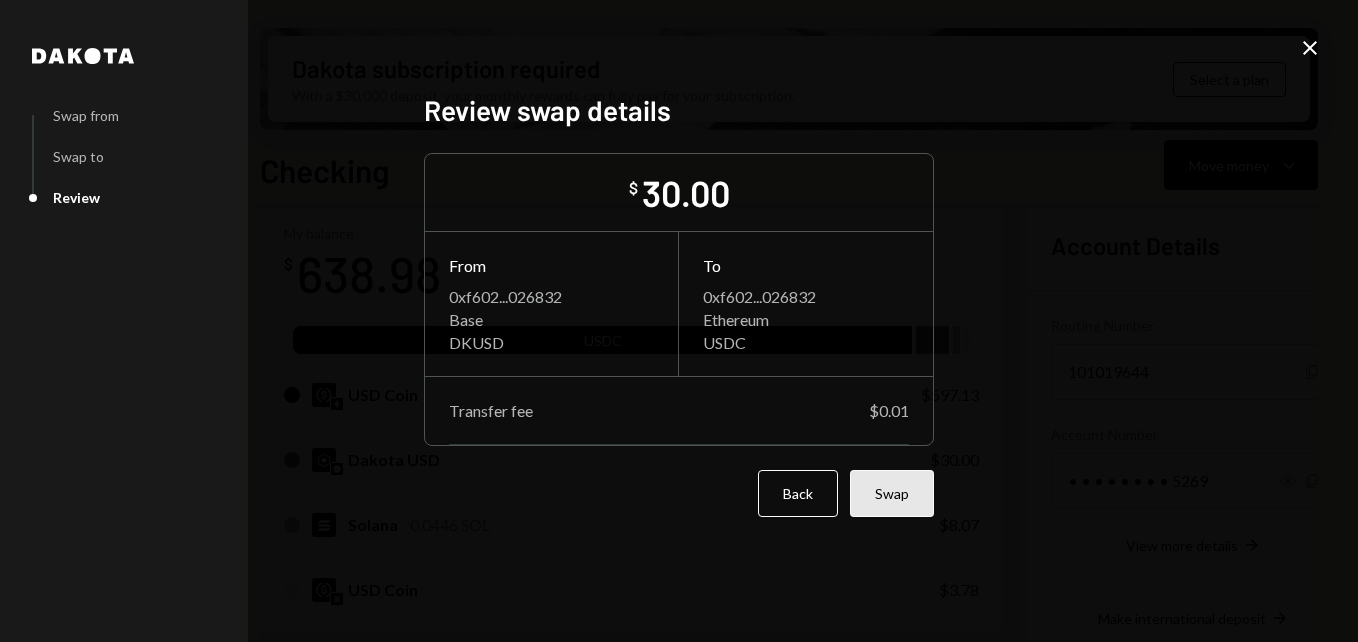 click on "Swap" at bounding box center (892, 493) 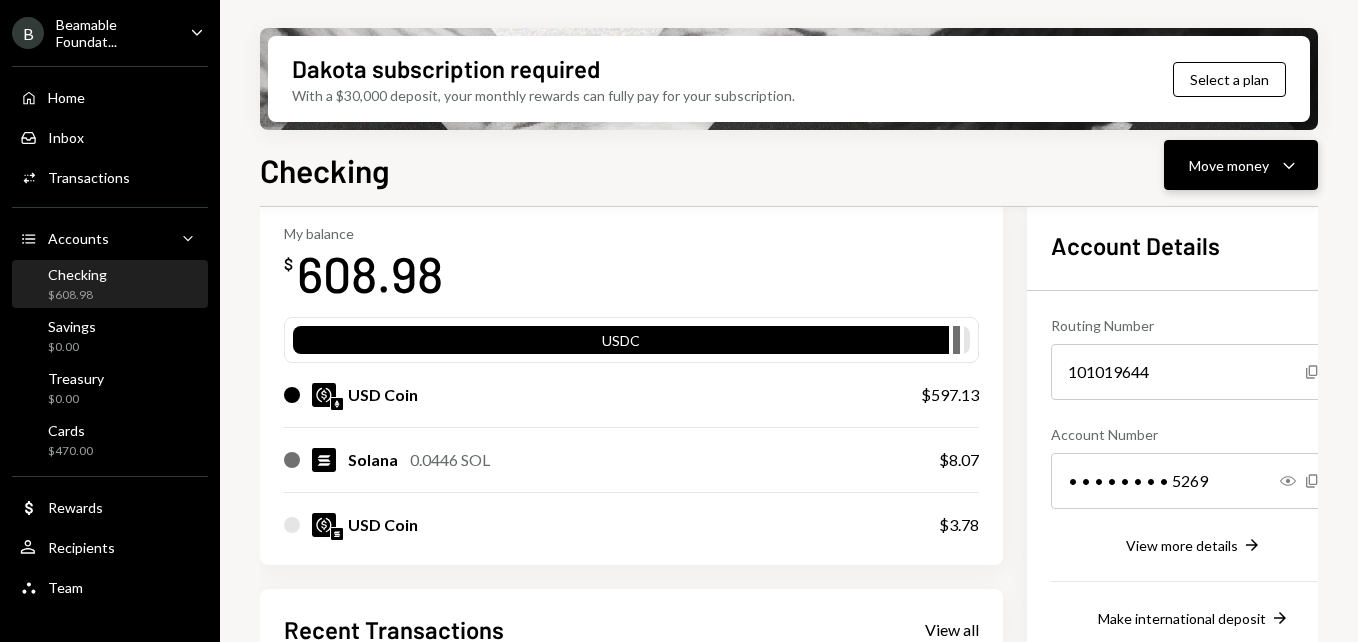 click on "Move money" at bounding box center [1229, 165] 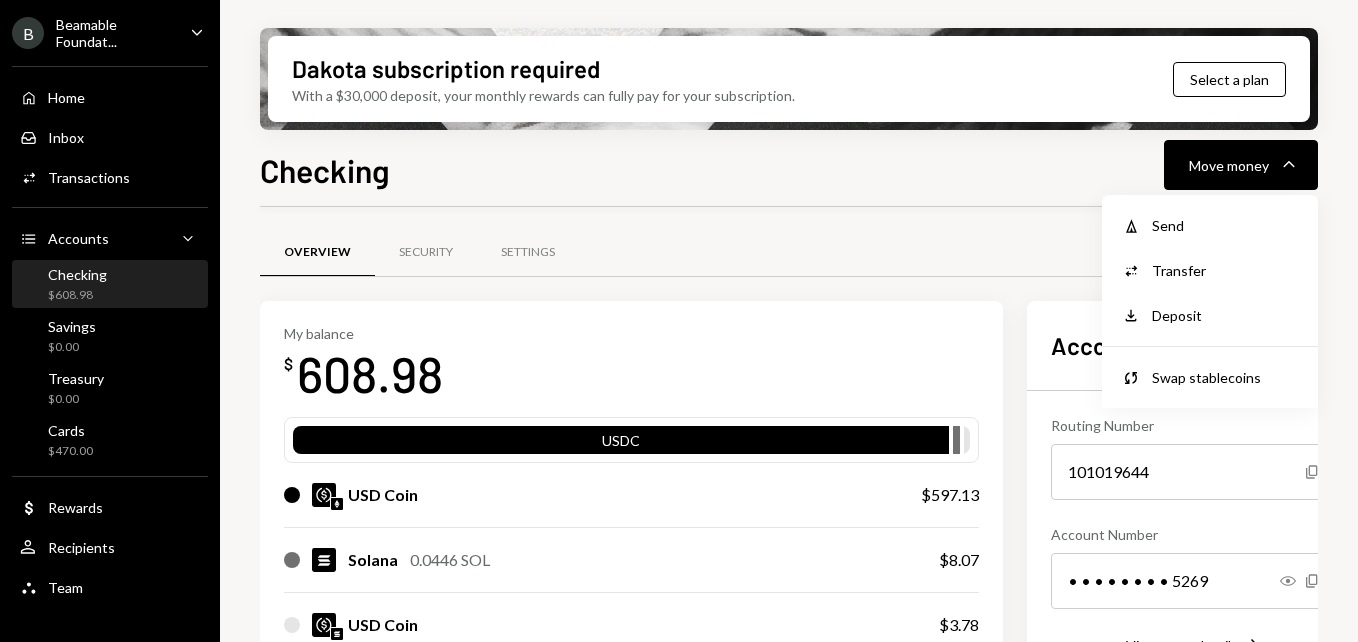 scroll, scrollTop: 0, scrollLeft: 0, axis: both 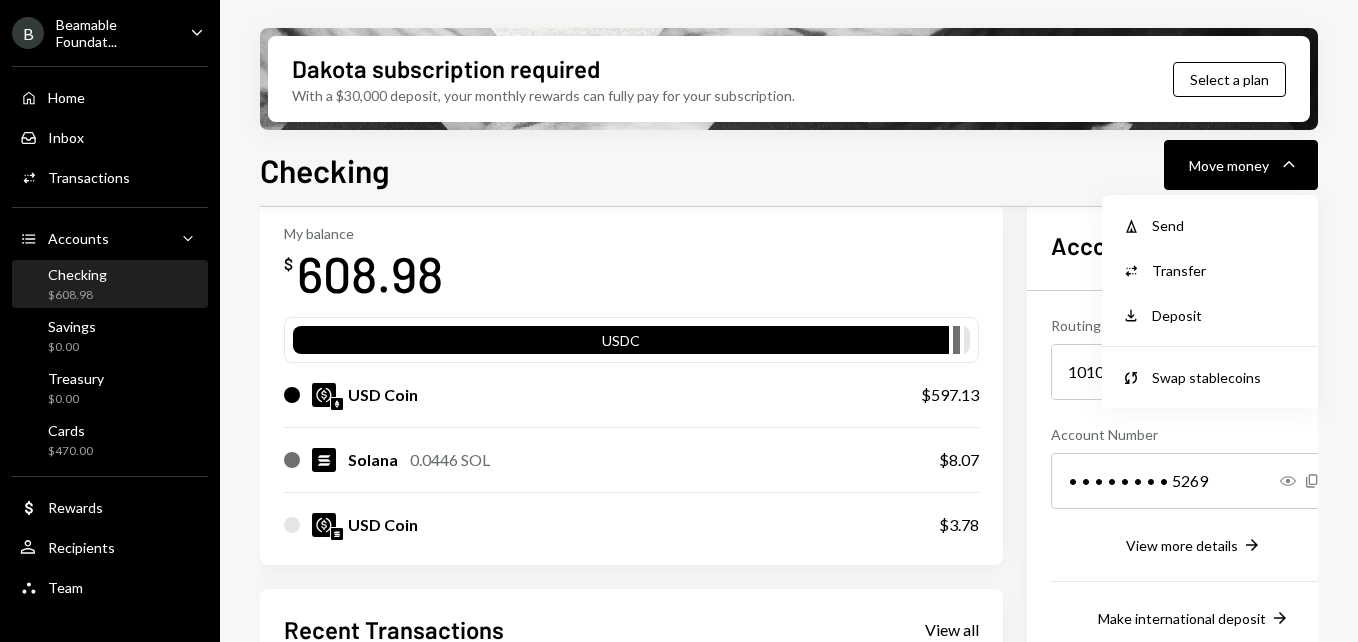 click on "Send" at bounding box center (1225, 225) 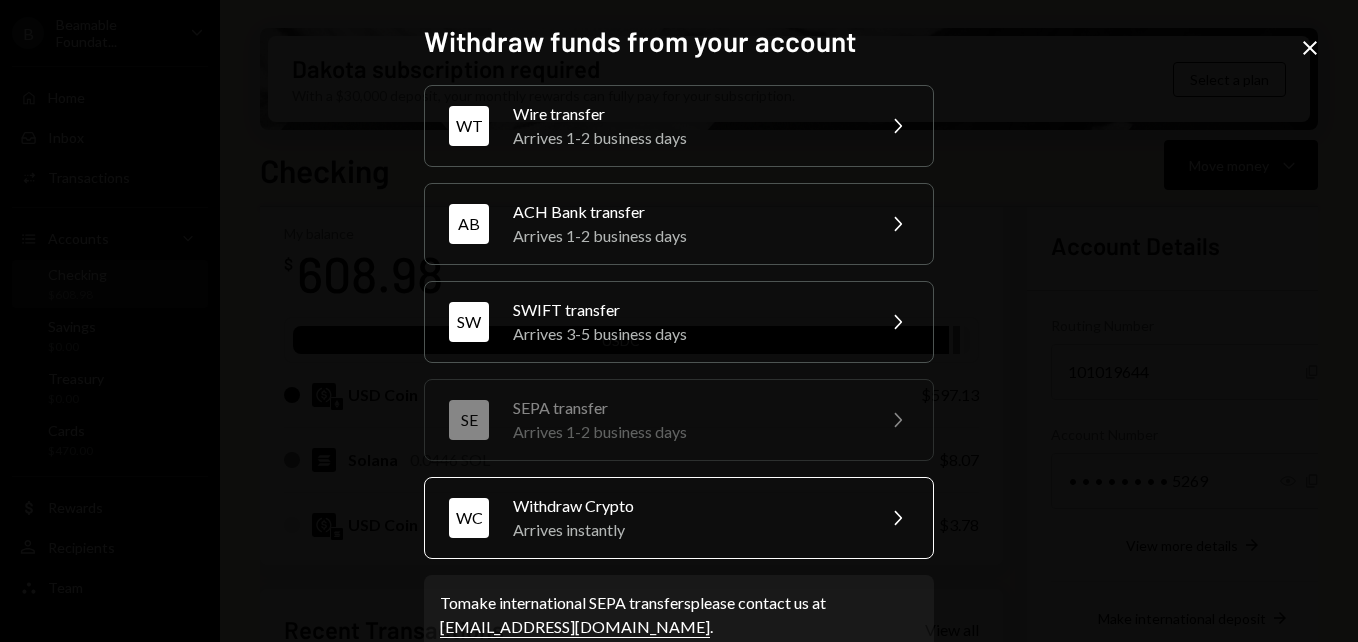 click on "Arrives instantly" at bounding box center (687, 530) 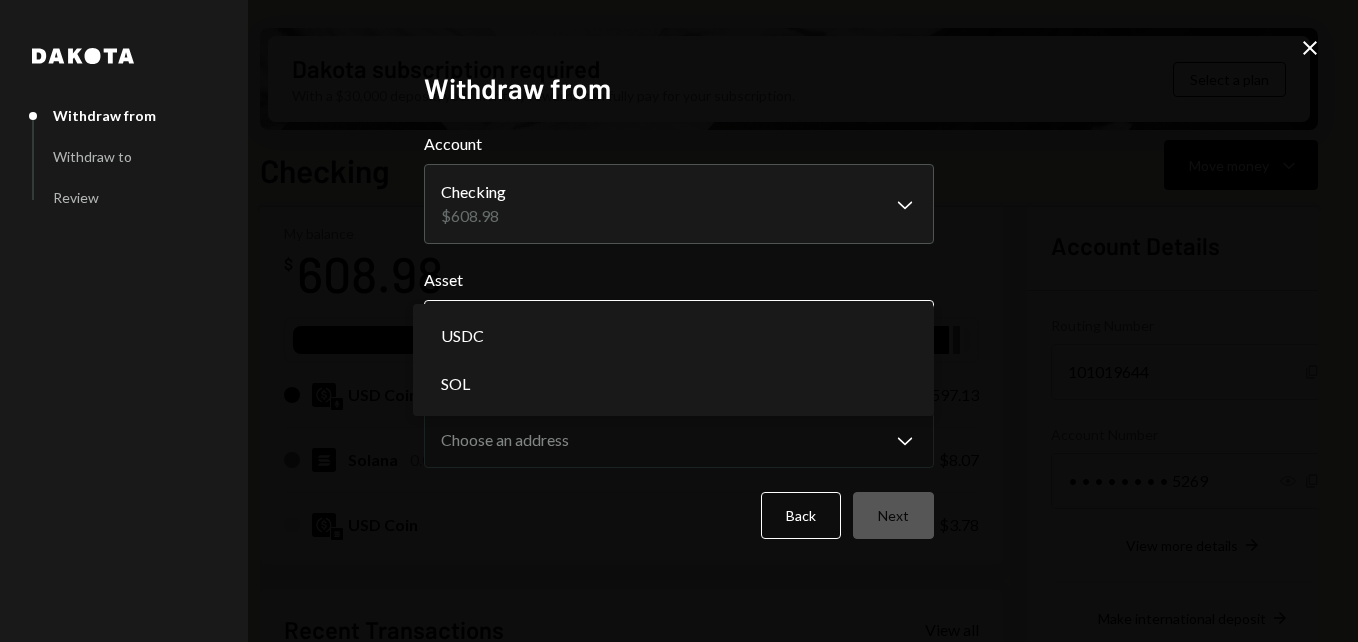 click on "B Beamable Foundat... Caret Down Home Home Inbox Inbox Activities Transactions Accounts Accounts Caret Down Checking $608.98 Savings $0.00 Treasury $0.00 Cards $470.00 Dollar Rewards User Recipients Team Team Dakota subscription required With a $30,000 deposit, your monthly rewards can fully pay for your subscription. Select a plan Checking Move money Caret Down Overview Security Settings My balance $ 608.98 USDC USD Coin $597.13 Solana 0.0446  SOL $8.07 USD Coin $3.78 Recent Transactions View all Type Initiated By Initiated At Status Stablecoin Conversion $30.00 Chris van Romburgh 9:24 AM Pending Transfer from Cards 15  DKUSD 0xF08a...648b5F Copy 9:17 AM Completed Transfer from Cards 15  DKUSD 0xF08a...648b5F Copy 9:08 AM Completed Deposit 24.99  USDC 0xA9D1...1d3E43 Copy 9:03 AM Completed Stablecoin Conversion $25.00 Chris van Romburgh 8:57 AM Completed Account Details Routing Number 101019644 Copy Account Number • • • • • • • •  5269 Show Copy View more details Right Arrow Right Arrow Asset" at bounding box center [679, 321] 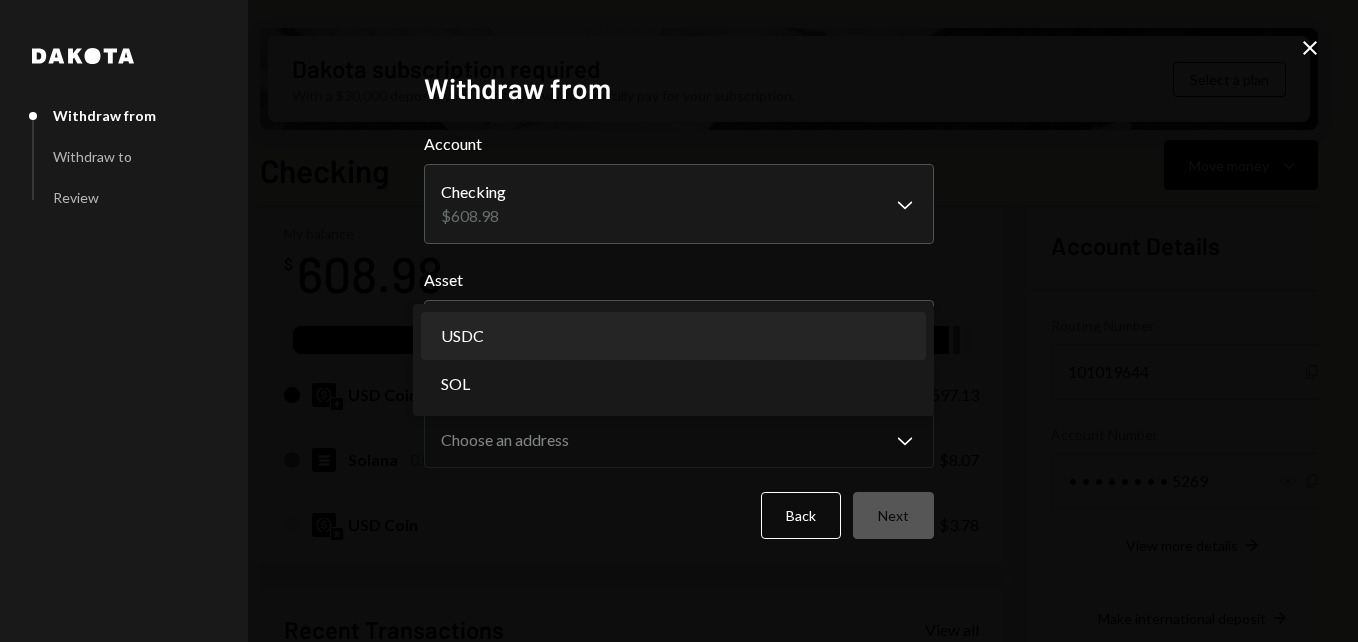 select on "****" 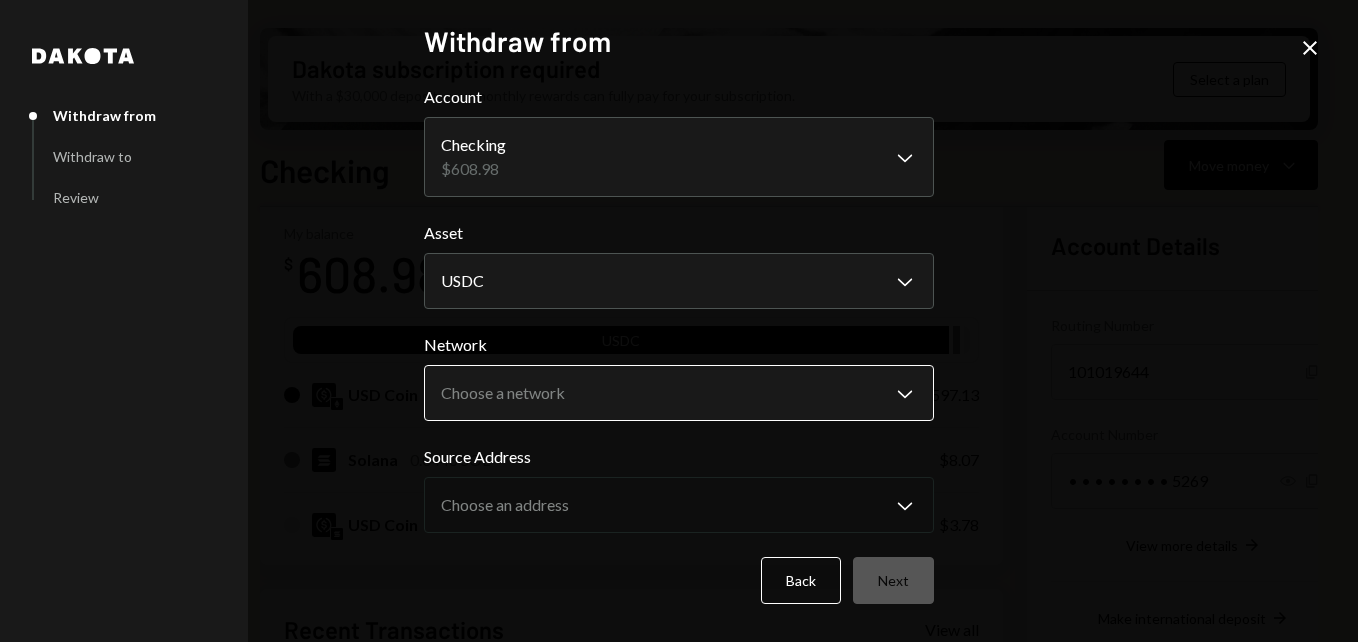 click on "B Beamable Foundat... Caret Down Home Home Inbox Inbox Activities Transactions Accounts Accounts Caret Down Checking $608.98 Savings $0.00 Treasury $0.00 Cards $470.00 Dollar Rewards User Recipients Team Team Dakota subscription required With a $30,000 deposit, your monthly rewards can fully pay for your subscription. Select a plan Checking Move money Caret Down Overview Security Settings My balance $ 608.98 USDC USD Coin $597.13 Solana 0.0446  SOL $8.07 USD Coin $3.78 Recent Transactions View all Type Initiated By Initiated At Status Stablecoin Conversion $30.00 Chris van Romburgh 9:24 AM Pending Transfer from Cards 15  DKUSD 0xF08a...648b5F Copy 9:17 AM Completed Transfer from Cards 15  DKUSD 0xF08a...648b5F Copy 9:08 AM Completed Deposit 24.99  USDC 0xA9D1...1d3E43 Copy 9:03 AM Completed Stablecoin Conversion $25.00 Chris van Romburgh 8:57 AM Completed Account Details Routing Number 101019644 Copy Account Number • • • • • • • •  5269 Show Copy View more details Right Arrow Right Arrow Asset" at bounding box center [679, 321] 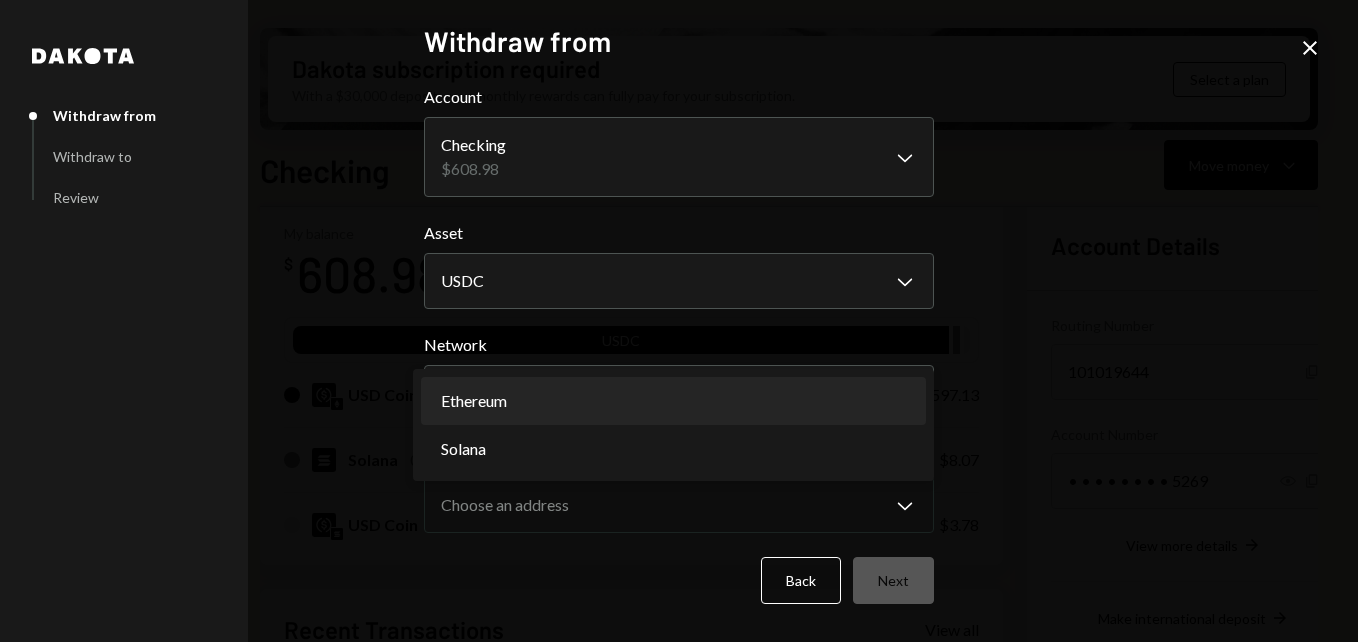 select on "**********" 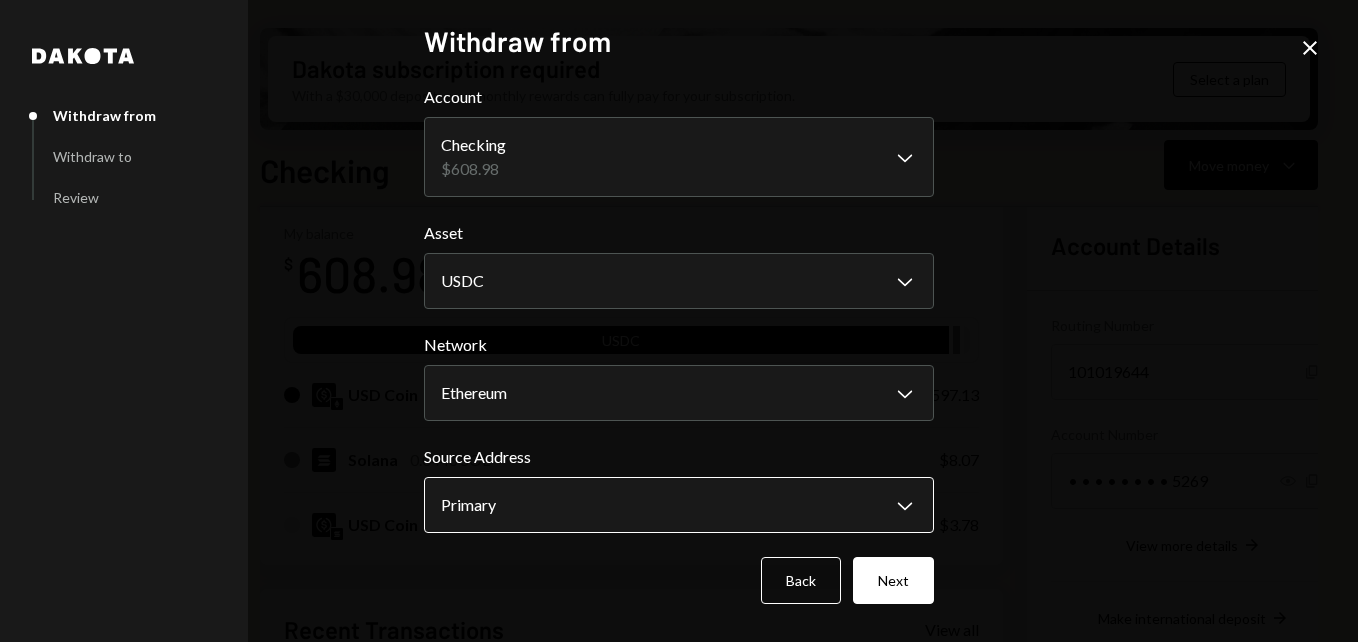 click on "Primary Chevron Down" at bounding box center (679, 505) 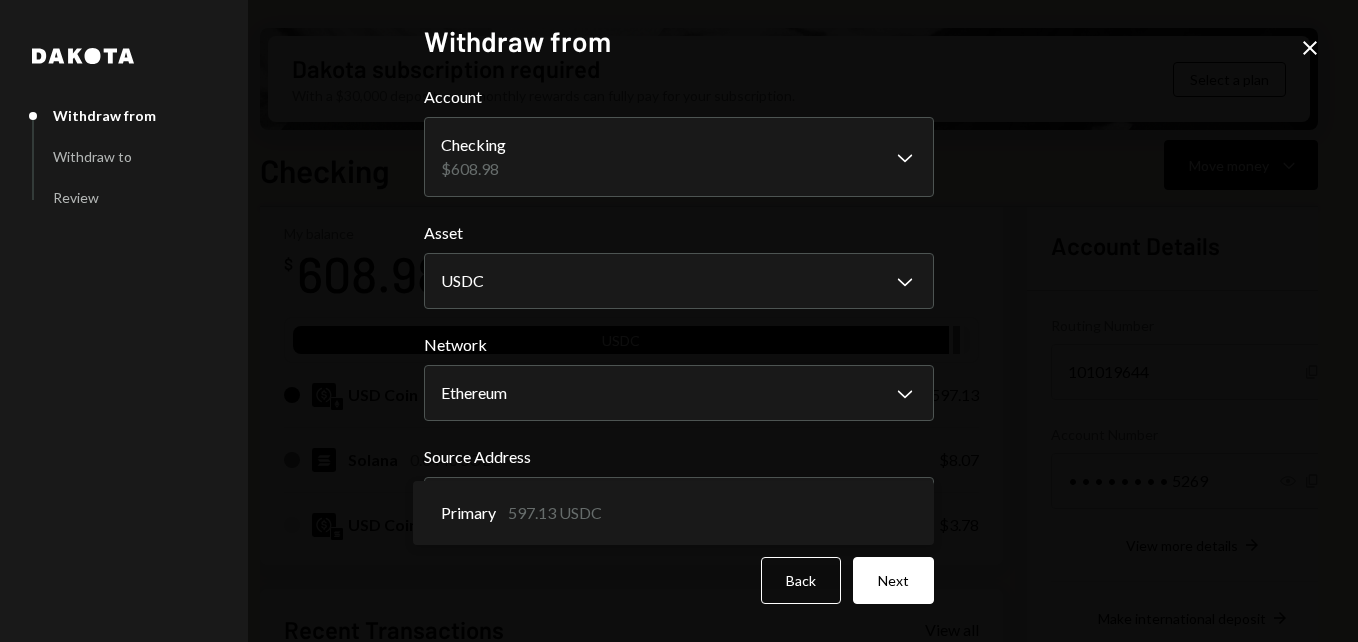 click on "Close" 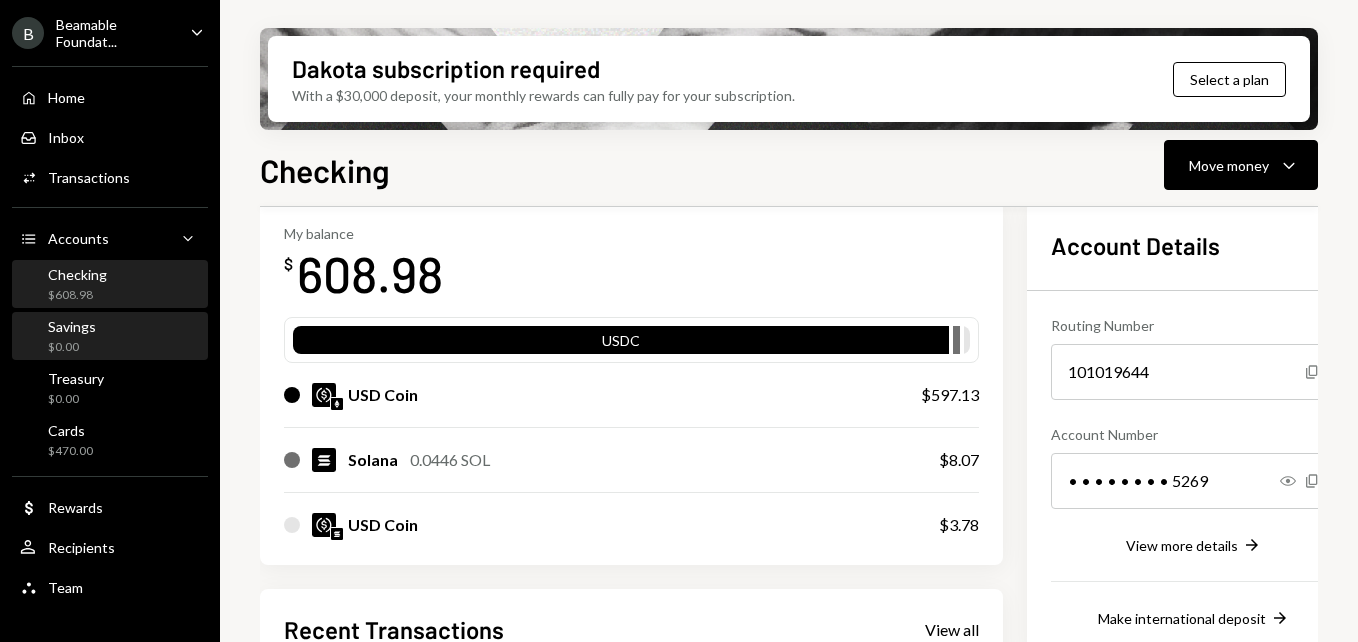 click on "Savings $0.00" at bounding box center (110, 337) 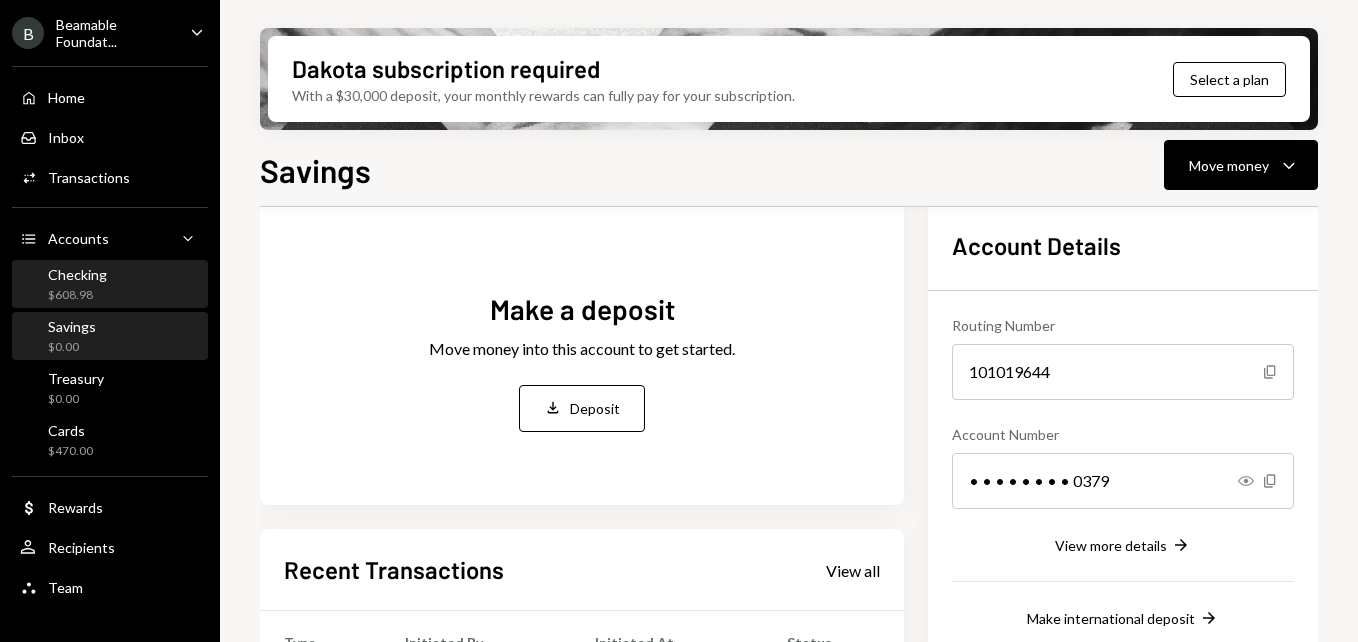 click on "Checking $608.98" at bounding box center [77, 285] 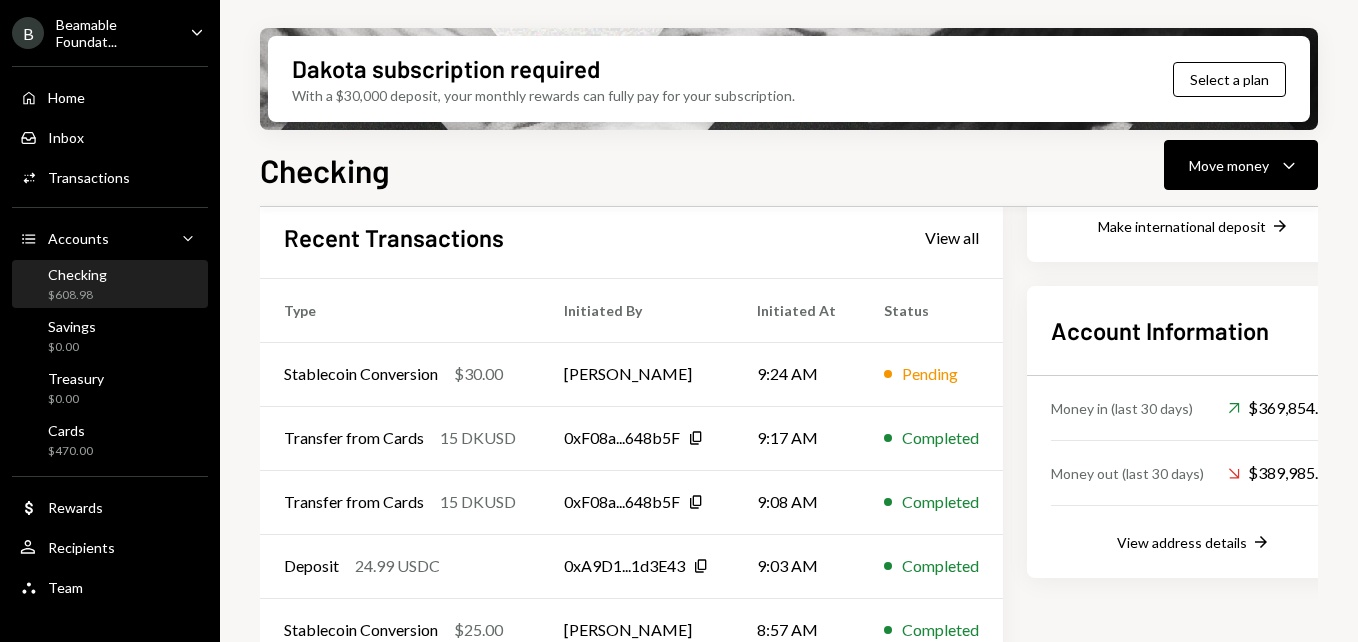 scroll, scrollTop: 500, scrollLeft: 0, axis: vertical 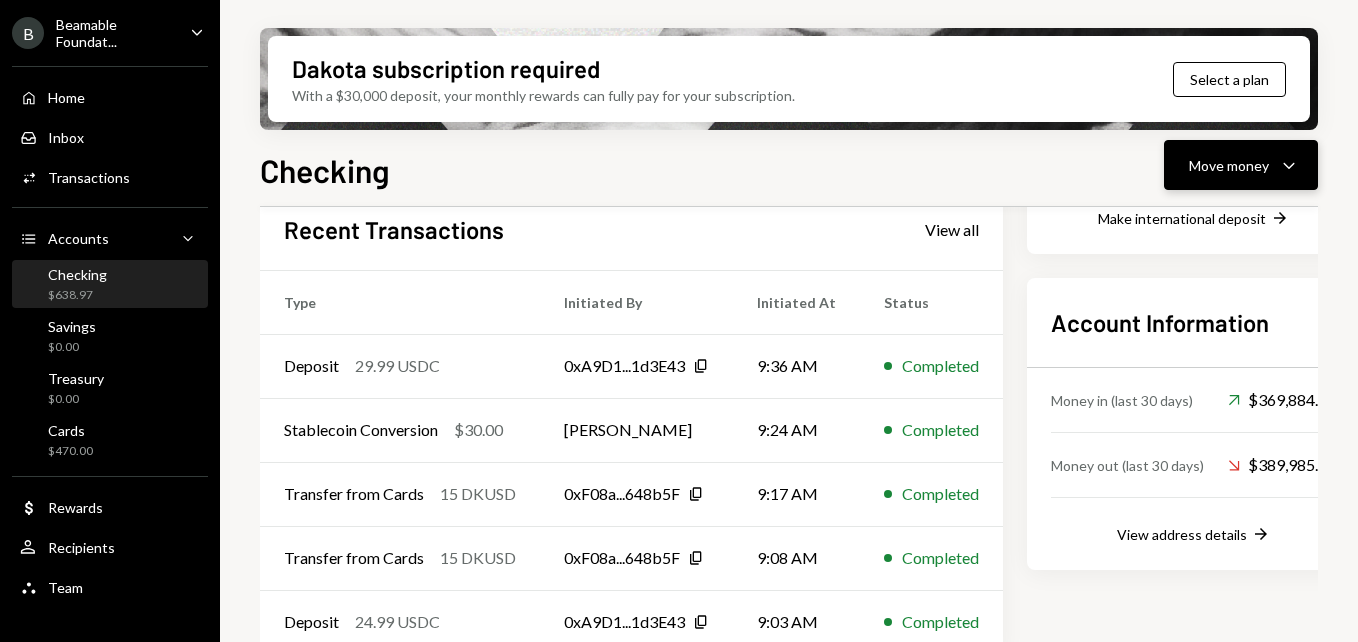 click on "Move money Caret Down" at bounding box center (1241, 165) 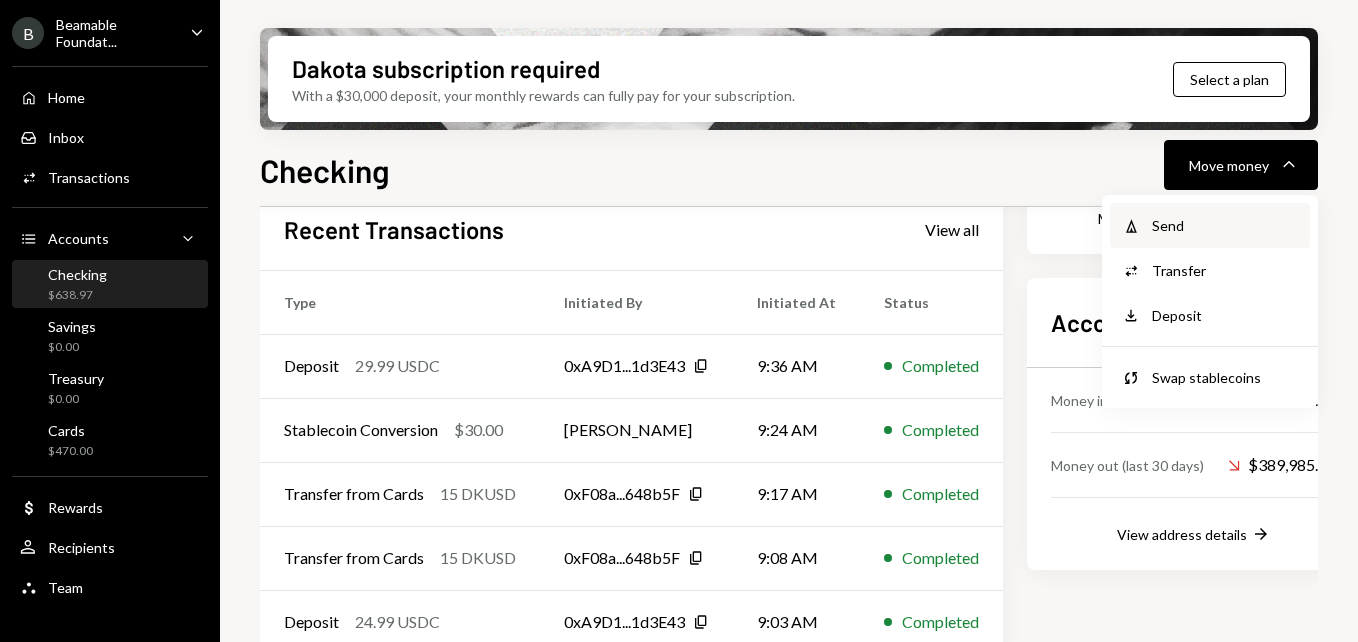 click on "Send" at bounding box center [1225, 225] 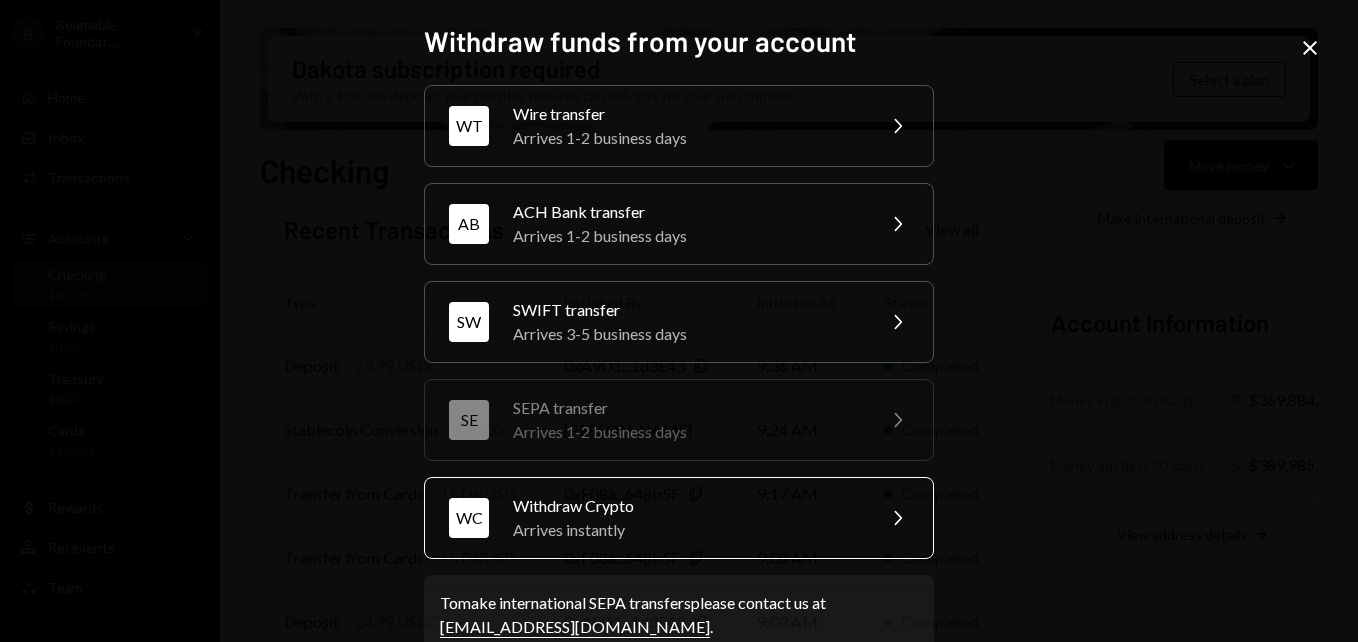 click on "Arrives instantly" at bounding box center (687, 530) 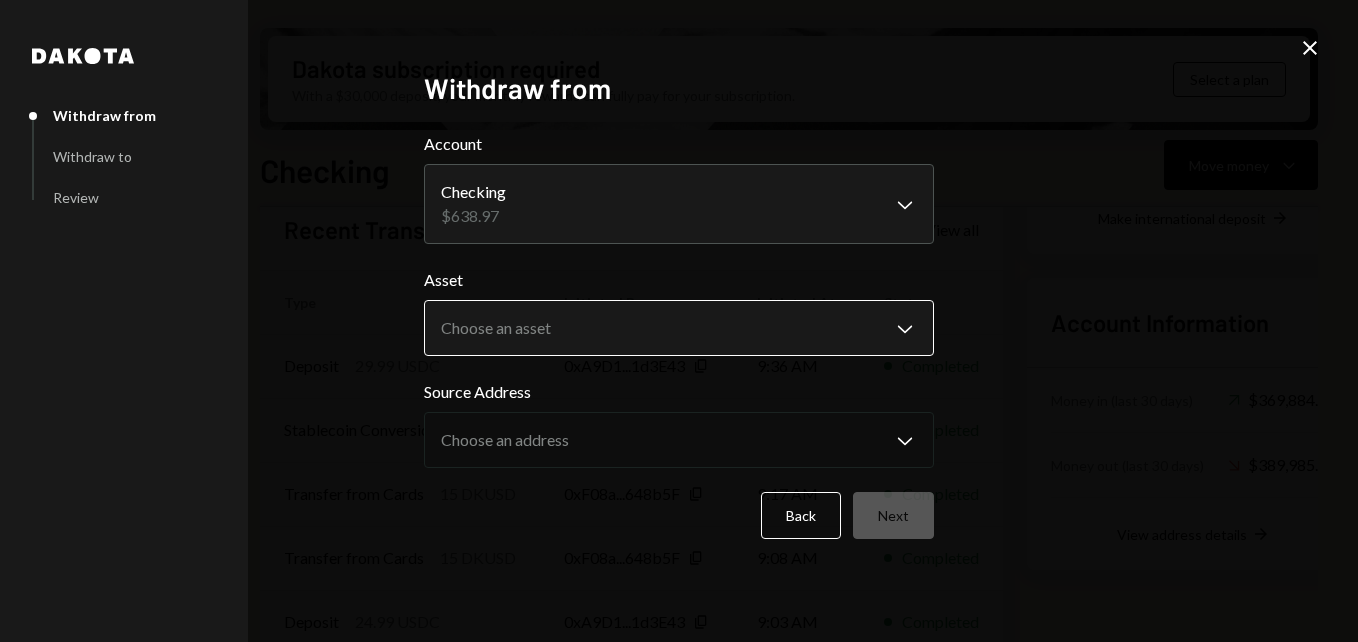 click on "B Beamable Foundat... Caret Down Home Home Inbox Inbox Activities Transactions Accounts Accounts Caret Down Checking $638.97 Savings $0.00 Treasury $0.00 Cards $470.00 Dollar Rewards User Recipients Team Team Dakota subscription required With a $30,000 deposit, your monthly rewards can fully pay for your subscription. Select a plan Checking Move money Caret Down Overview Security Settings My balance $ 638.97 USDC USD Coin $627.12 Solana 0.0446  SOL $8.07 USD Coin $3.78 Recent Transactions View all Type Initiated By Initiated At Status Deposit 29.99  USDC 0xA9D1...1d3E43 Copy 9:36 AM Completed Stablecoin Conversion $30.00 Chris van Romburgh 9:24 AM Completed Transfer from Cards 15  DKUSD 0xF08a...648b5F Copy 9:17 AM Completed Transfer from Cards 15  DKUSD 0xF08a...648b5F Copy 9:08 AM Completed Deposit 24.99  USDC 0xA9D1...1d3E43 Copy 9:03 AM Completed Account Details Routing Number 101019644 Copy Account Number • • • • • • • •  5269 Show Copy View more details Right Arrow Right Arrow Dakota ***" at bounding box center (679, 321) 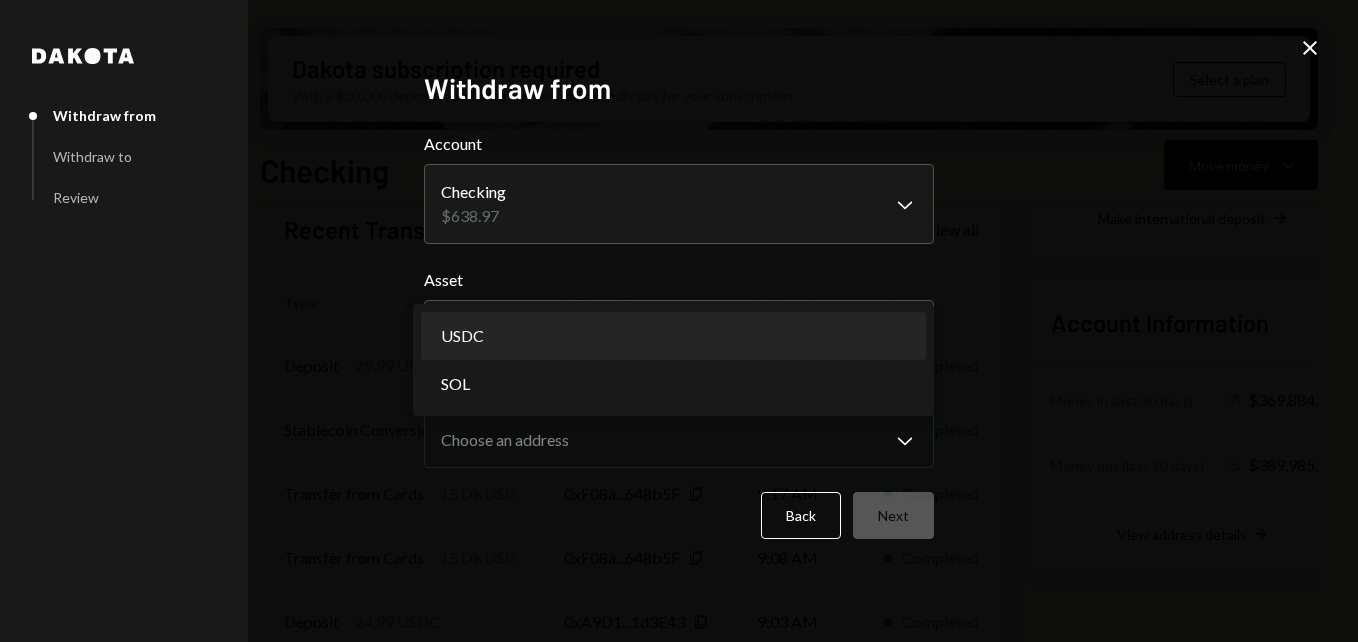 select on "****" 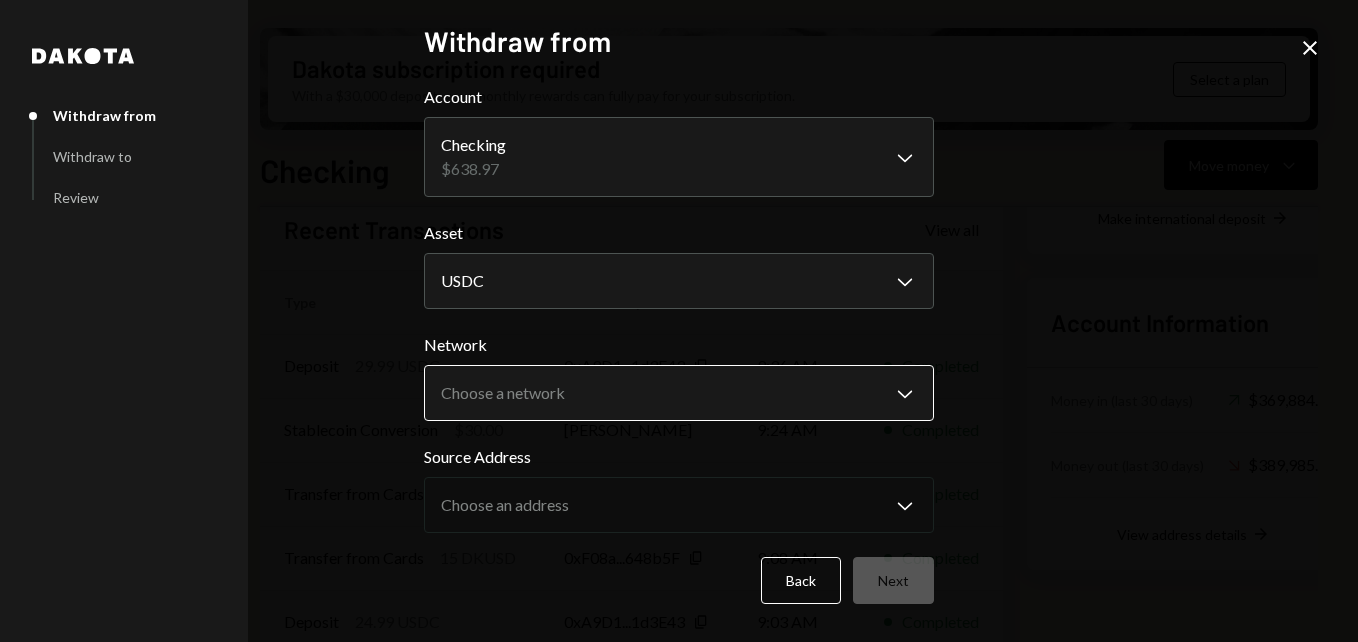 click on "B Beamable Foundat... Caret Down Home Home Inbox Inbox Activities Transactions Accounts Accounts Caret Down Checking $638.97 Savings $0.00 Treasury $0.00 Cards $470.00 Dollar Rewards User Recipients Team Team Dakota subscription required With a $30,000 deposit, your monthly rewards can fully pay for your subscription. Select a plan Checking Move money Caret Down Overview Security Settings My balance $ 638.97 USDC USD Coin $627.12 Solana 0.0446  SOL $8.07 USD Coin $3.78 Recent Transactions View all Type Initiated By Initiated At Status Deposit 29.99  USDC 0xA9D1...1d3E43 Copy 9:36 AM Completed Stablecoin Conversion $30.00 Chris van Romburgh 9:24 AM Completed Transfer from Cards 15  DKUSD 0xF08a...648b5F Copy 9:17 AM Completed Transfer from Cards 15  DKUSD 0xF08a...648b5F Copy 9:08 AM Completed Deposit 24.99  USDC 0xA9D1...1d3E43 Copy 9:03 AM Completed Account Details Routing Number 101019644 Copy Account Number • • • • • • • •  5269 Show Copy View more details Right Arrow Right Arrow Dakota ***" at bounding box center [679, 321] 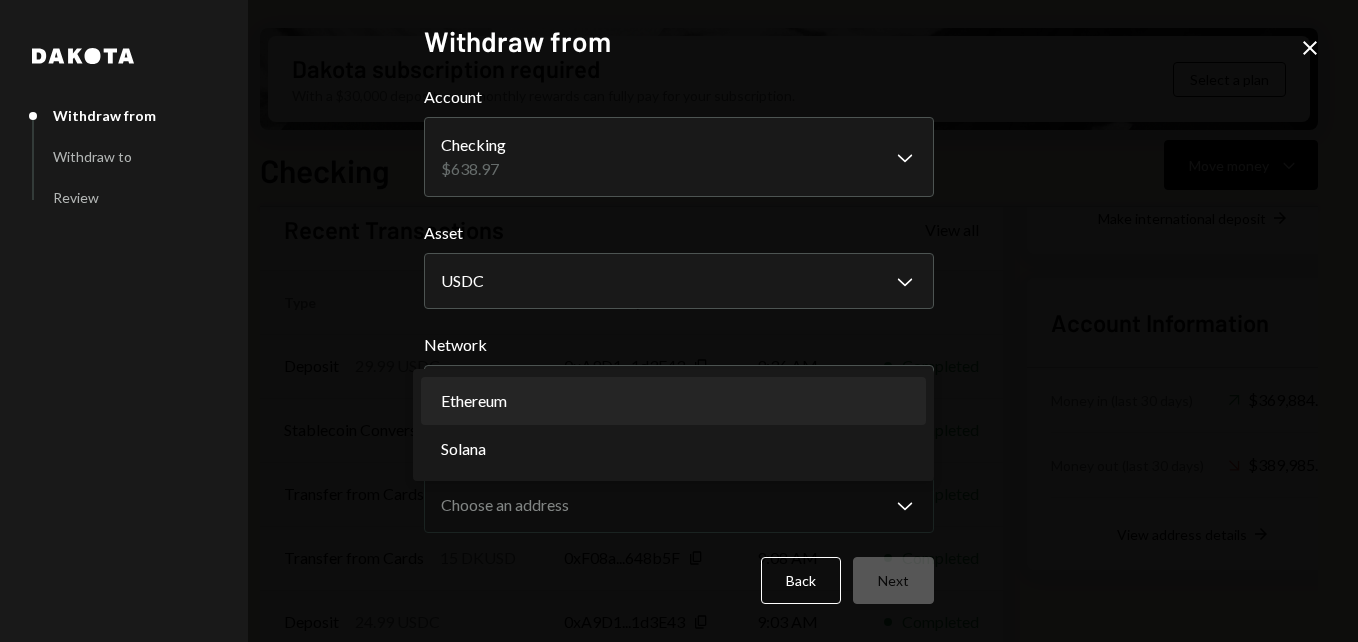 select on "**********" 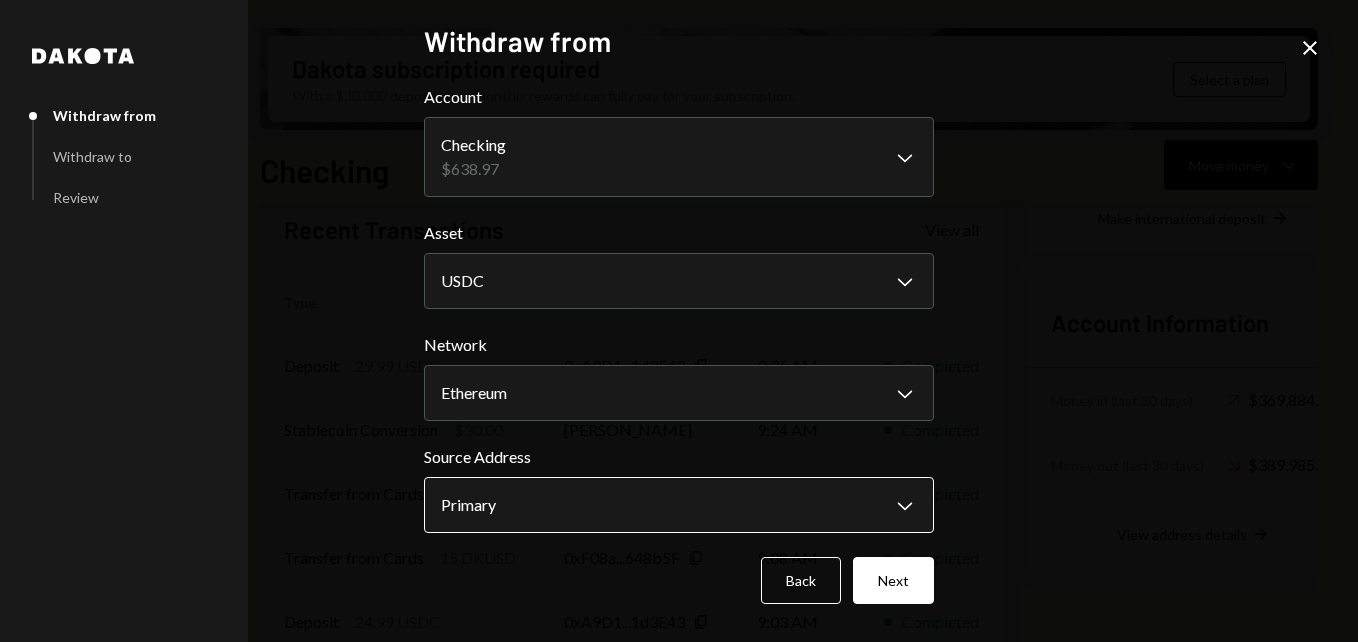 click on "B Beamable Foundat... Caret Down Home Home Inbox Inbox Activities Transactions Accounts Accounts Caret Down Checking $638.97 Savings $0.00 Treasury $0.00 Cards $470.00 Dollar Rewards User Recipients Team Team Dakota subscription required With a $30,000 deposit, your monthly rewards can fully pay for your subscription. Select a plan Checking Move money Caret Down Overview Security Settings My balance $ 638.97 USDC USD Coin $627.12 Solana 0.0446  SOL $8.07 USD Coin $3.78 Recent Transactions View all Type Initiated By Initiated At Status Deposit 29.99  USDC 0xA9D1...1d3E43 Copy 9:36 AM Completed Stablecoin Conversion $30.00 Chris van Romburgh 9:24 AM Completed Transfer from Cards 15  DKUSD 0xF08a...648b5F Copy 9:17 AM Completed Transfer from Cards 15  DKUSD 0xF08a...648b5F Copy 9:08 AM Completed Deposit 24.99  USDC 0xA9D1...1d3E43 Copy 9:03 AM Completed Account Details Routing Number 101019644 Copy Account Number • • • • • • • •  5269 Show Copy View more details Right Arrow Right Arrow Dakota ***" at bounding box center [679, 321] 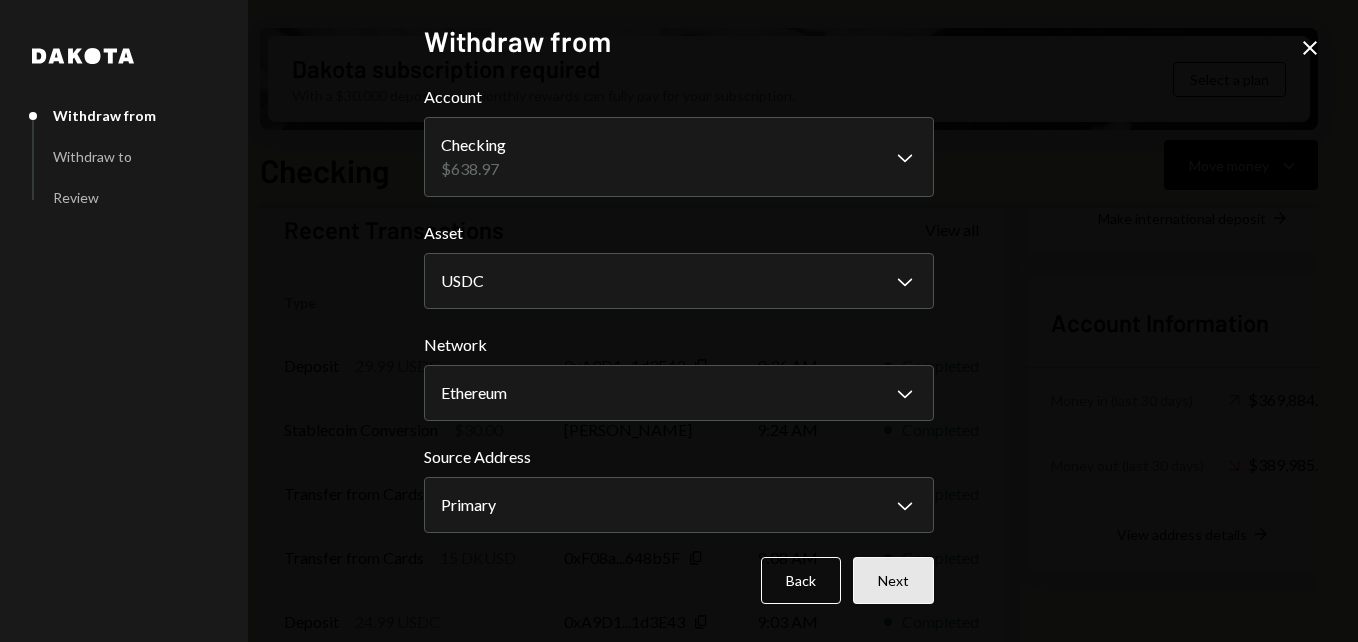click on "Next" at bounding box center (893, 580) 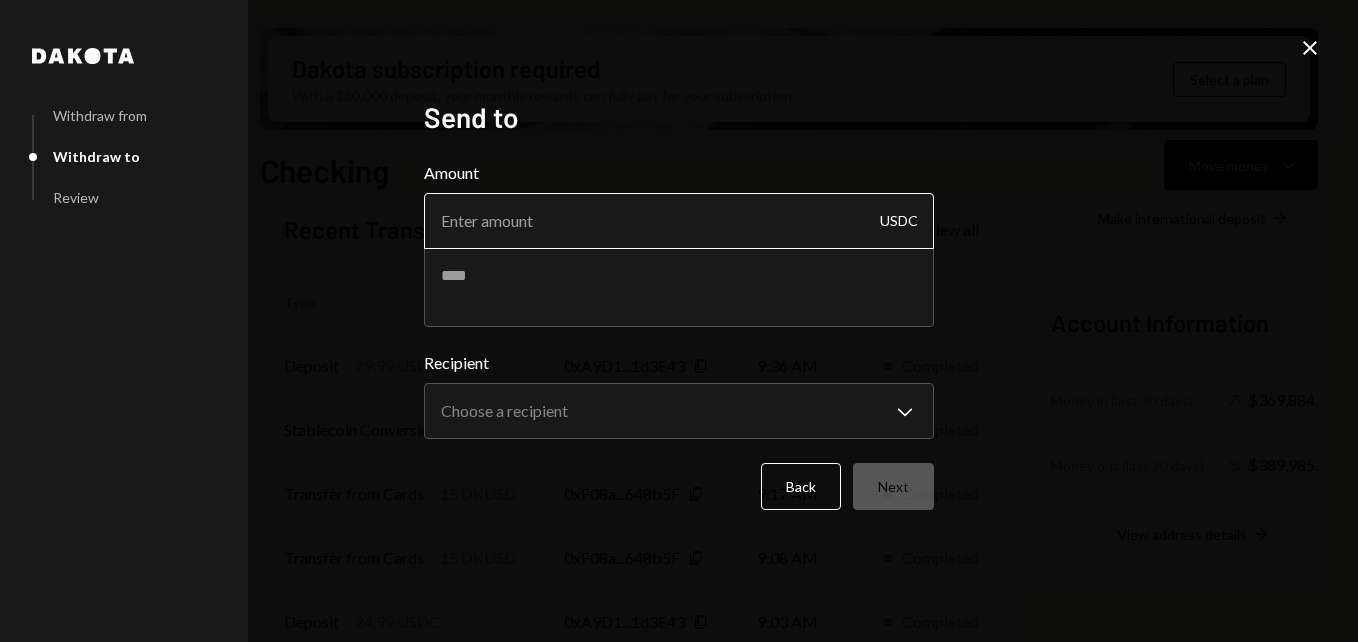 click on "Amount" at bounding box center [679, 221] 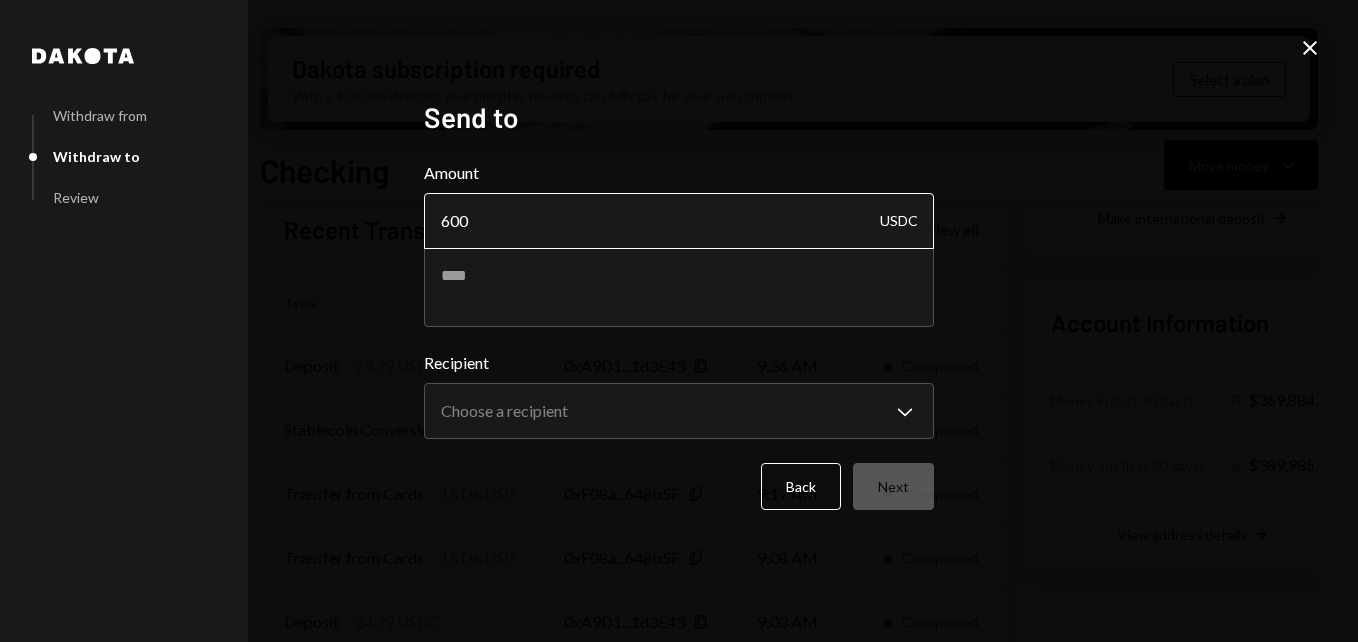 type on "600" 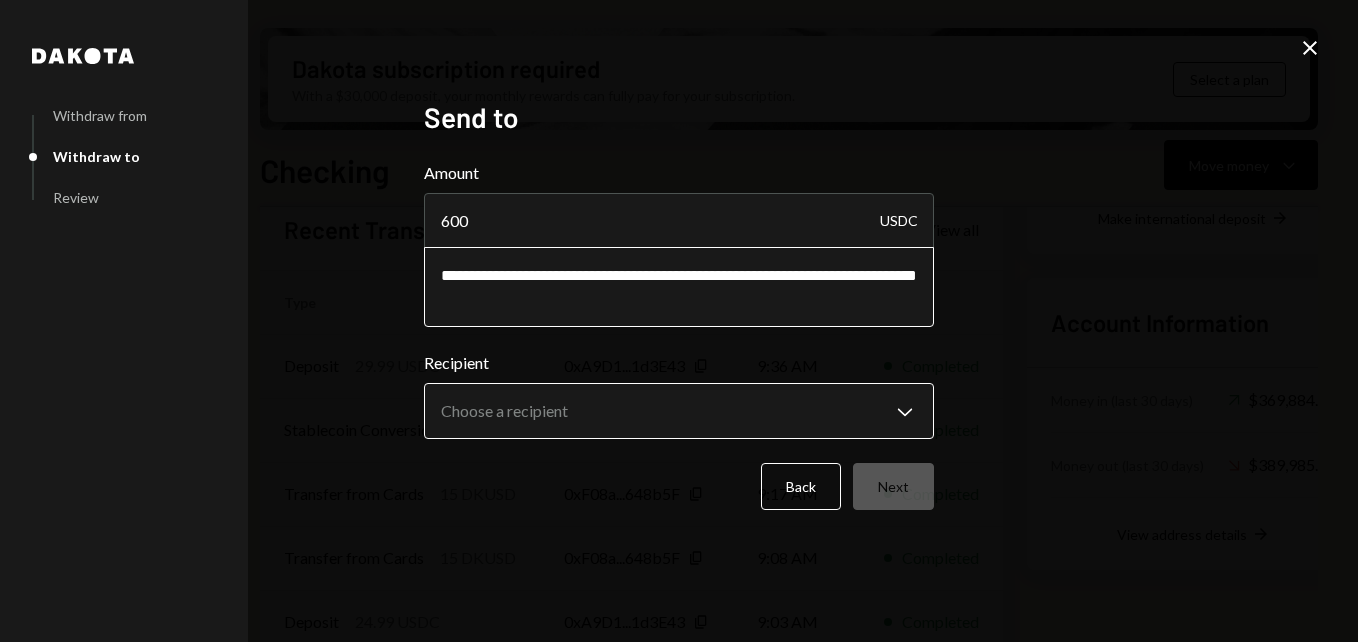 type on "**********" 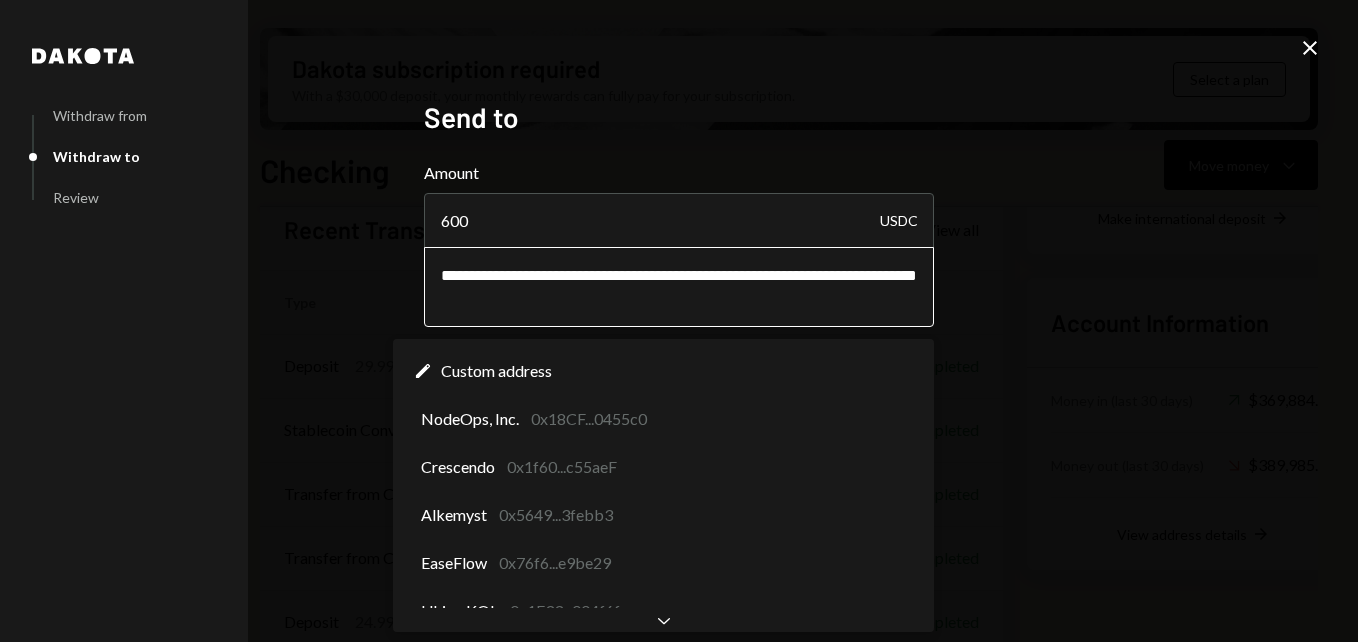 scroll, scrollTop: 0, scrollLeft: 0, axis: both 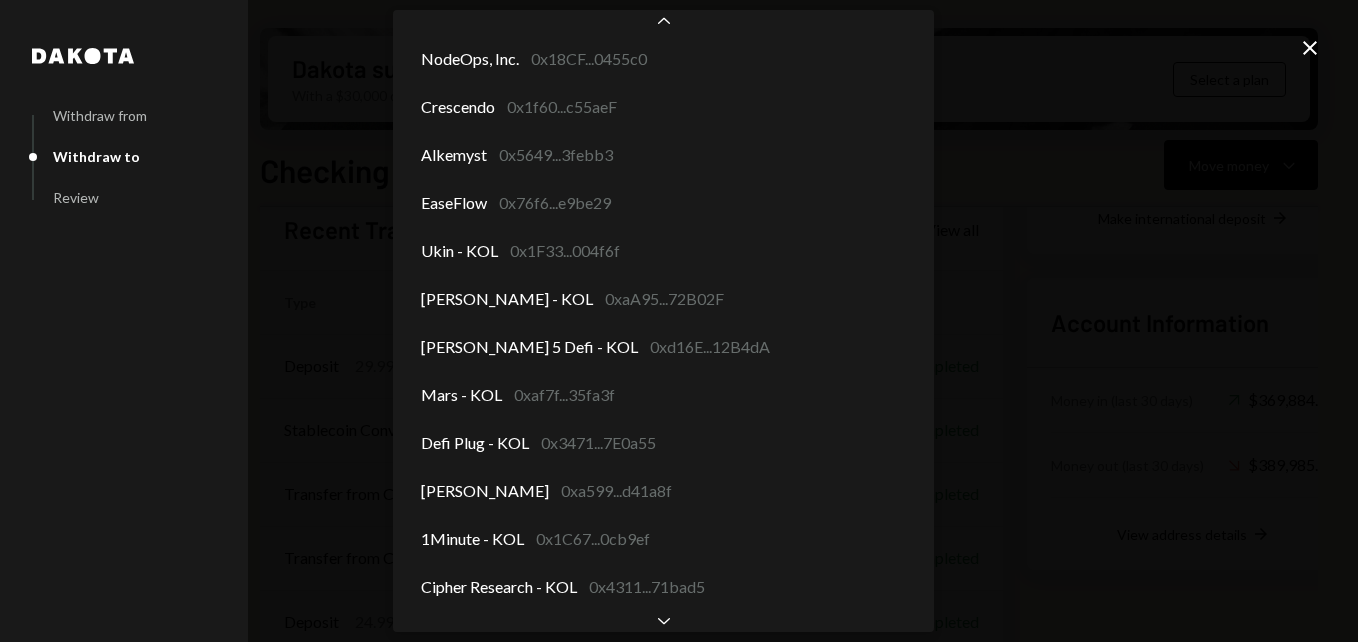 click on "Chevron Down" 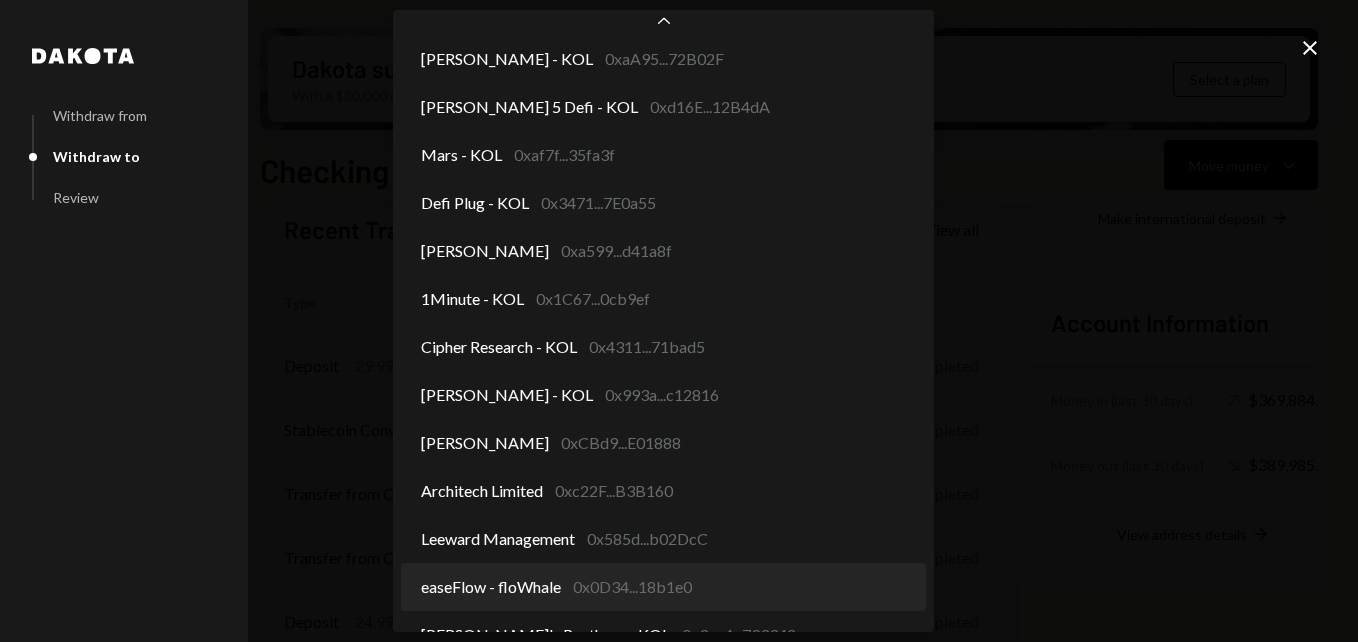 scroll, scrollTop: 330, scrollLeft: 0, axis: vertical 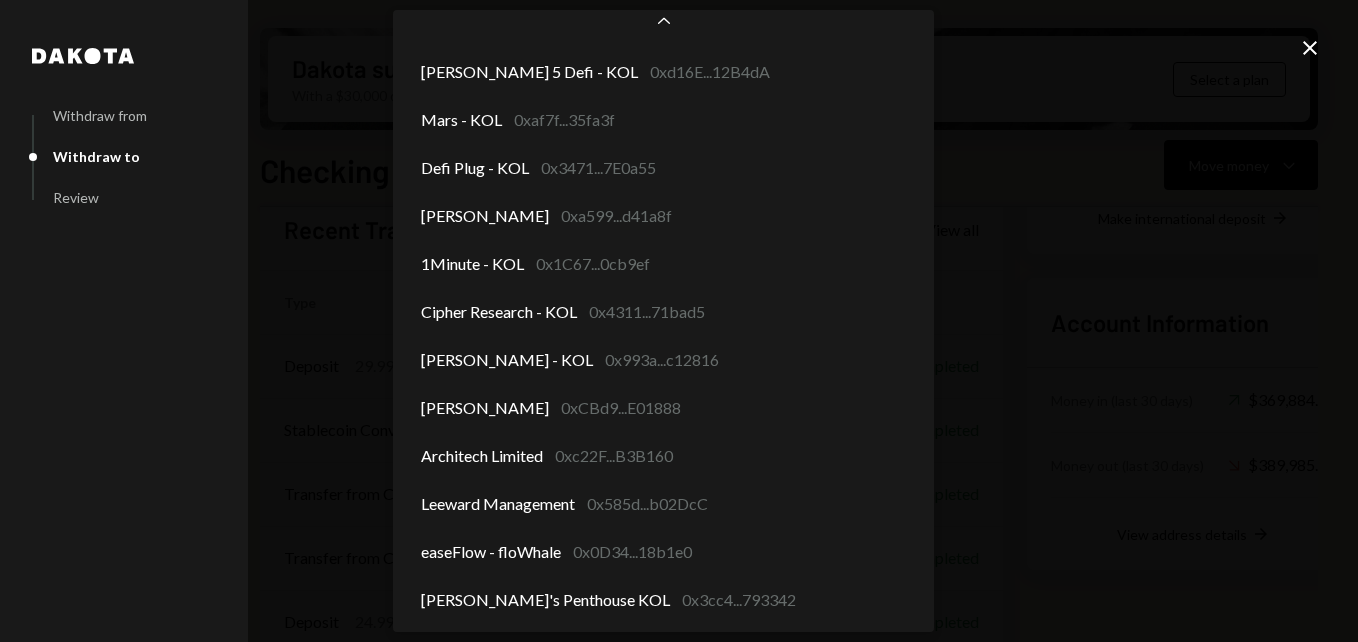 drag, startPoint x: 1105, startPoint y: 219, endPoint x: 1095, endPoint y: 222, distance: 10.440307 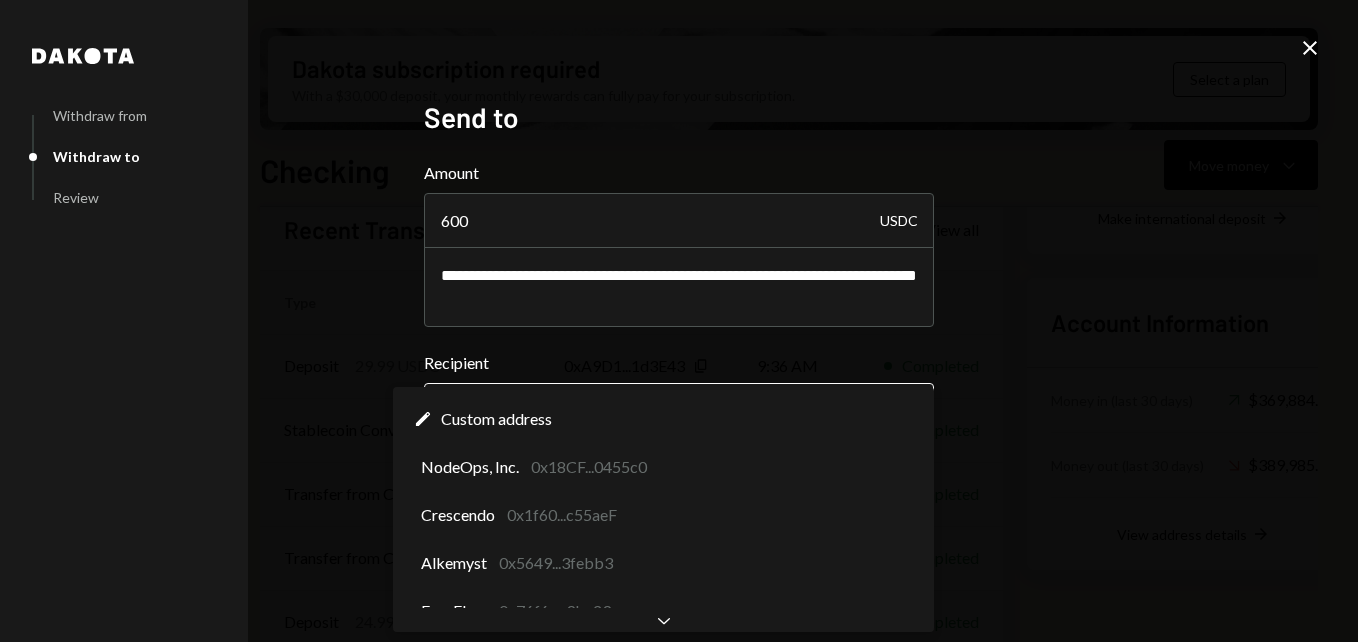 click on "B Beamable Foundat... Caret Down Home Home Inbox Inbox Activities Transactions Accounts Accounts Caret Down Checking $638.97 Savings $0.00 Treasury $0.00 Cards $470.00 Dollar Rewards User Recipients Team Team Dakota subscription required With a $30,000 deposit, your monthly rewards can fully pay for your subscription. Select a plan Checking Move money Caret Down Overview Security Settings My balance $ 638.97 USDC USD Coin $627.12 Solana 0.0446  SOL $8.07 USD Coin $3.78 Recent Transactions View all Type Initiated By Initiated At Status Deposit 29.99  USDC 0xA9D1...1d3E43 Copy 9:36 AM Completed Stablecoin Conversion $30.00 Chris van Romburgh 9:24 AM Completed Transfer from Cards 15  DKUSD 0xF08a...648b5F Copy 9:17 AM Completed Transfer from Cards 15  DKUSD 0xF08a...648b5F Copy 9:08 AM Completed Deposit 24.99  USDC 0xA9D1...1d3E43 Copy 9:03 AM Completed Account Details Routing Number 101019644 Copy Account Number • • • • • • • •  5269 Show Copy View more details Right Arrow Right Arrow Dakota 600" at bounding box center (679, 321) 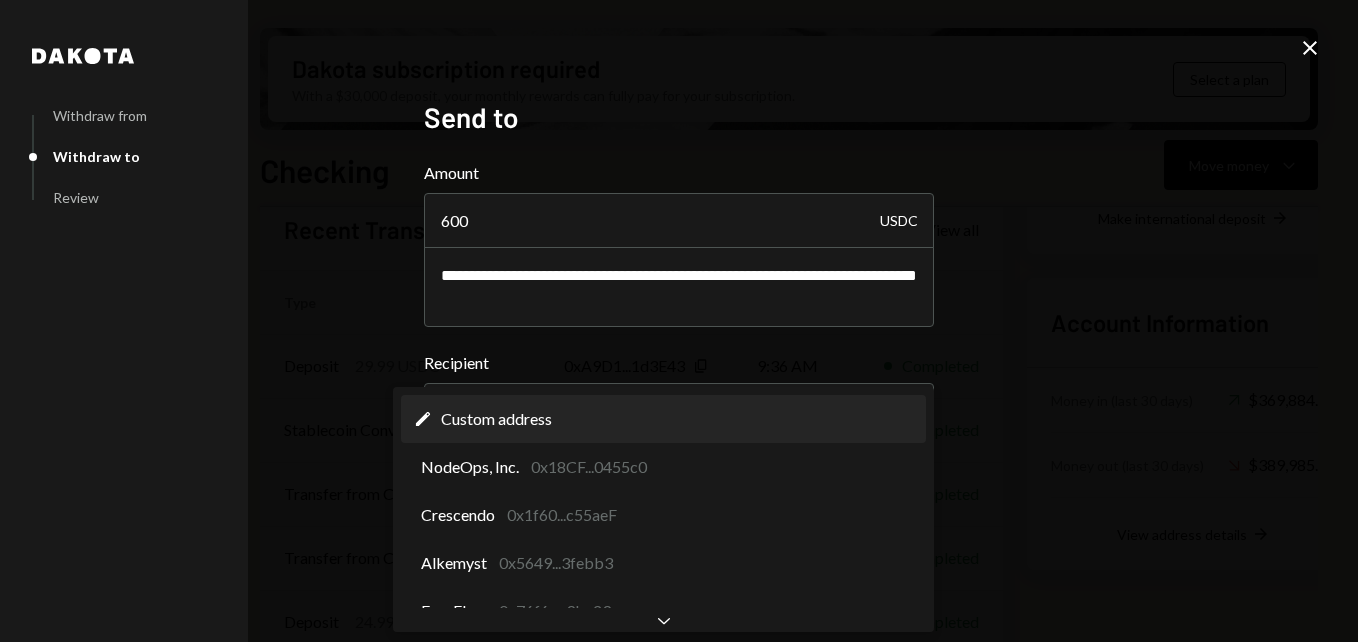 select on "**********" 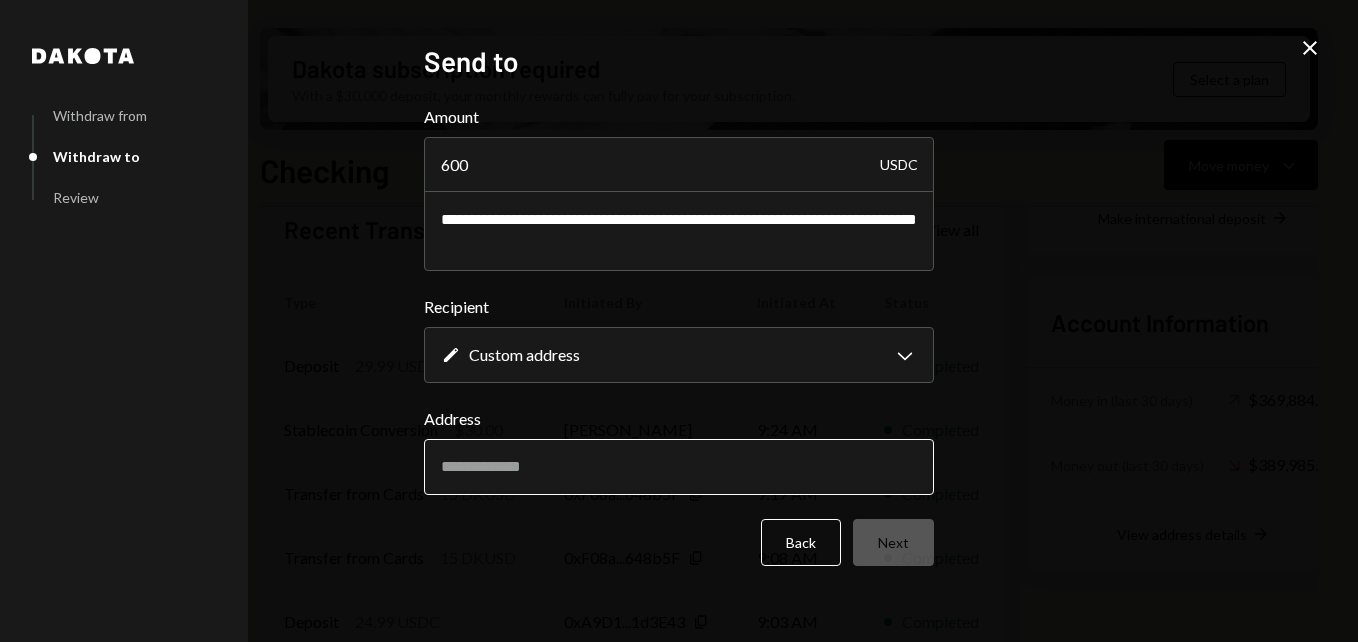 click on "Address" at bounding box center [679, 467] 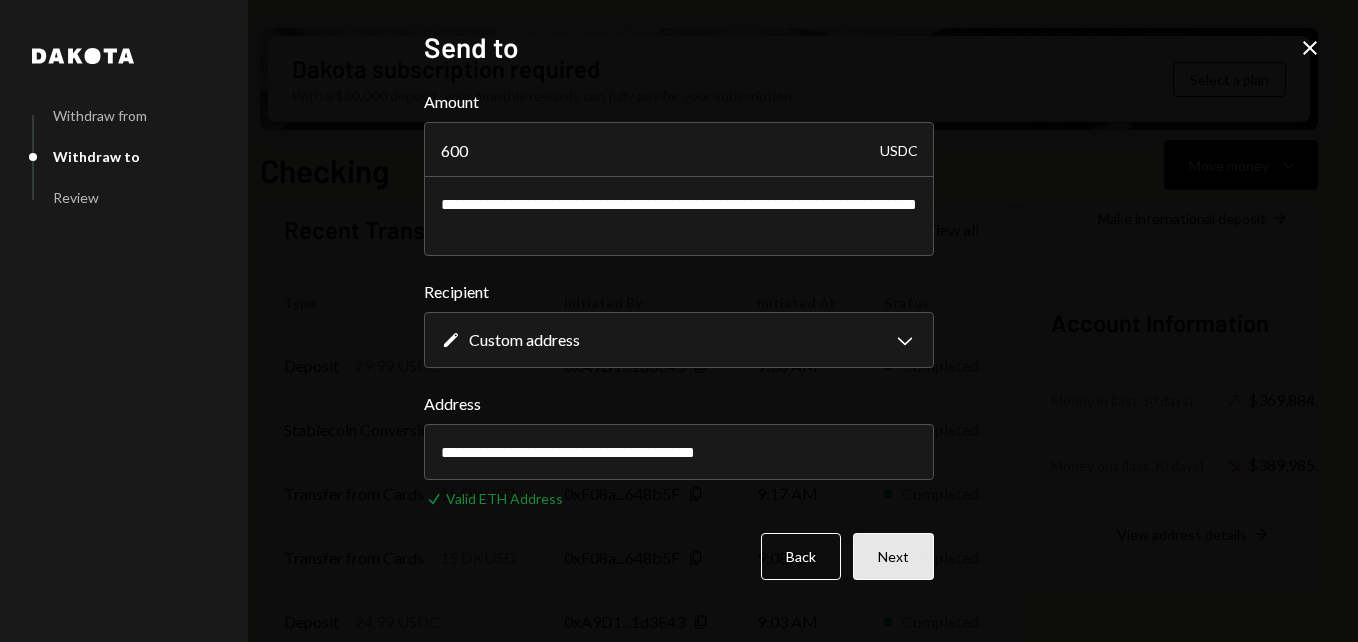 type on "**********" 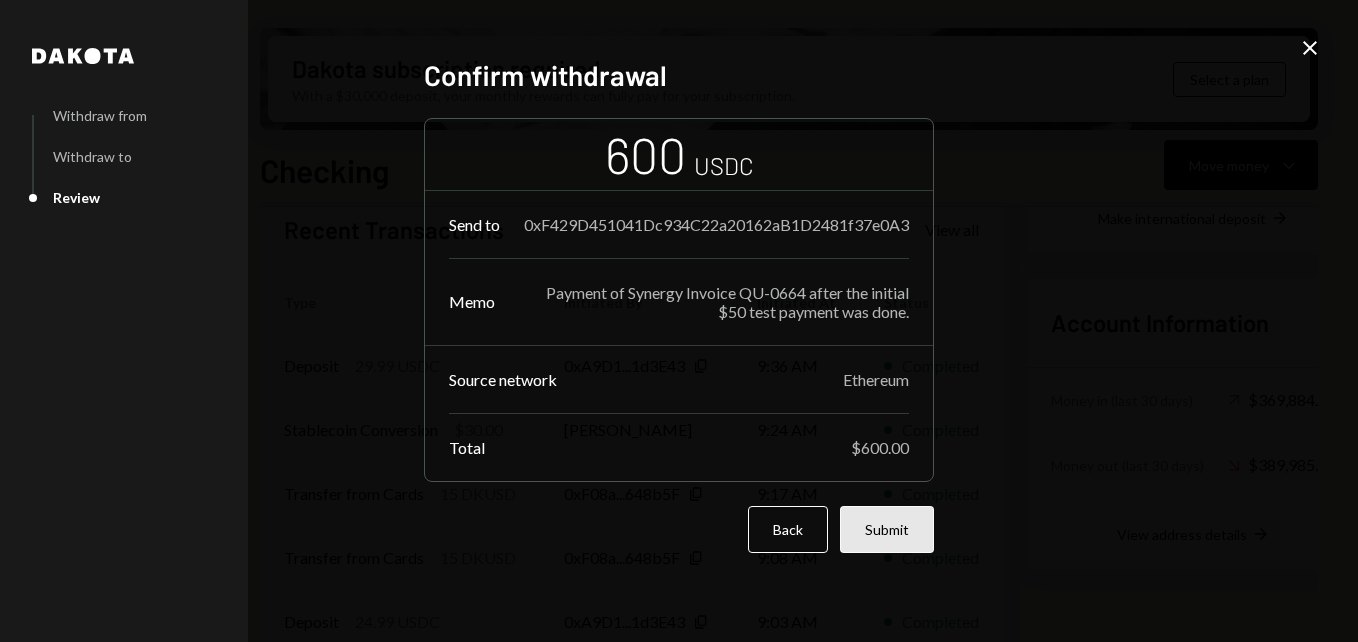 click on "Submit" at bounding box center [887, 529] 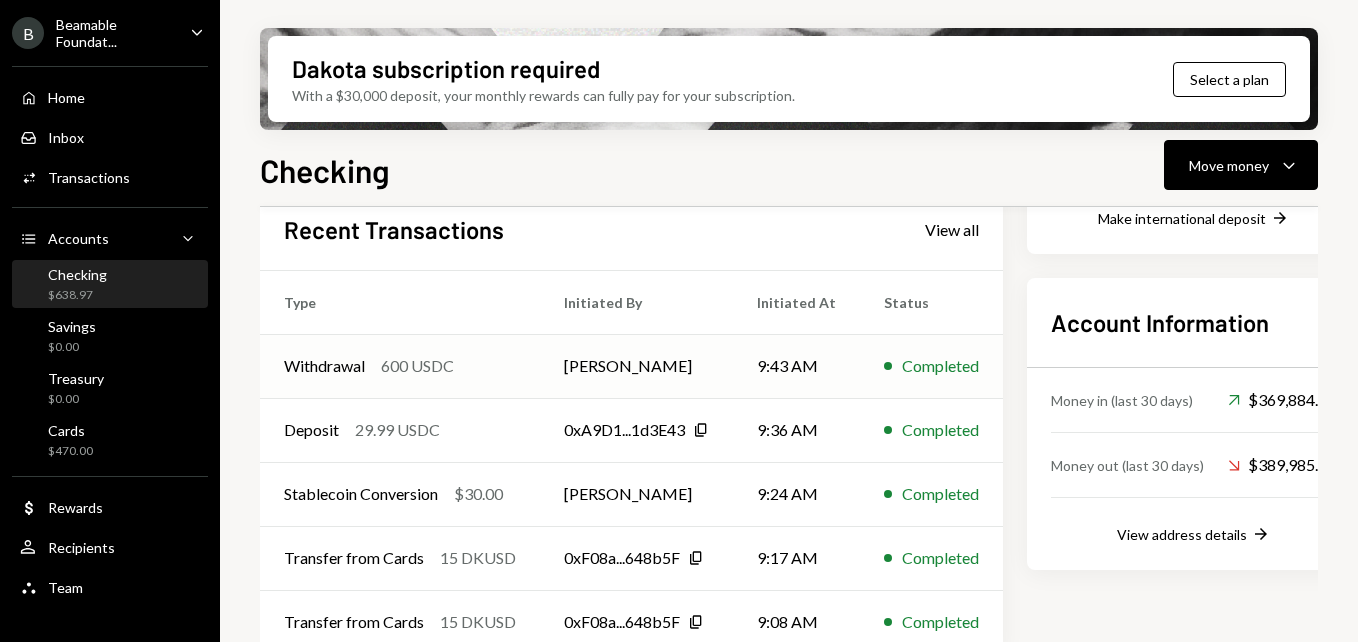 click on "[PERSON_NAME]" at bounding box center [636, 366] 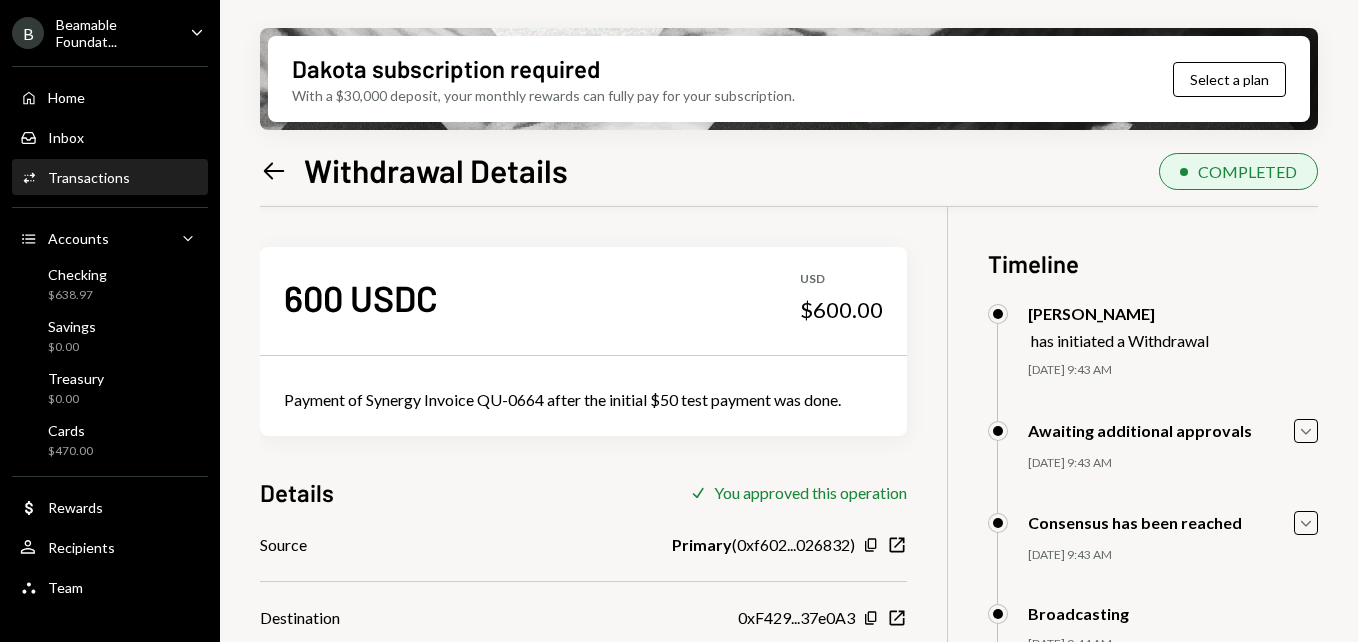 scroll, scrollTop: 160, scrollLeft: 0, axis: vertical 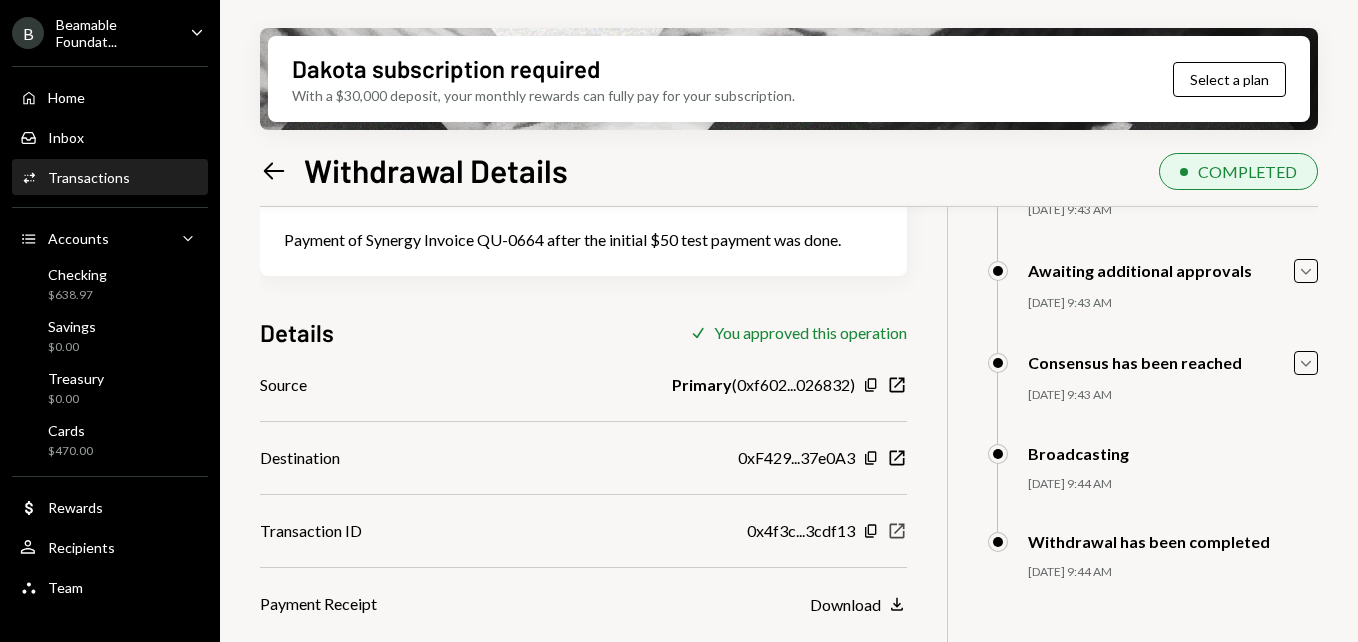 click 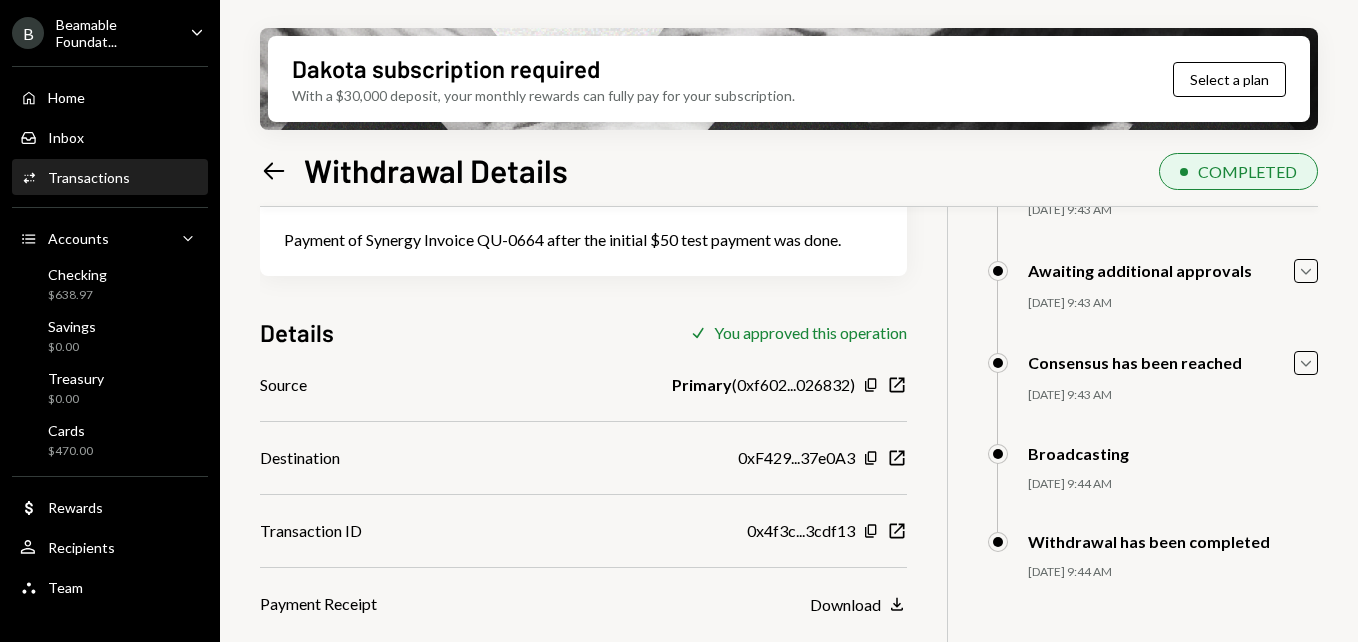 click on "Beamable Foundat..." at bounding box center (115, 33) 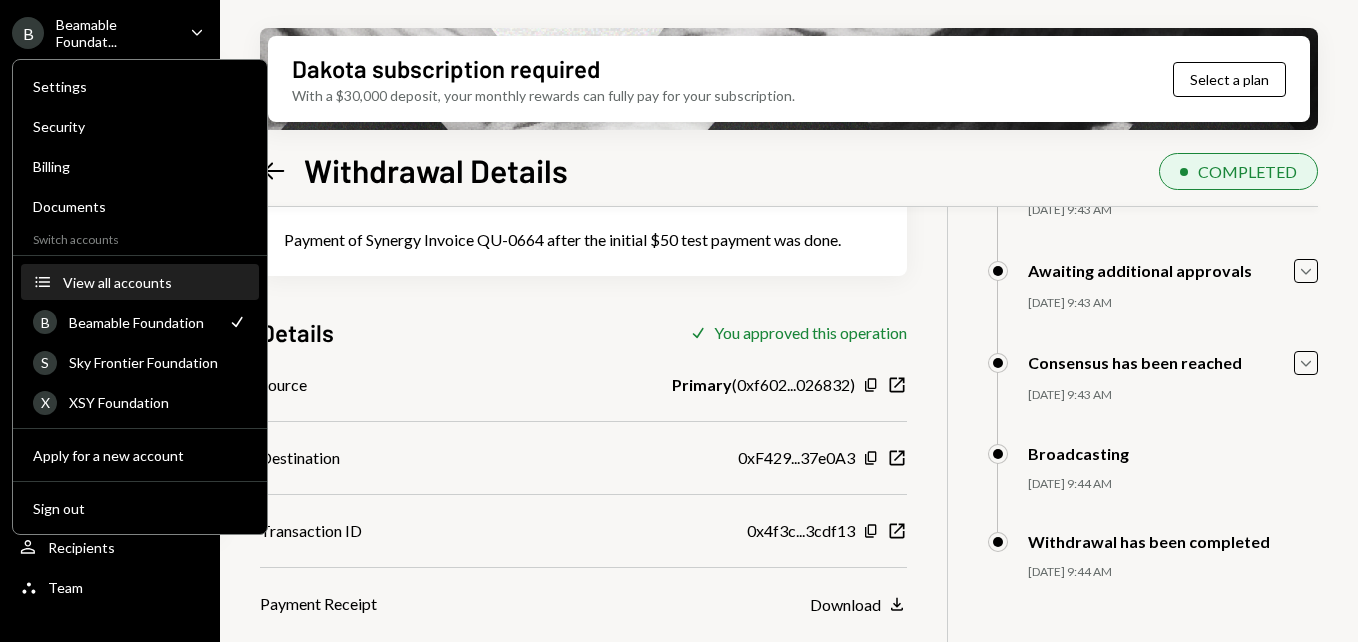 click on "View all accounts" at bounding box center (155, 282) 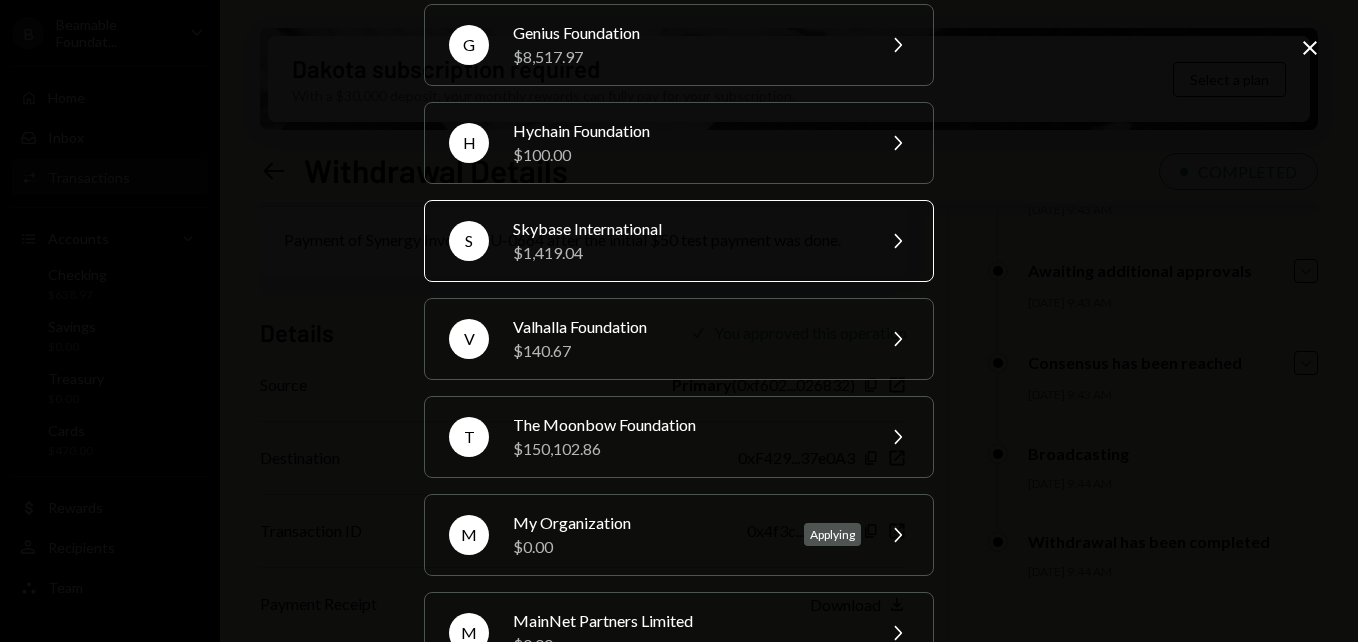 scroll, scrollTop: 537, scrollLeft: 0, axis: vertical 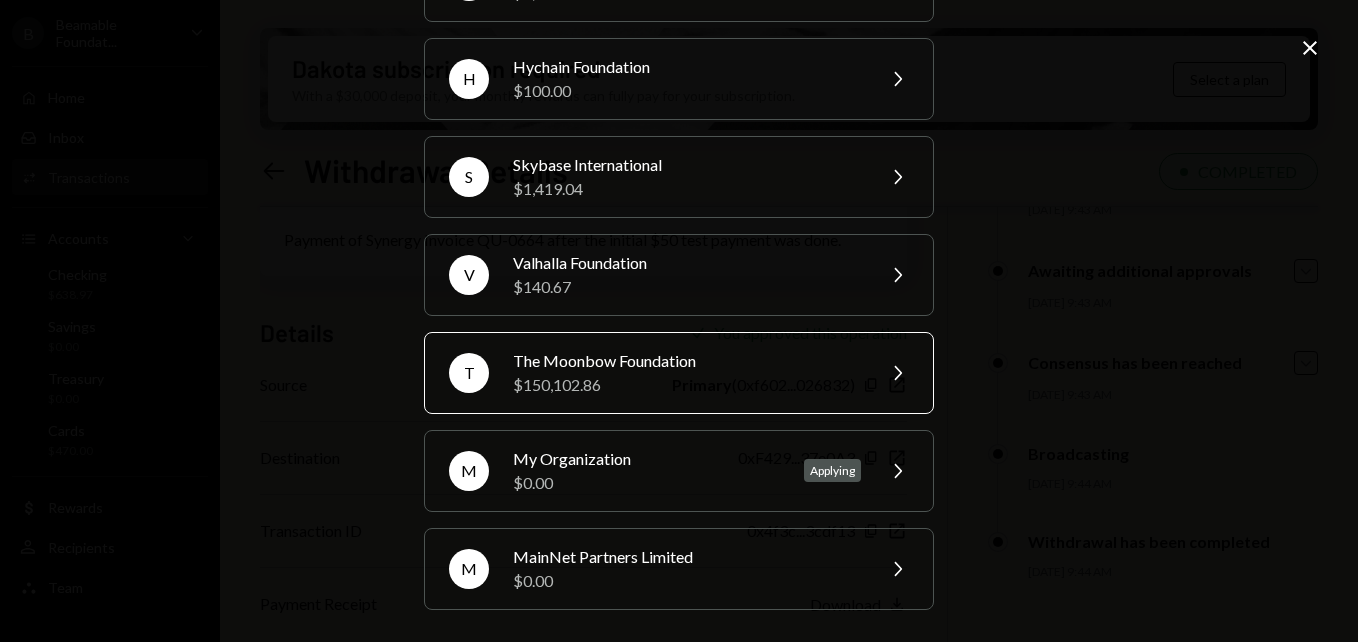 click on "The Moonbow Foundation" at bounding box center [687, 361] 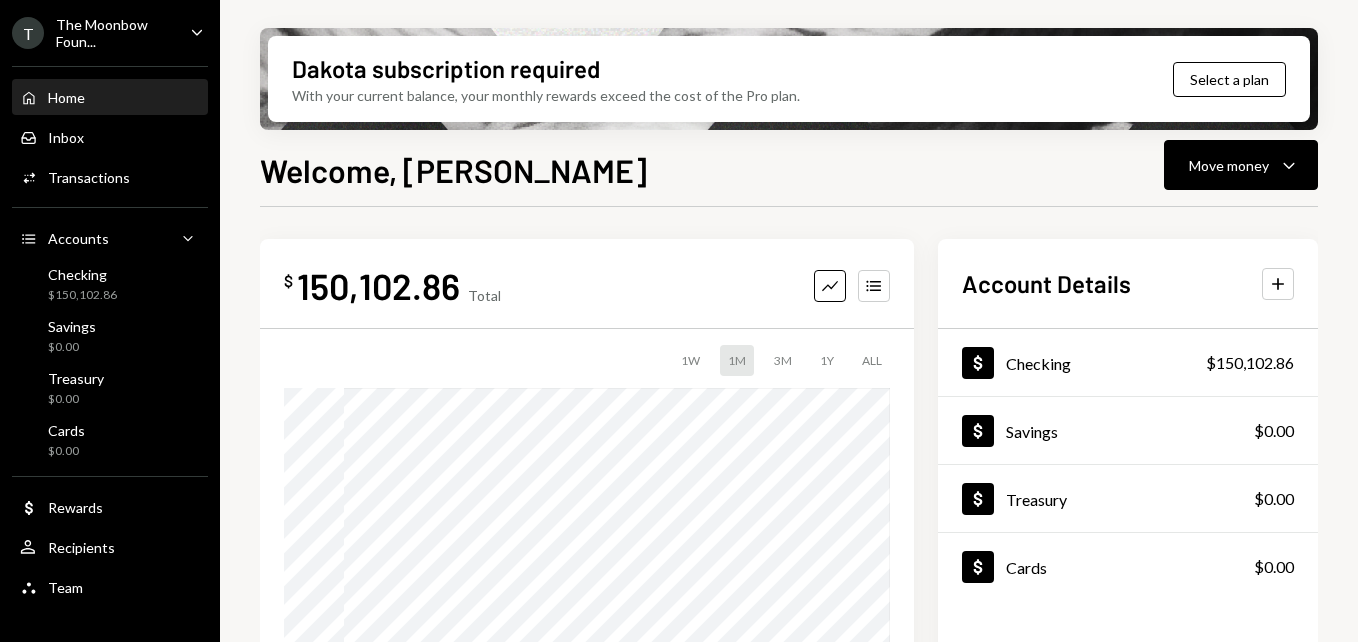 click on "The Moonbow Foun..." at bounding box center [115, 33] 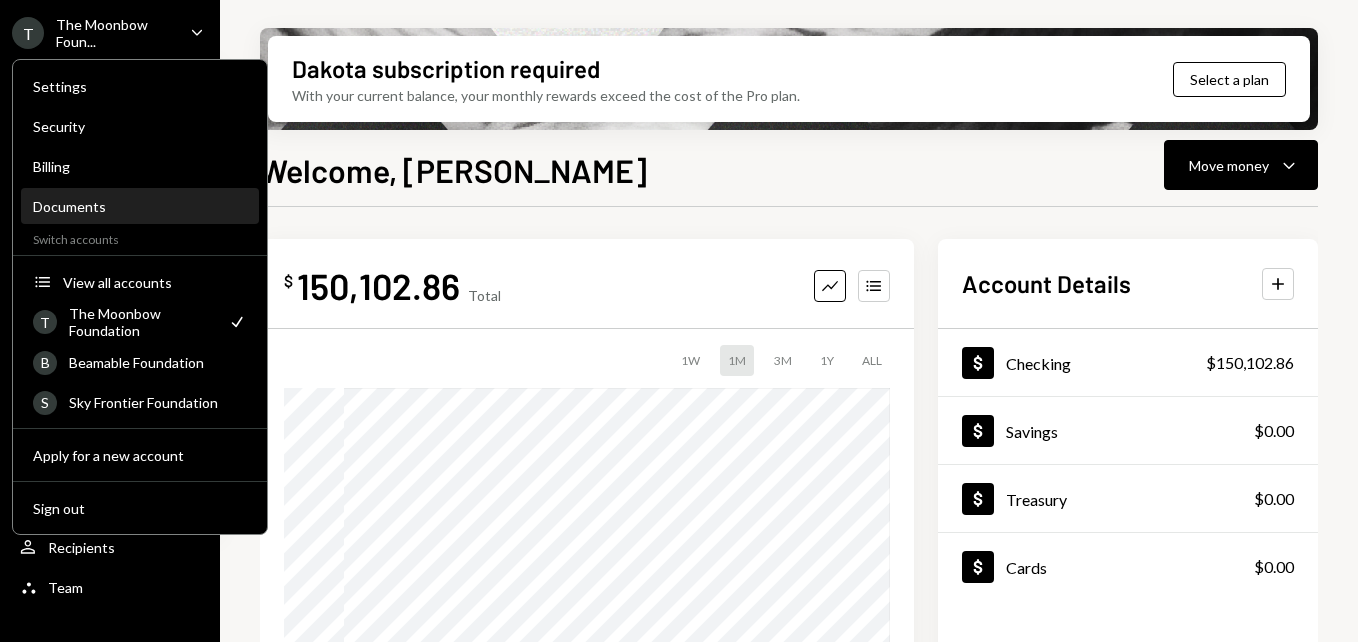 click on "Documents" at bounding box center [140, 206] 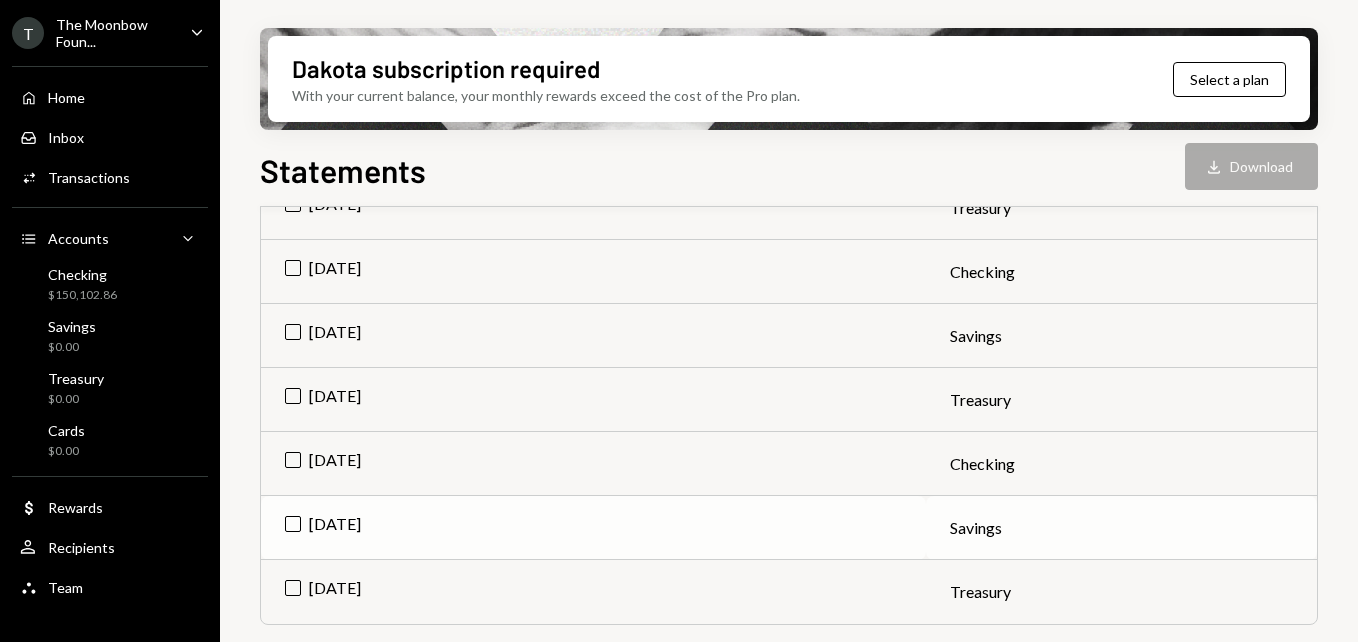 scroll, scrollTop: 761, scrollLeft: 0, axis: vertical 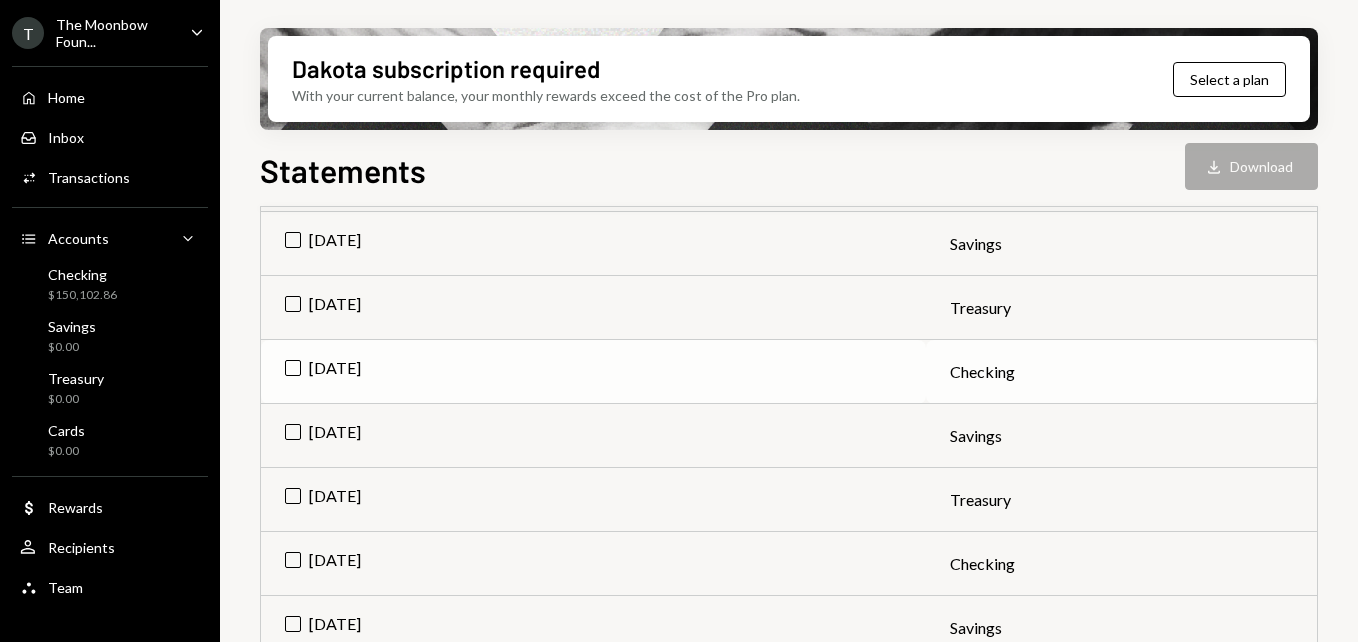 click on "Apr 2025" at bounding box center [593, 372] 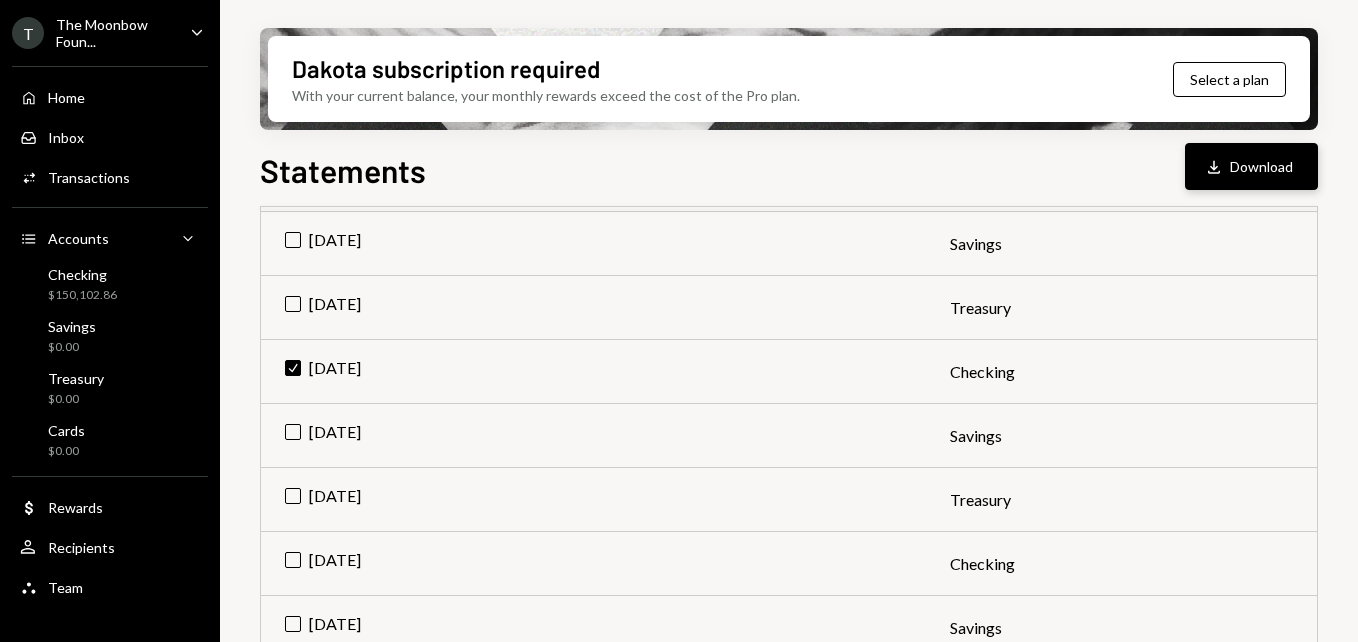 click on "Download" 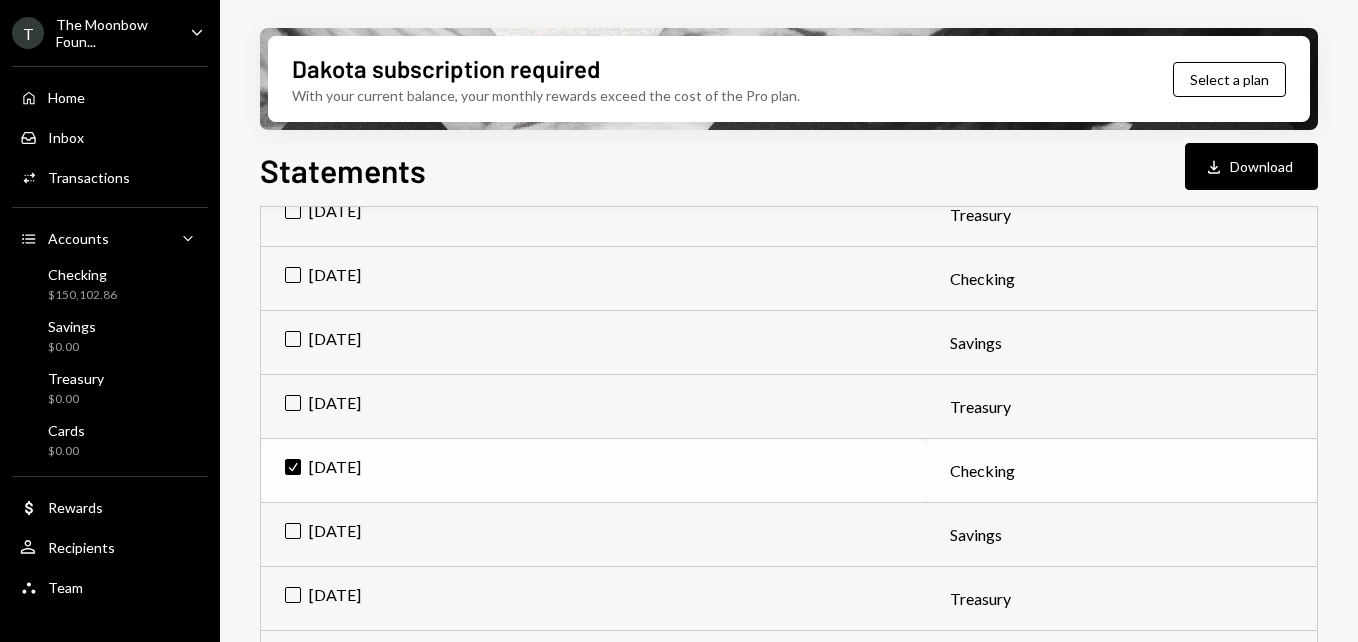 scroll, scrollTop: 661, scrollLeft: 0, axis: vertical 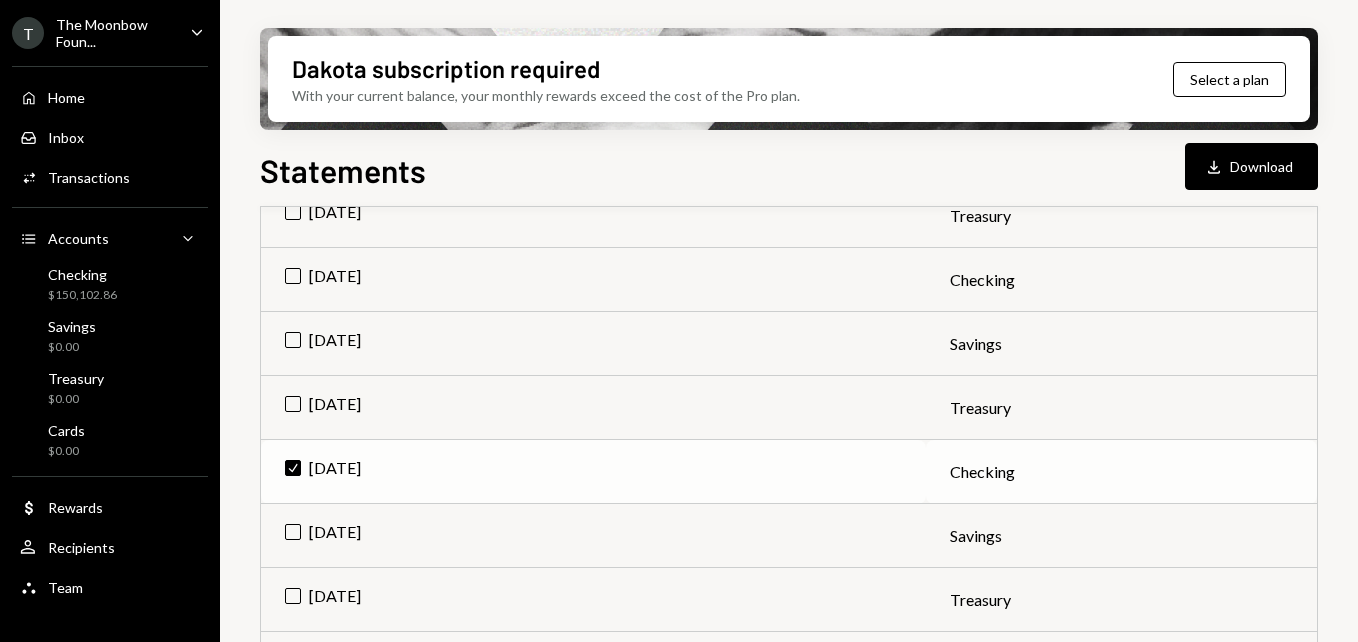 click on "Check Apr 2025" at bounding box center [593, 472] 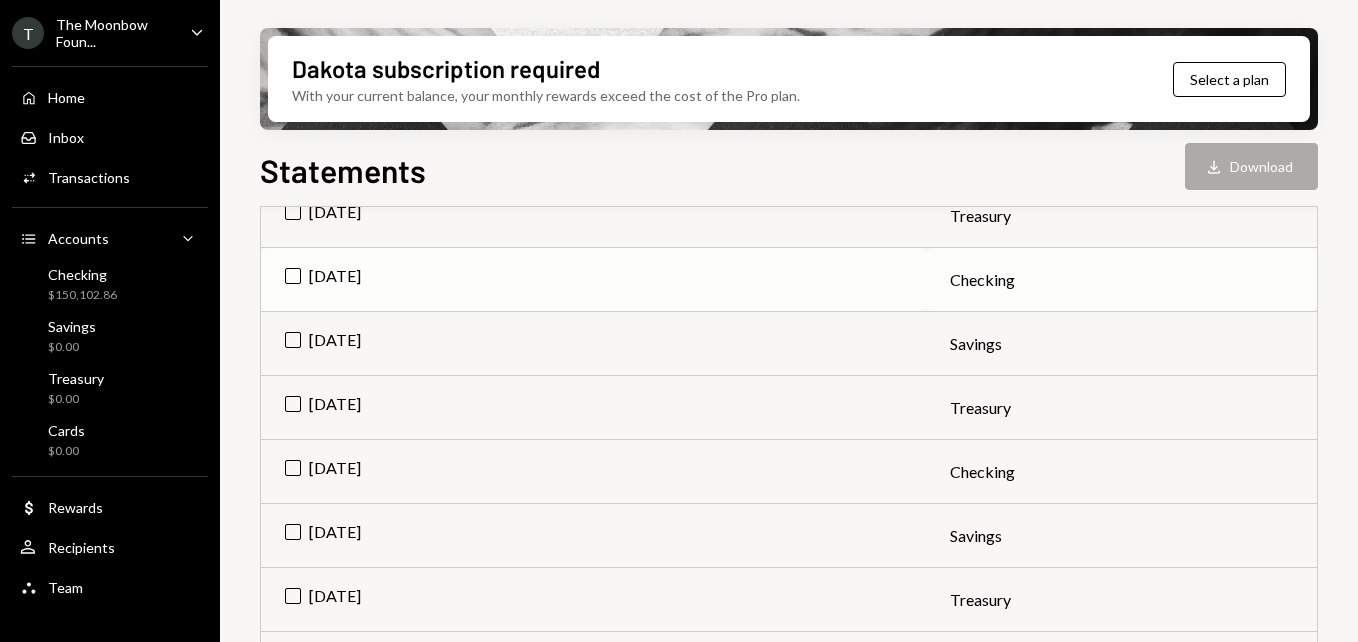 click on "May 2025" at bounding box center [593, 280] 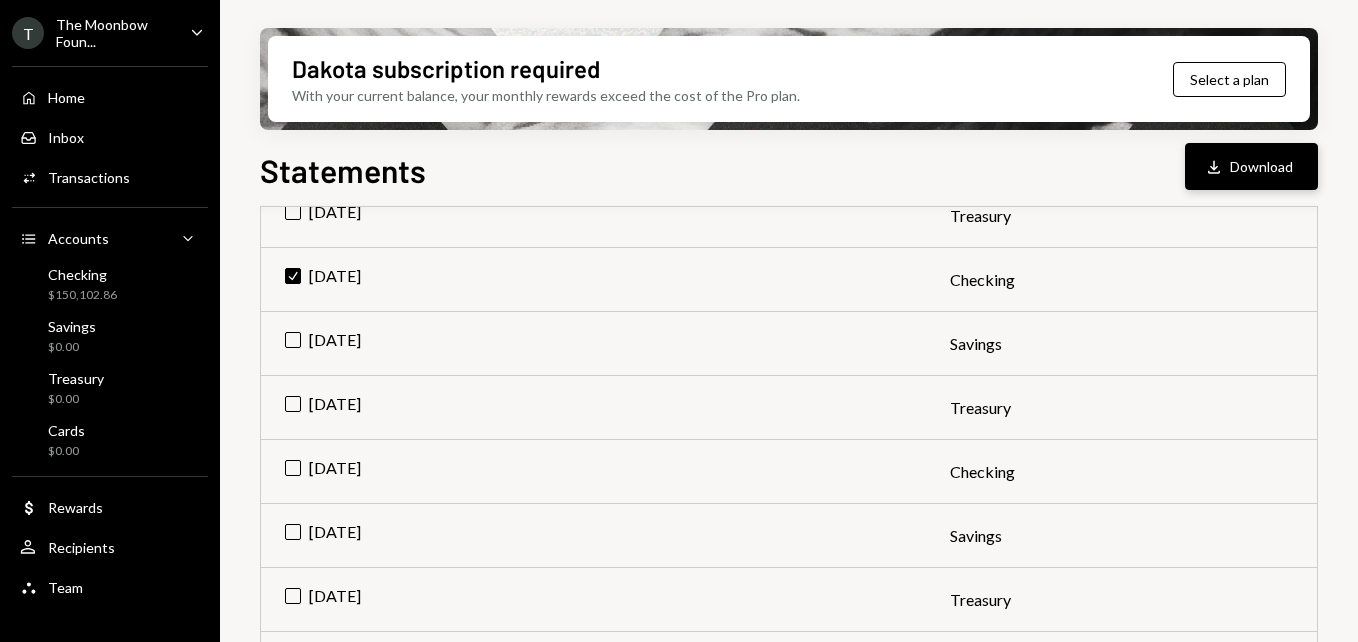 click on "Download Download" at bounding box center (1251, 166) 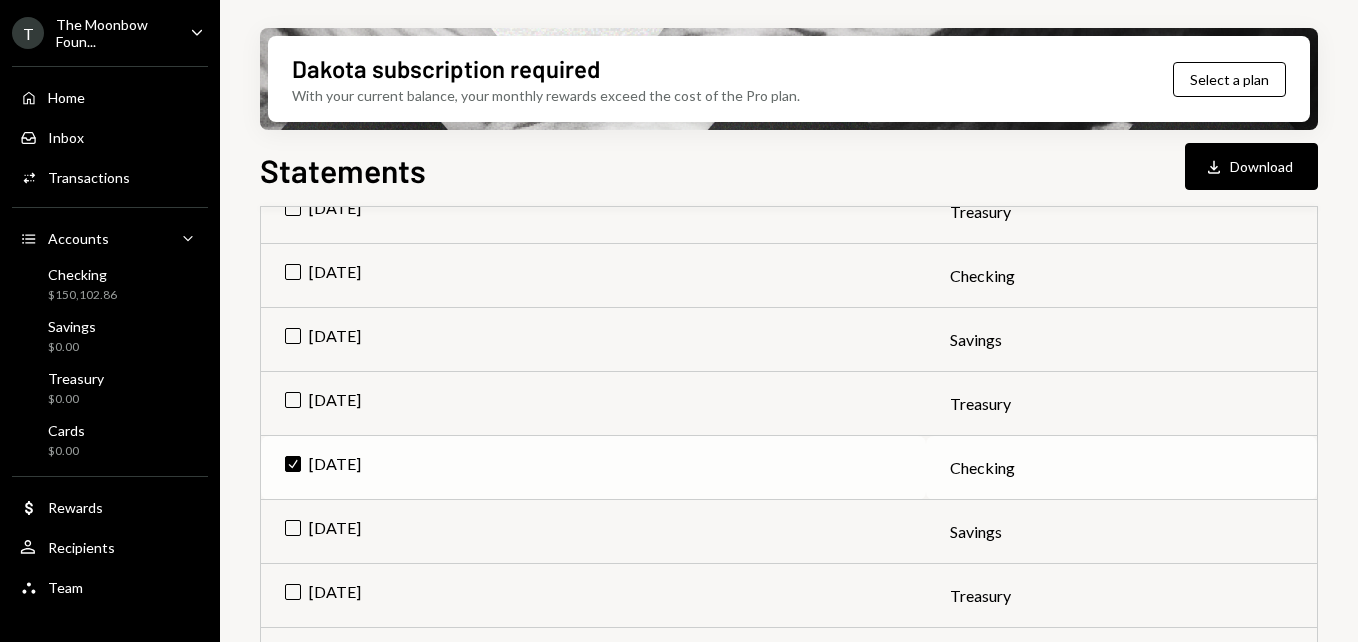 scroll, scrollTop: 461, scrollLeft: 0, axis: vertical 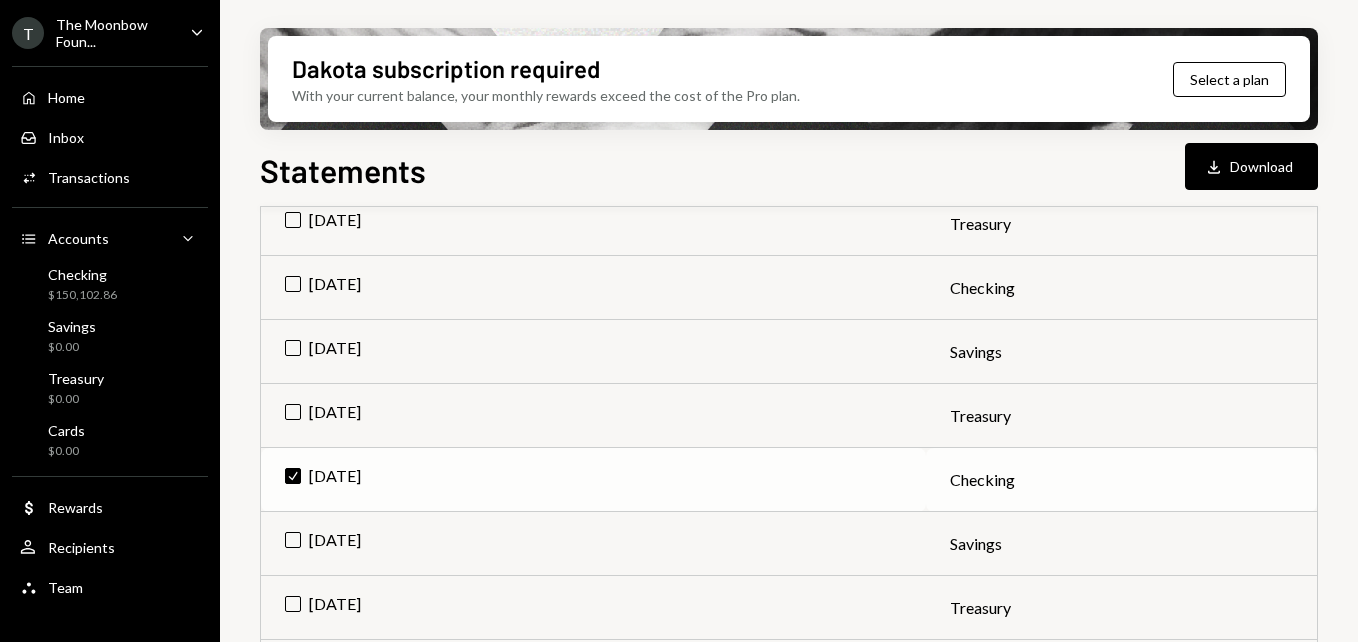 click on "Check May 2025" at bounding box center [593, 480] 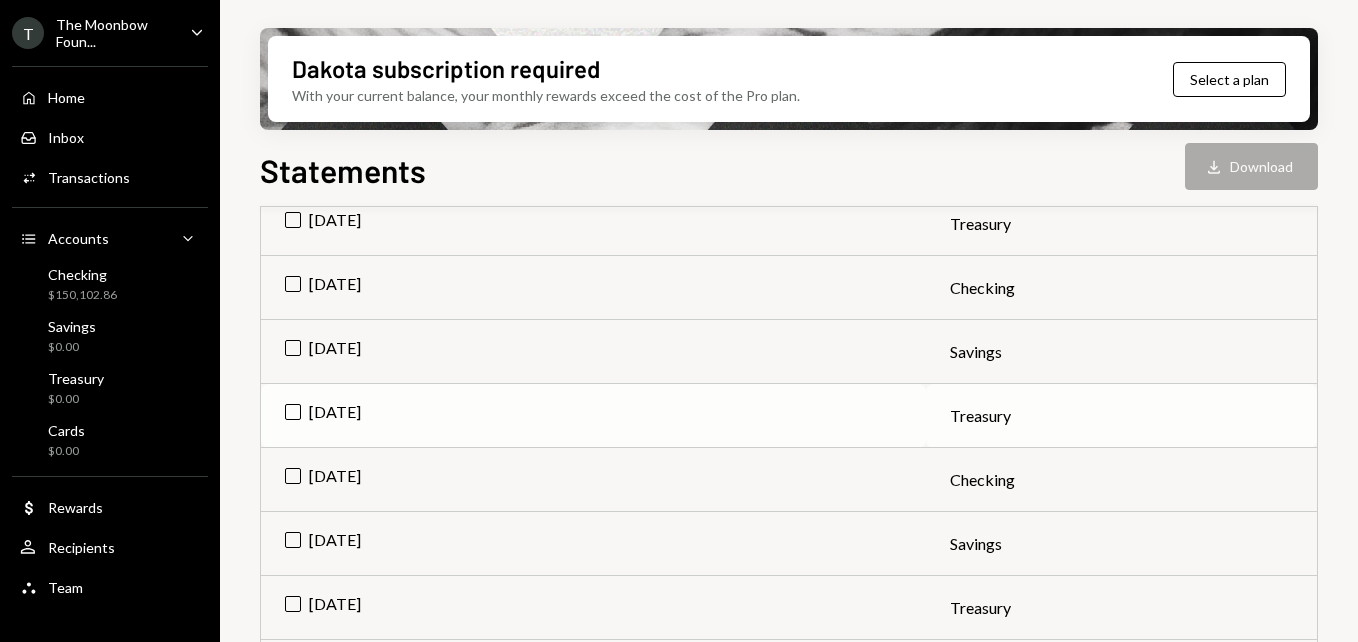 scroll, scrollTop: 361, scrollLeft: 0, axis: vertical 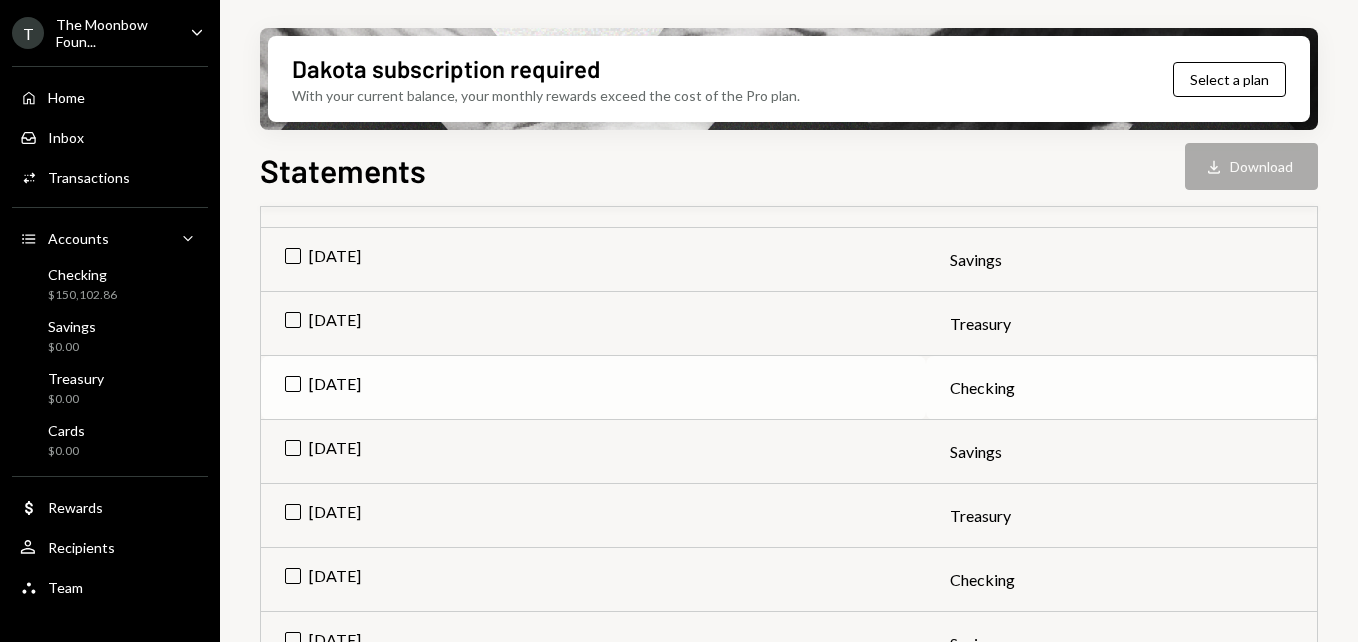 click on "Jun 2025" at bounding box center [593, 388] 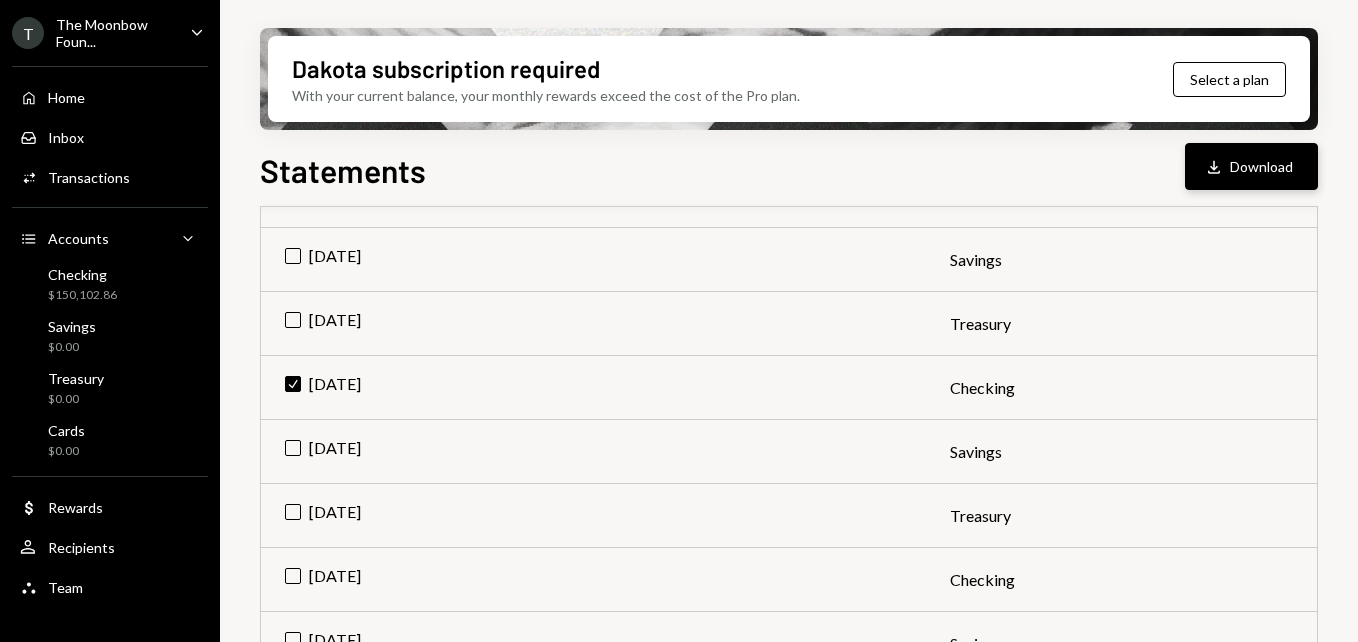 click on "Download Download" at bounding box center (1251, 166) 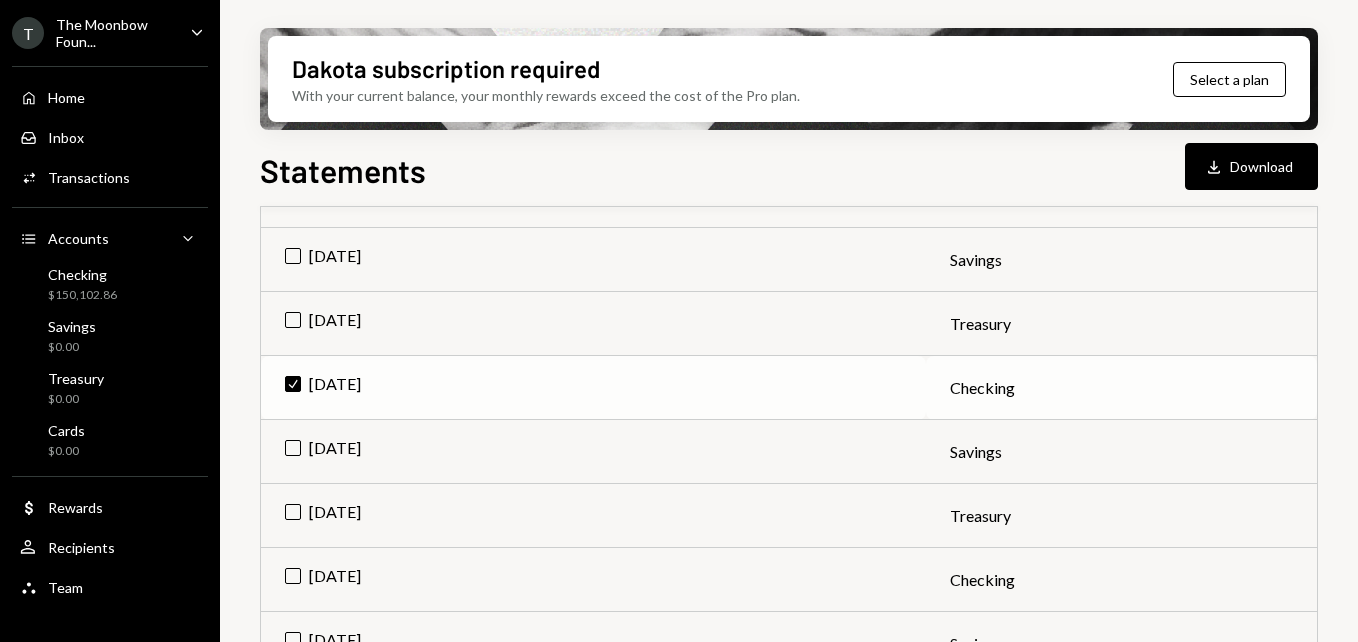 click on "Check Jun 2025" at bounding box center (593, 388) 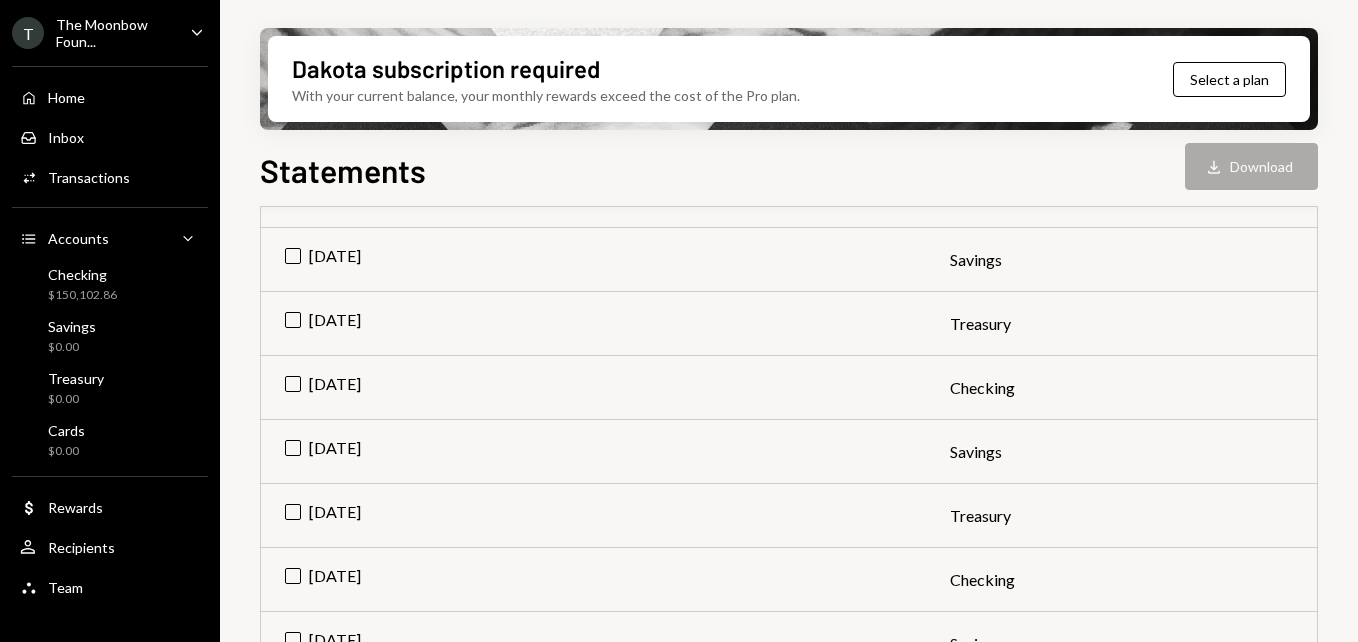 scroll, scrollTop: 361, scrollLeft: 0, axis: vertical 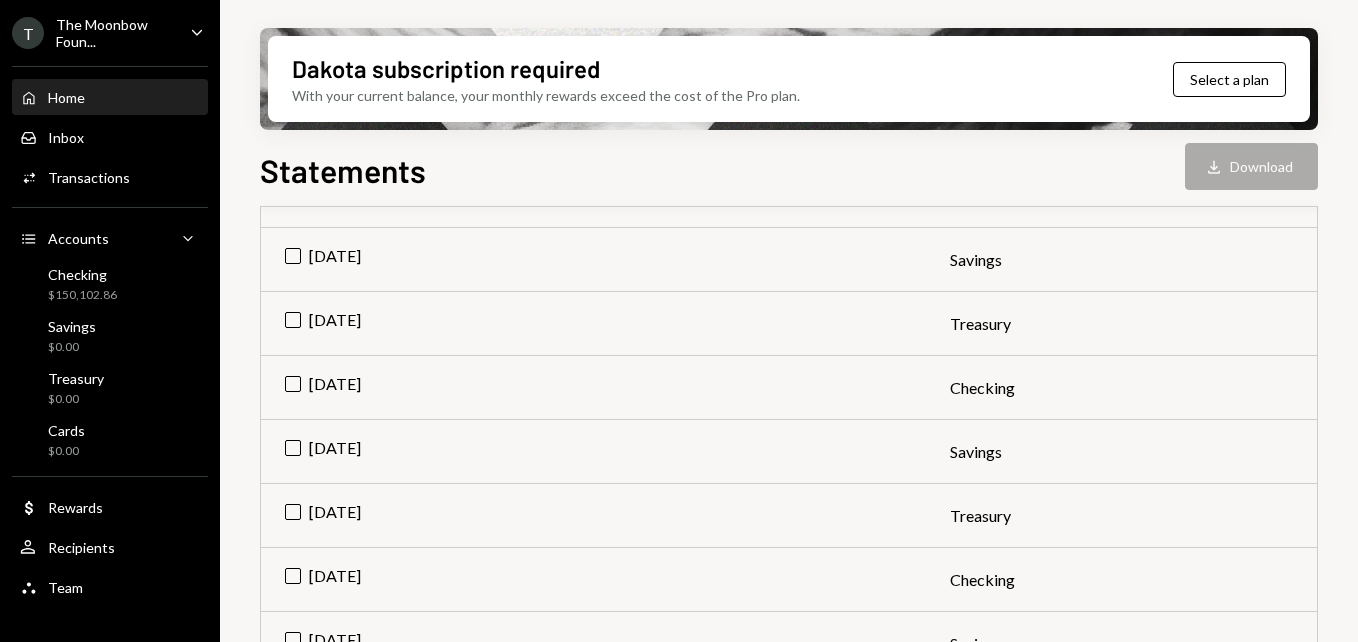click on "Home Home" at bounding box center (110, 98) 